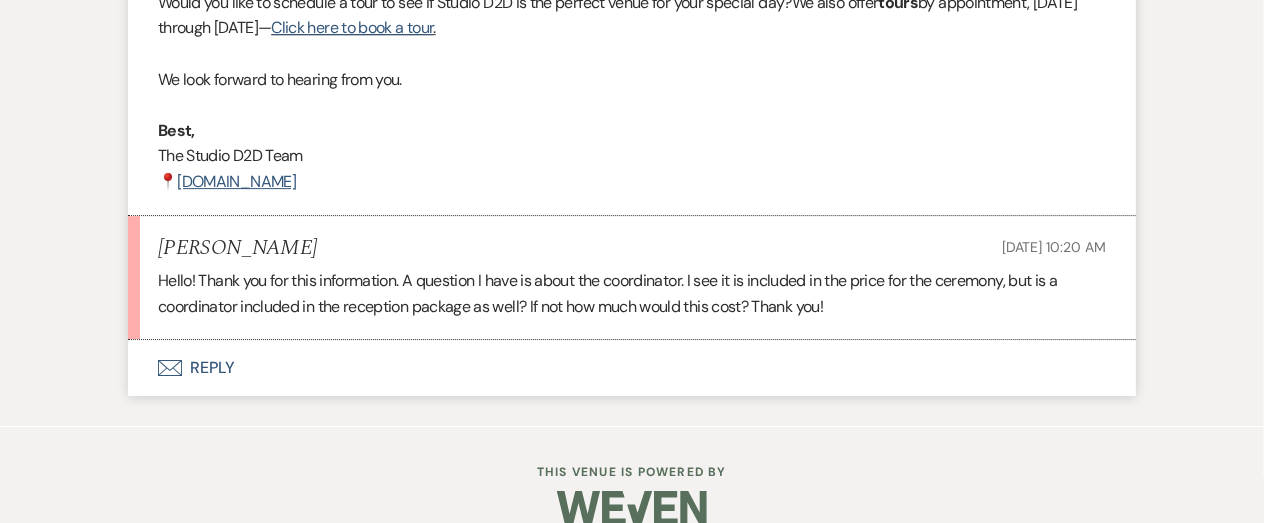 scroll, scrollTop: 2319, scrollLeft: 0, axis: vertical 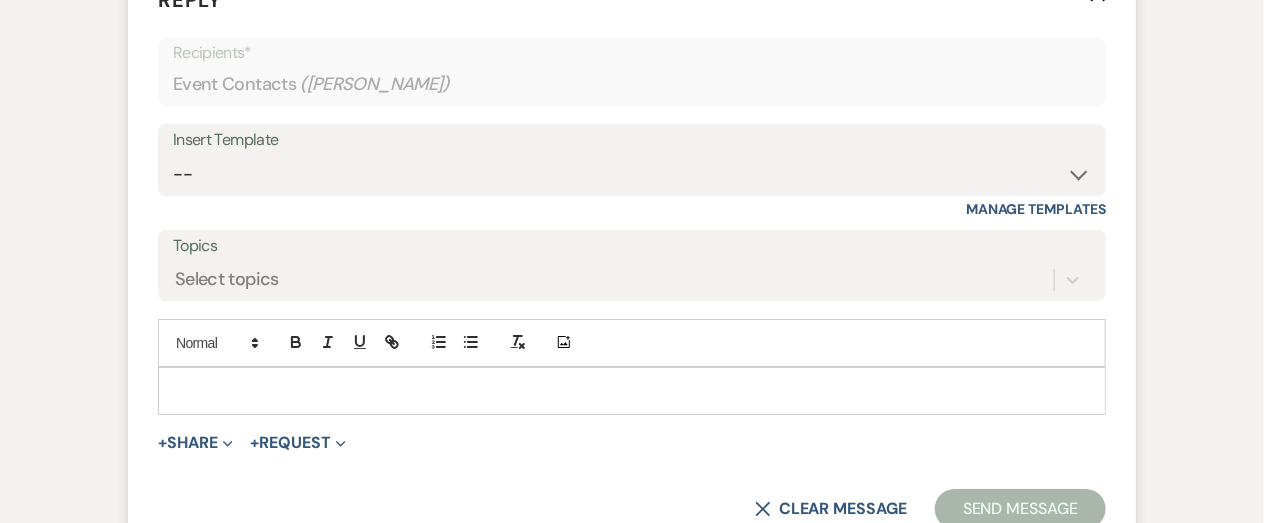 click at bounding box center [632, 391] 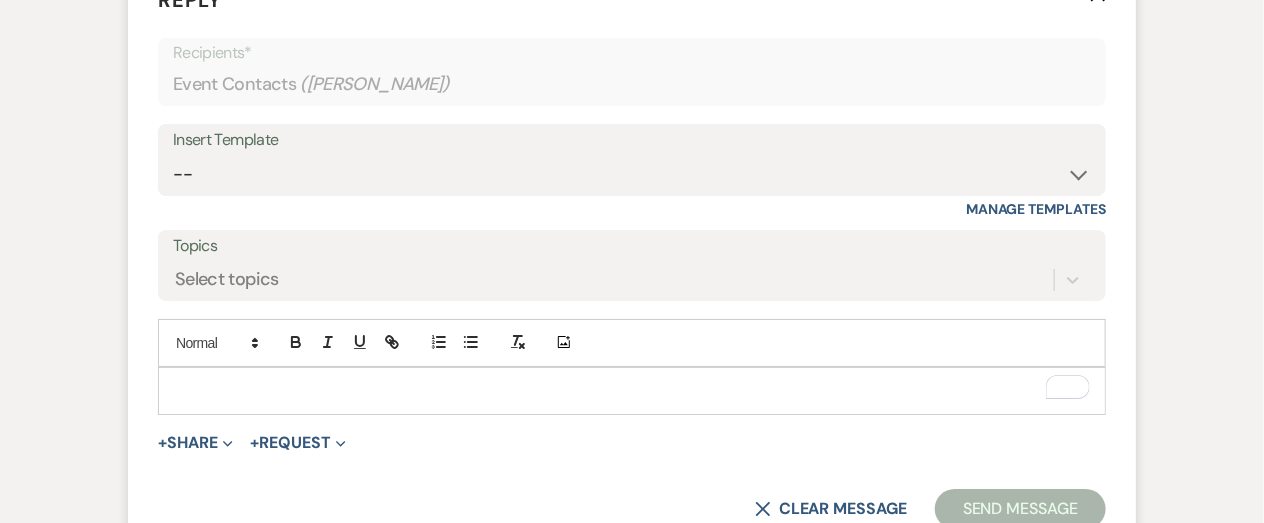 type 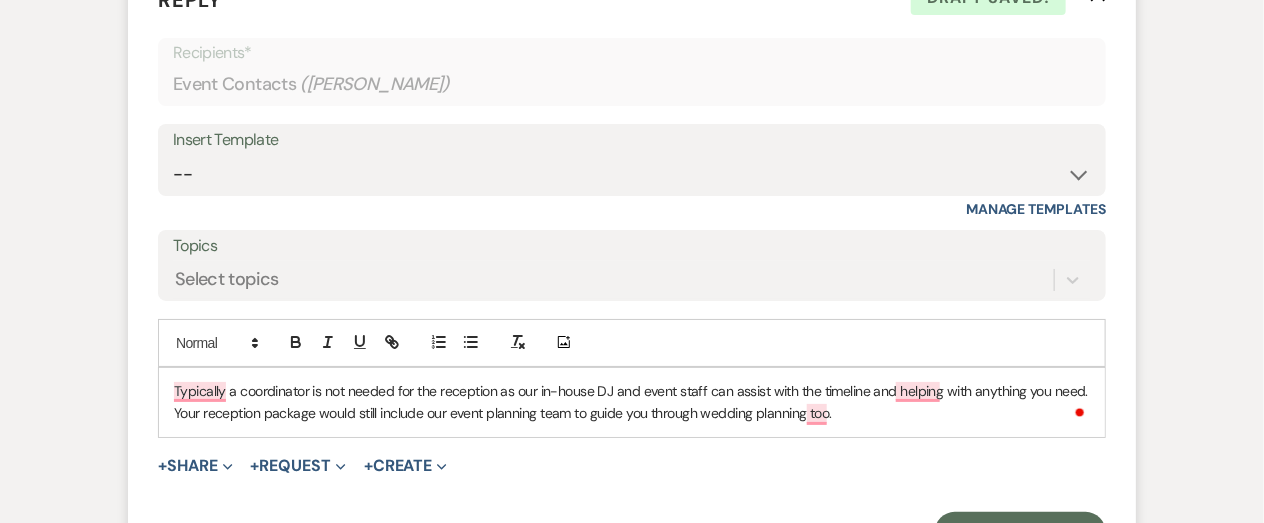 click on "Typically a coordinator is not needed for the reception as our in-house DJ and event staff can assist with the timeline and helping with anything you need.  Your reception package would still include our event planning team to guide you through wedding planning too." at bounding box center (632, 402) 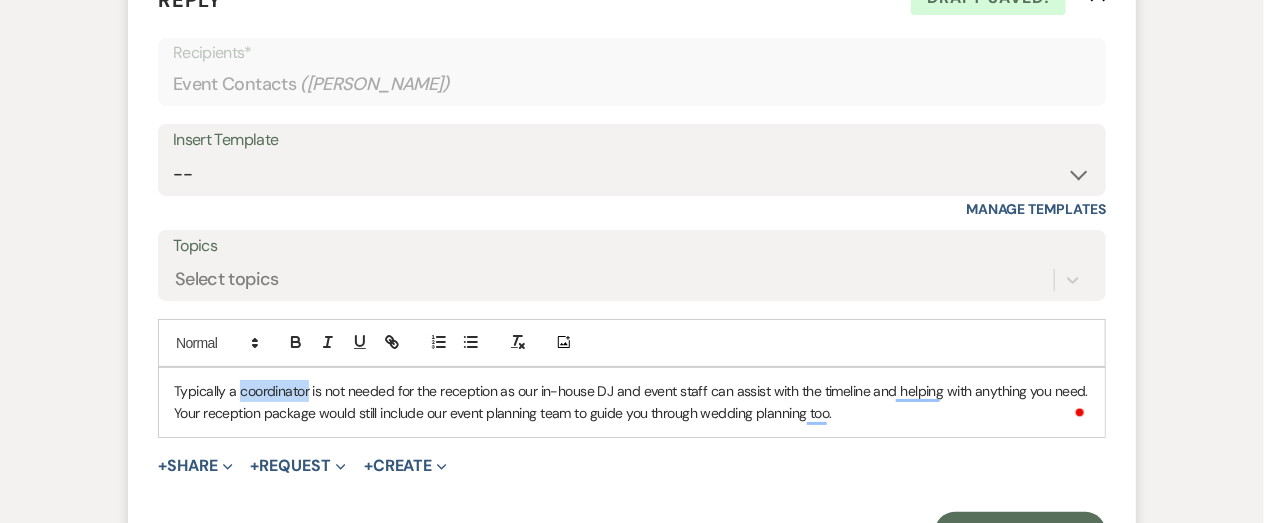 click on "Typically a coordinator is not needed for the reception as our in-house DJ and event staff can assist with the timeline and helping with anything you need.  Your reception package would still include our event planning team to guide you through wedding planning too." at bounding box center [632, 402] 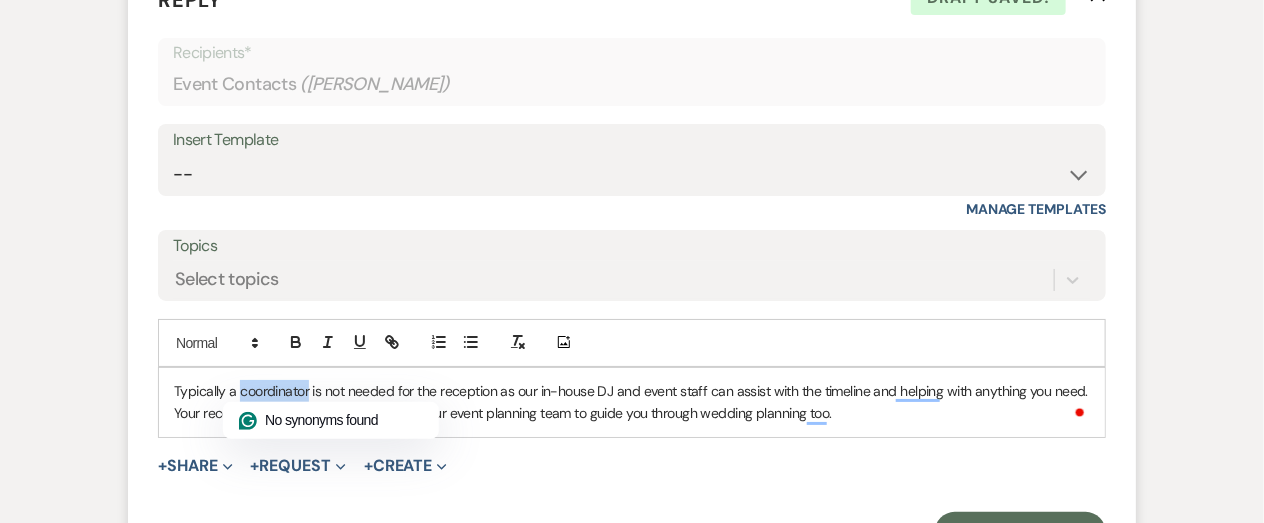 click on "Typically a coordinator is not needed for the reception as our in-house DJ and event staff can assist with the timeline and helping with anything you need.  Your reception package would still include our event planning team to guide you through wedding planning too." at bounding box center [632, 402] 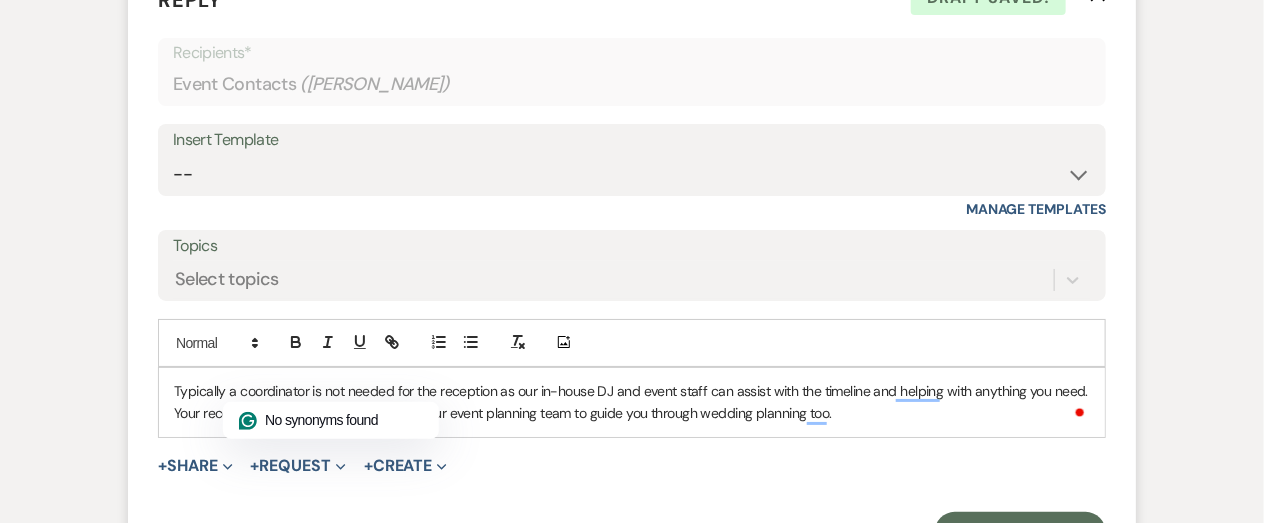 click on "Typically a coordinator is not needed for the reception as our in-house DJ and event staff can assist with the timeline and helping with anything you need.  Your reception package would still include our event planning team to guide you through wedding planning too." at bounding box center [632, 402] 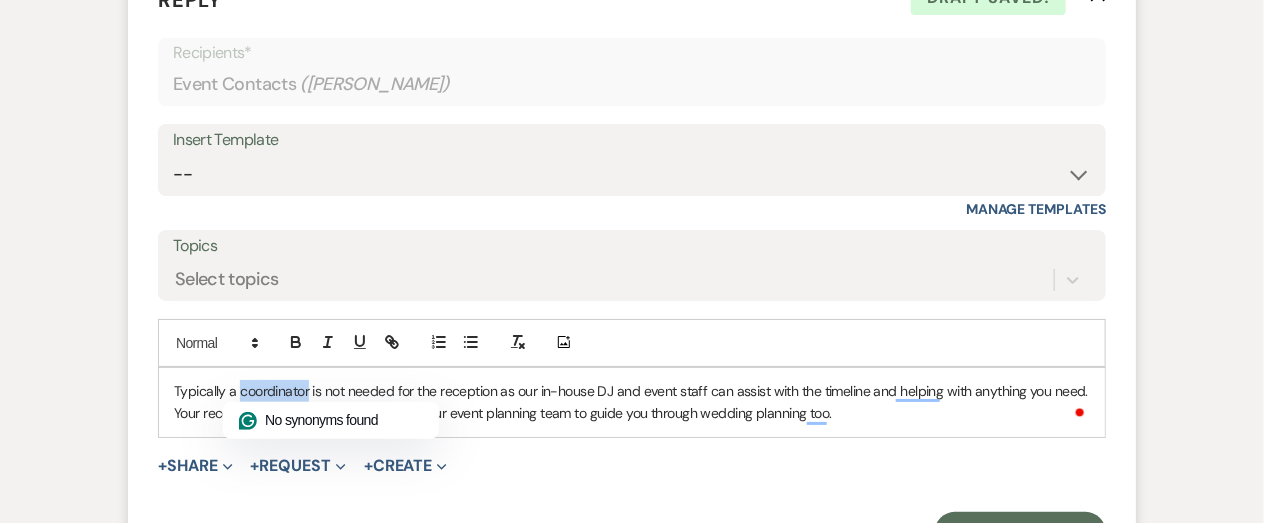 click on "Typically a coordinator is not needed for the reception as our in-house DJ and event staff can assist with the timeline and helping with anything you need.  Your reception package would still include our event planning team to guide you through wedding planning too." at bounding box center (632, 402) 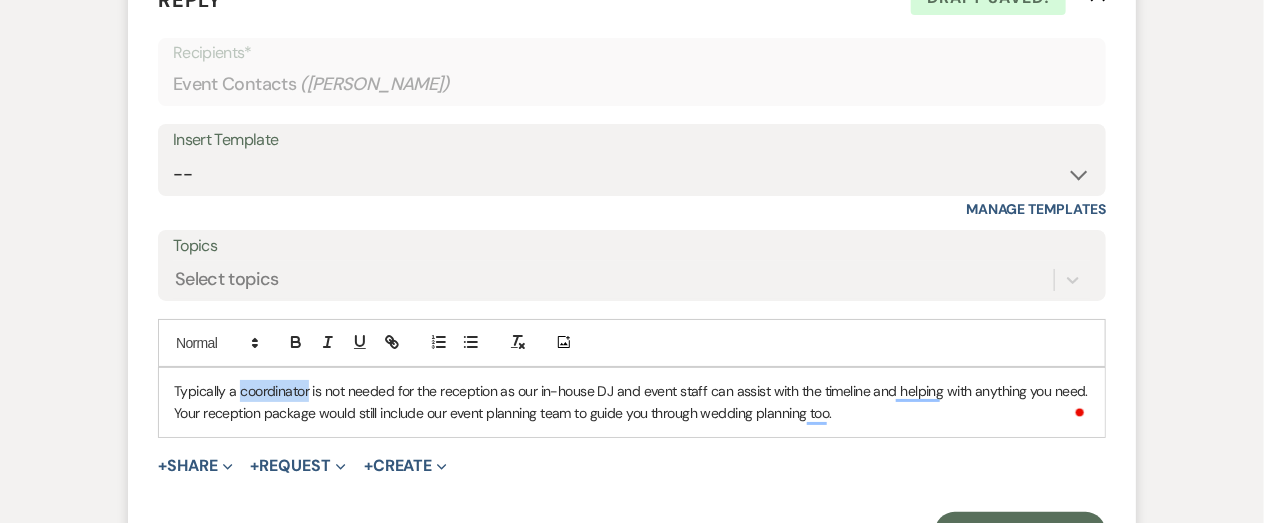 click on "Typically a coordinator is not needed for the reception as our in-house DJ and event staff can assist with the timeline and helping with anything you need.  Your reception package would still include our event planning team to guide you through wedding planning too." at bounding box center [632, 402] 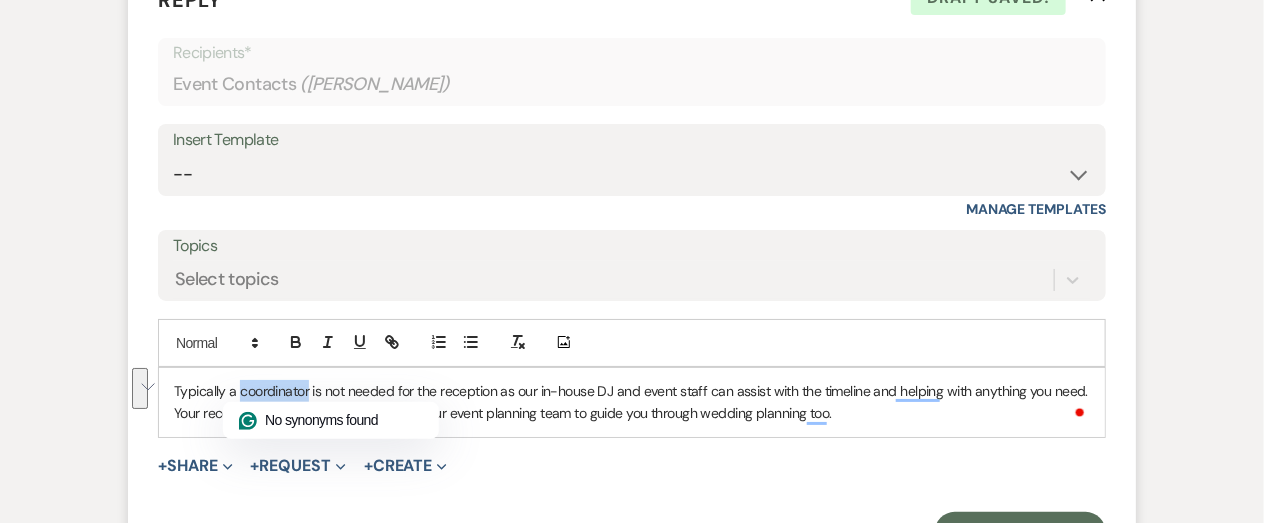 copy on "Typically a coordinator is not needed for the reception as our in-house DJ and event staff can assist with the timeline and helping with anything you need.  Your reception package would still include our event planning team to guide you through wedding planning too." 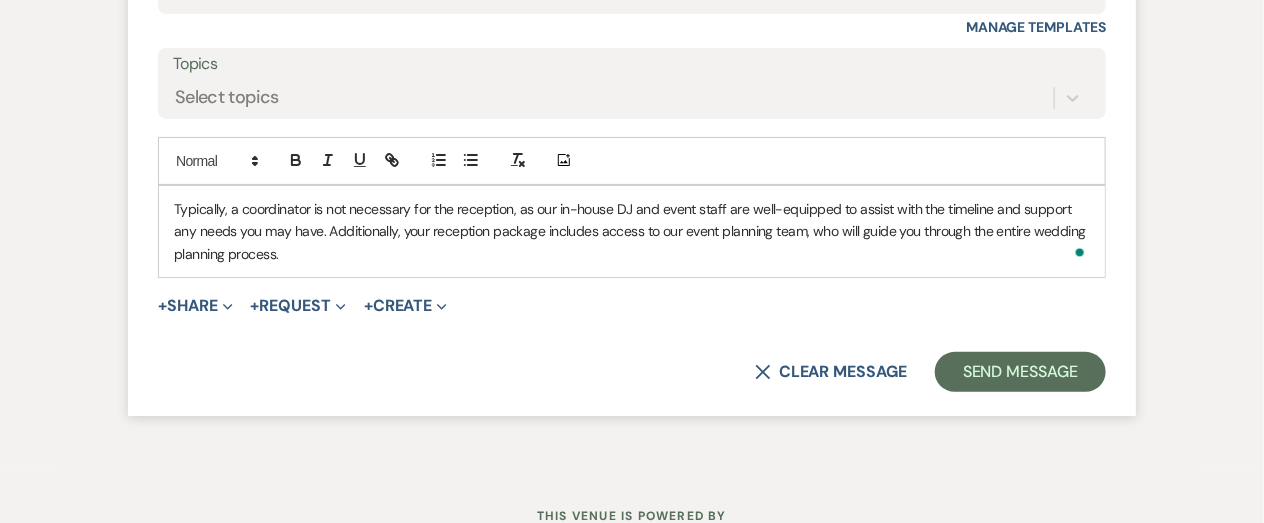 scroll, scrollTop: 2918, scrollLeft: 0, axis: vertical 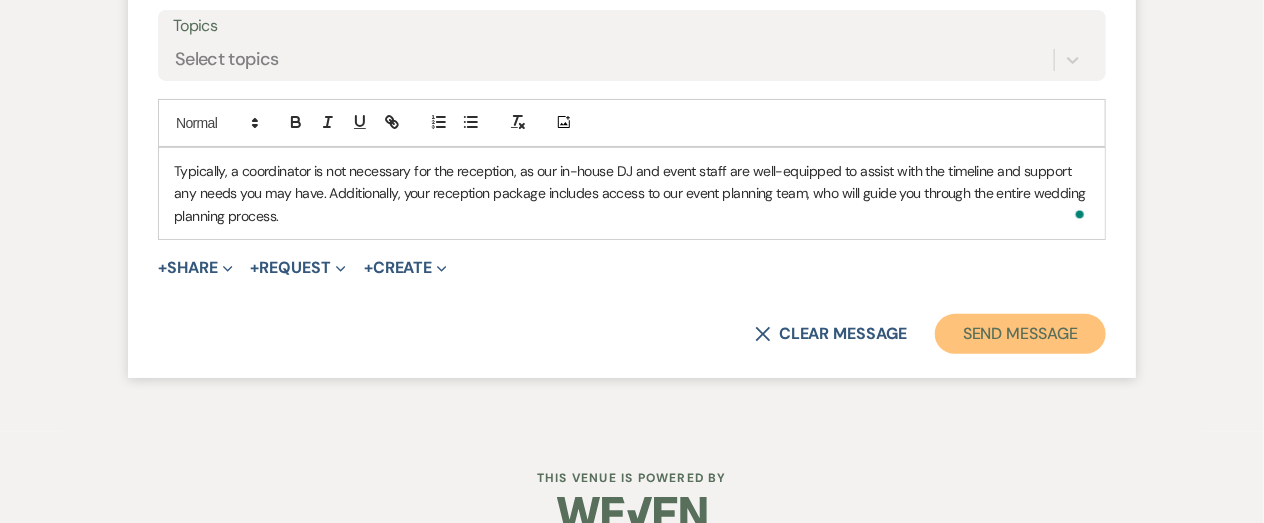 click on "Send Message" at bounding box center [1020, 334] 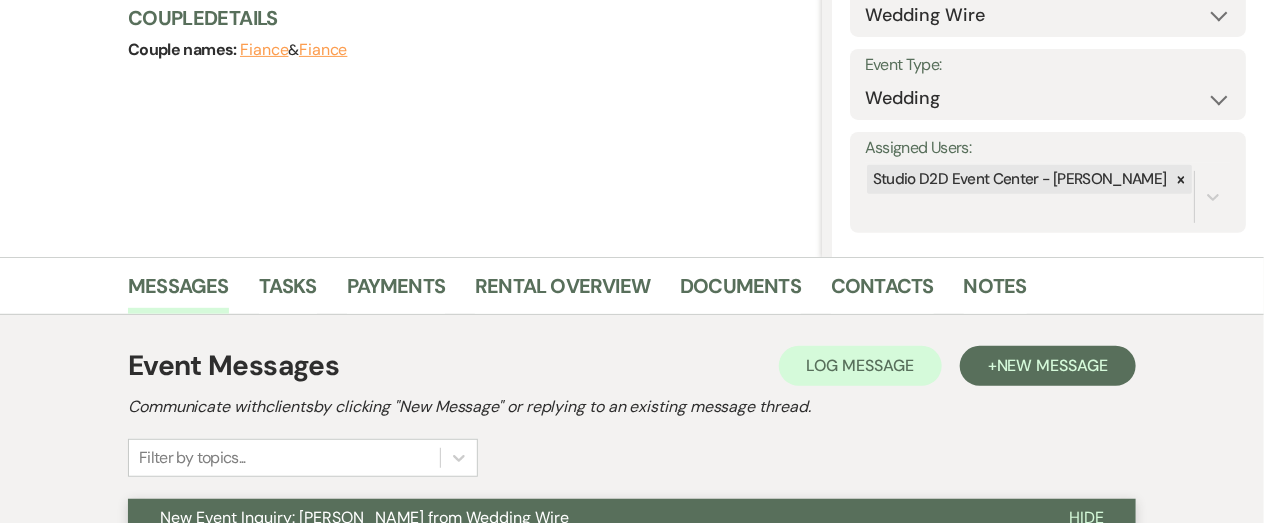 scroll, scrollTop: 87, scrollLeft: 0, axis: vertical 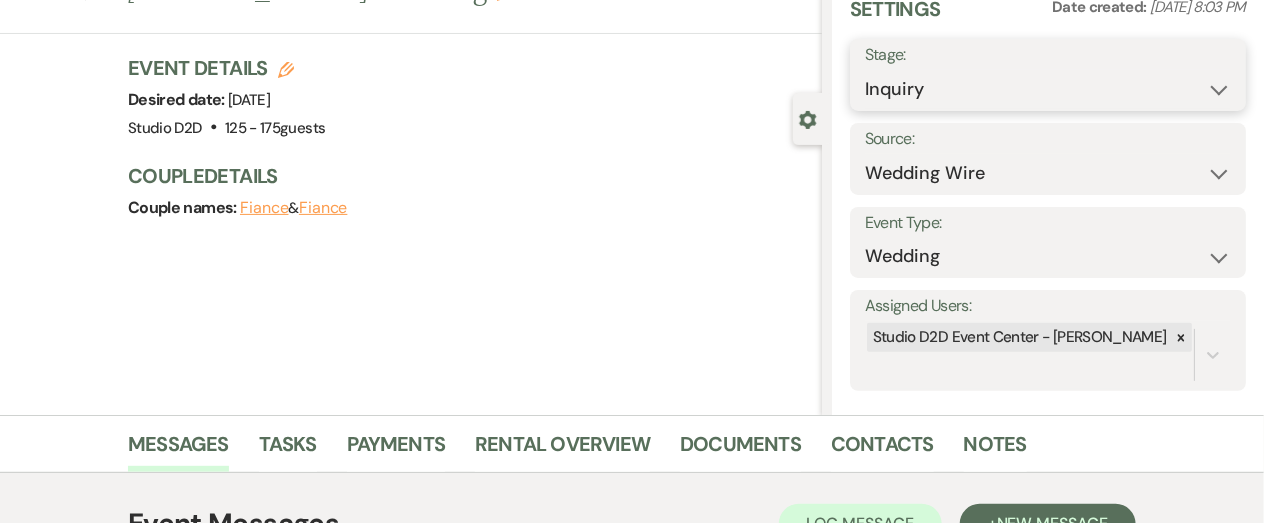 click on "Inquiry Follow Up Tour Requested Tour Confirmed Toured Proposal Sent Booked Lost" at bounding box center (1048, 89) 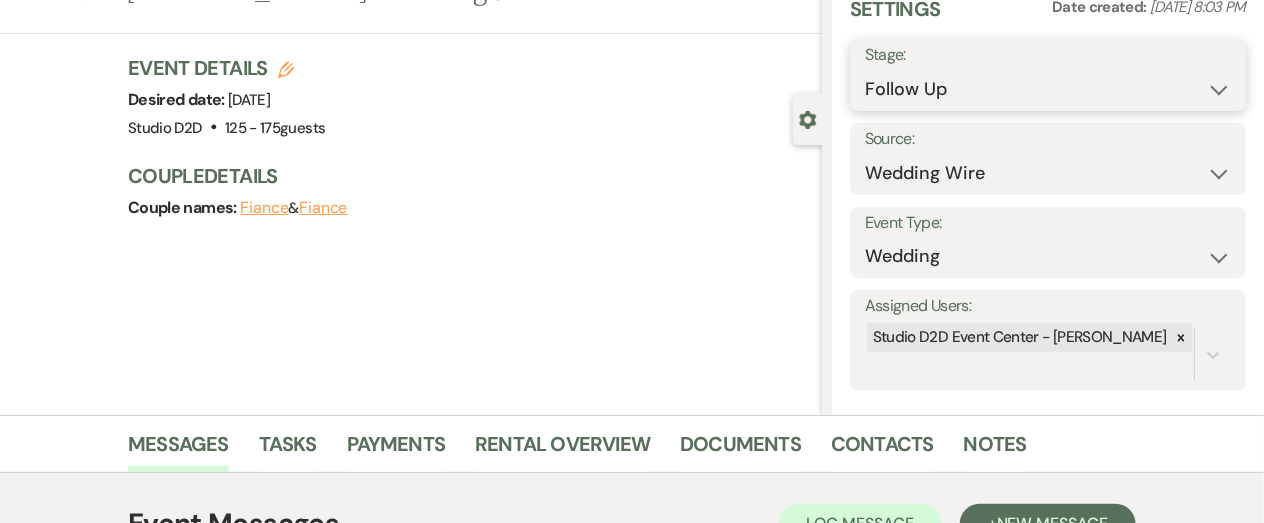 click on "Inquiry Follow Up Tour Requested Tour Confirmed Toured Proposal Sent Booked Lost" at bounding box center (1048, 89) 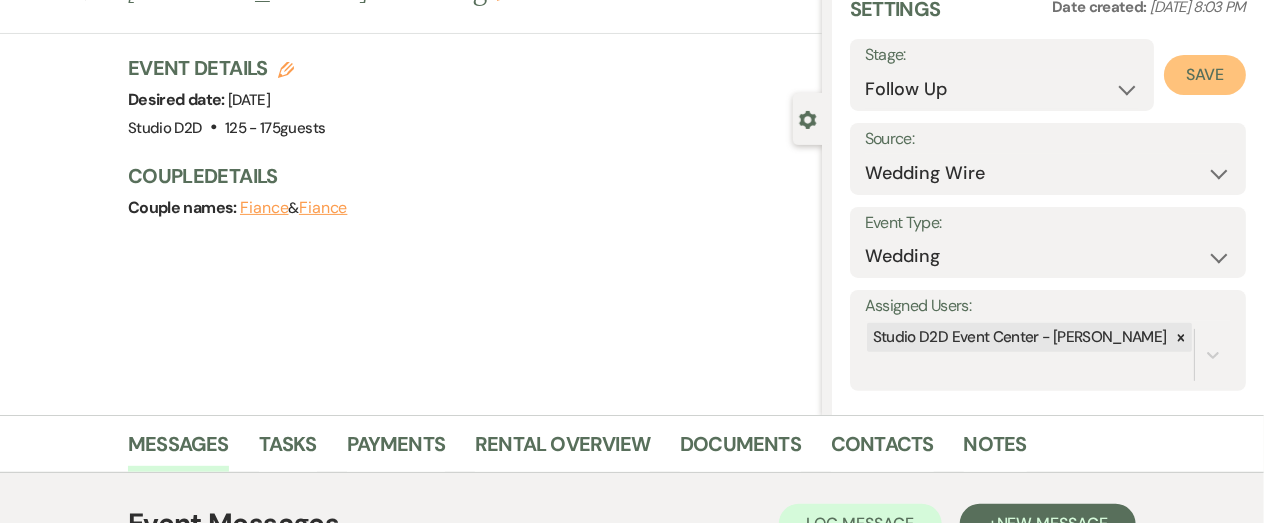 click on "Save" at bounding box center (1205, 75) 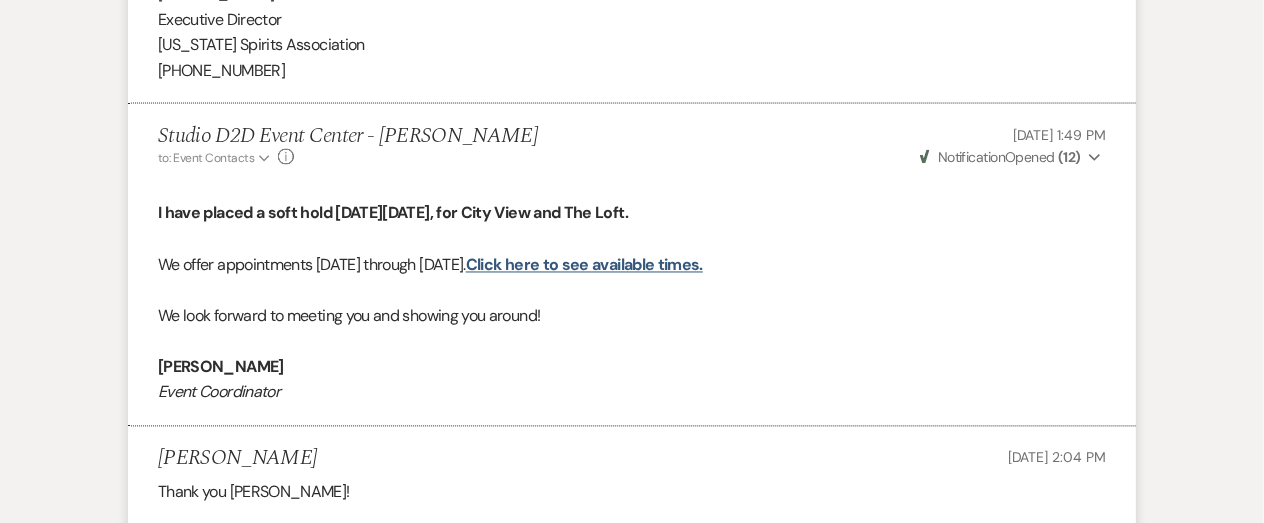 scroll, scrollTop: 0, scrollLeft: 0, axis: both 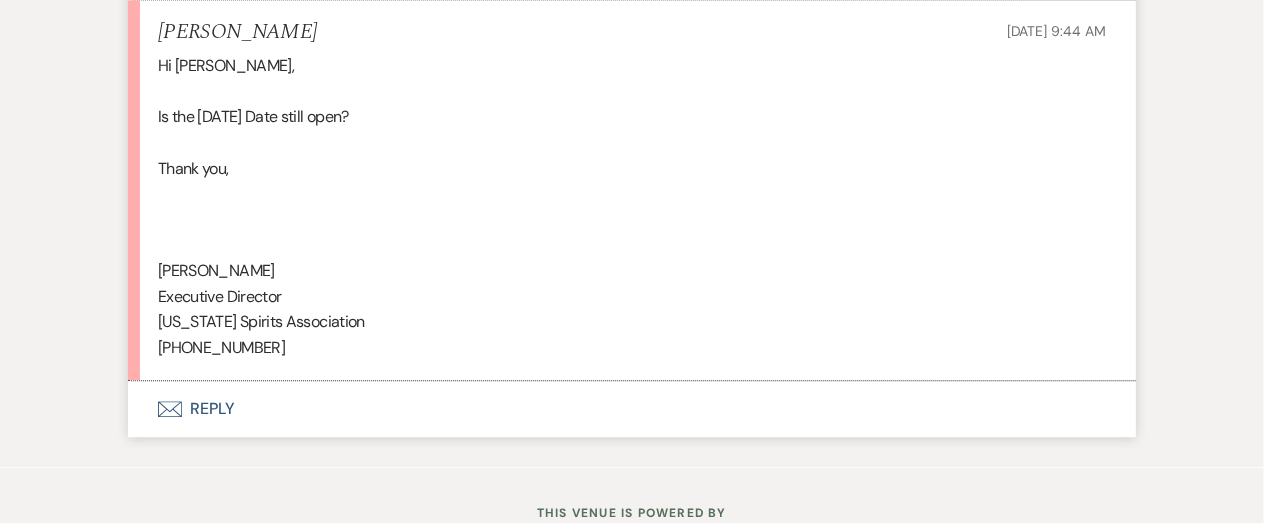 click on "Envelope Reply" at bounding box center [632, 409] 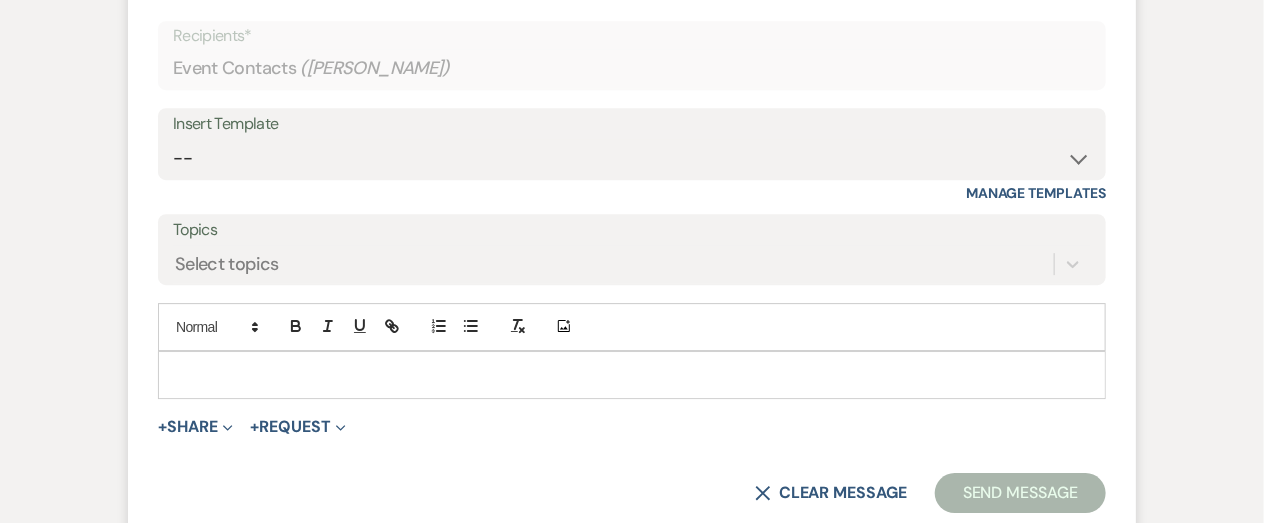 scroll, scrollTop: 7899, scrollLeft: 0, axis: vertical 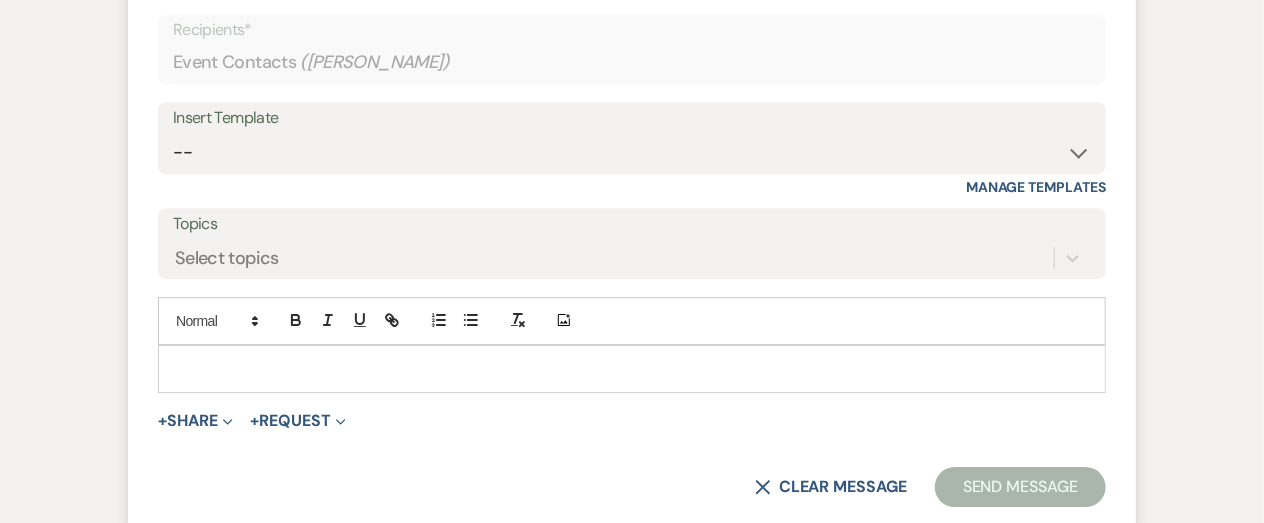 click at bounding box center (632, 369) 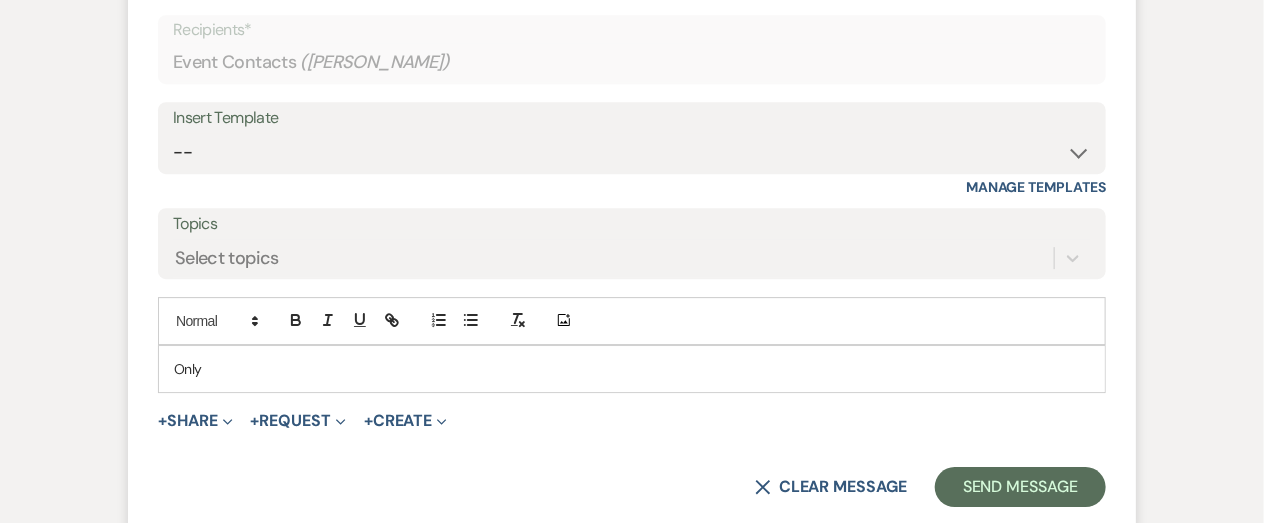 type 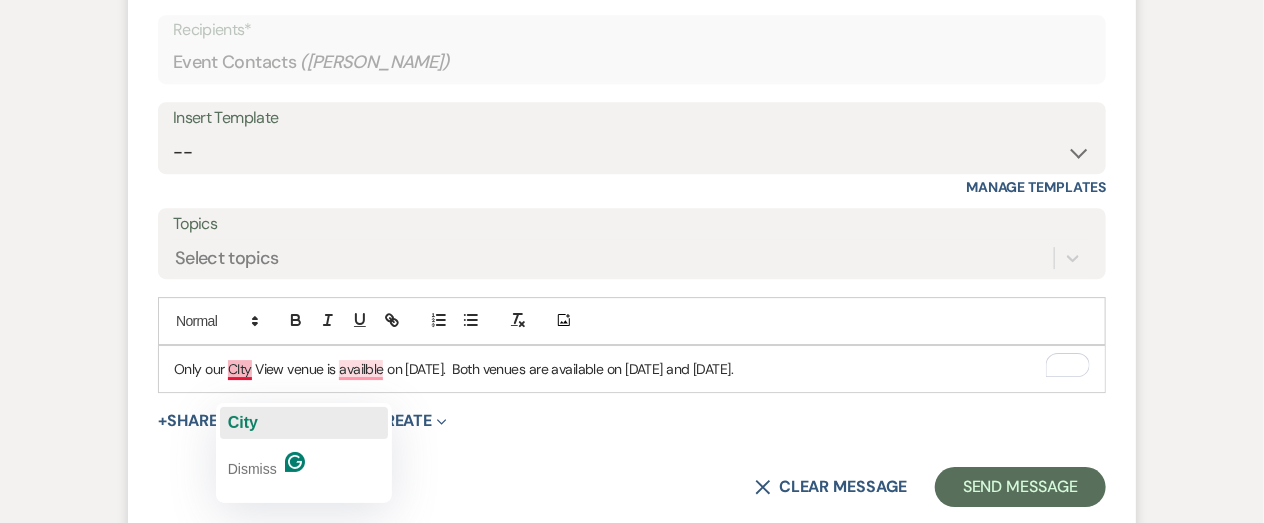 click on "City" 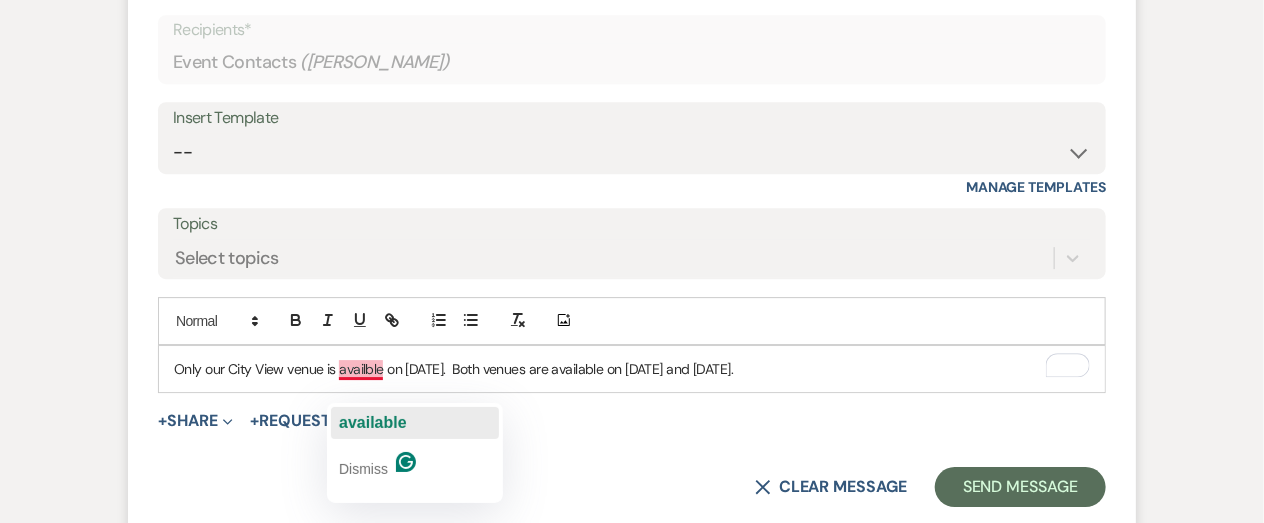 click on "available" 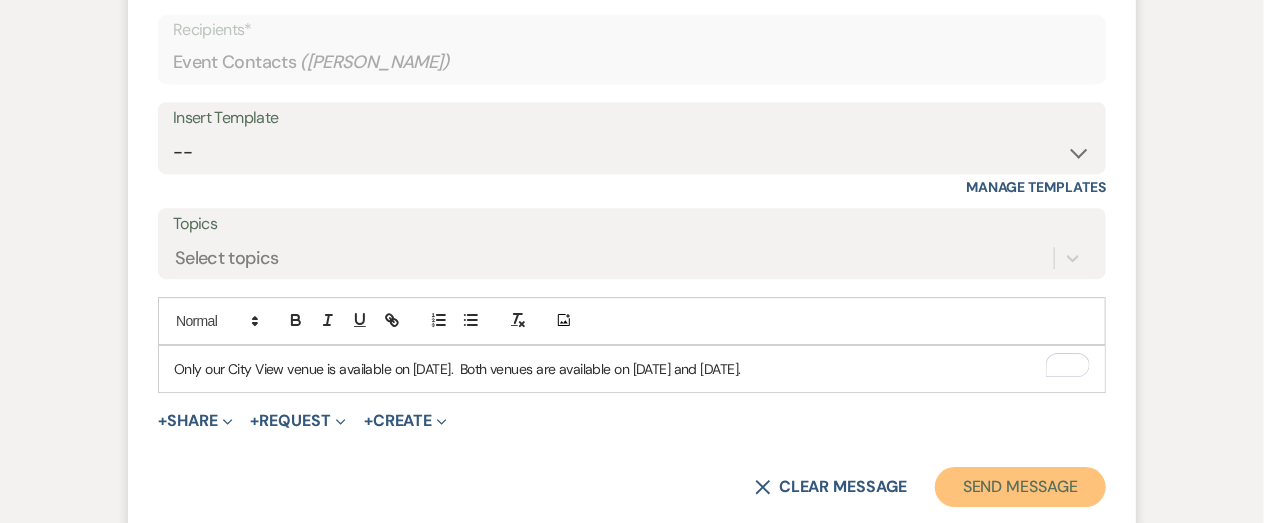 click on "Send Message" at bounding box center [1020, 487] 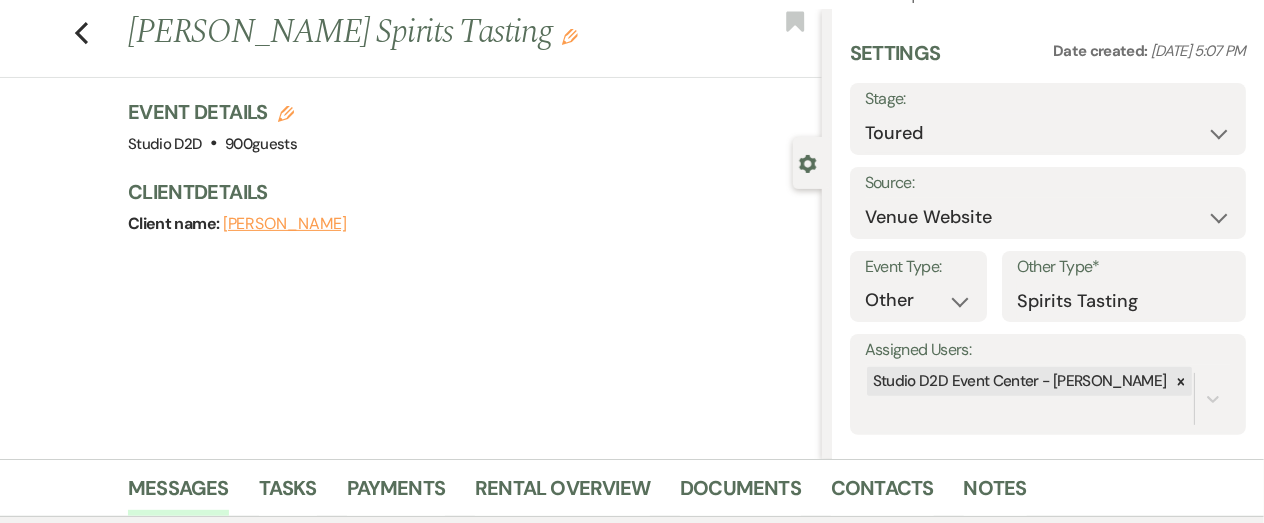 scroll, scrollTop: 0, scrollLeft: 0, axis: both 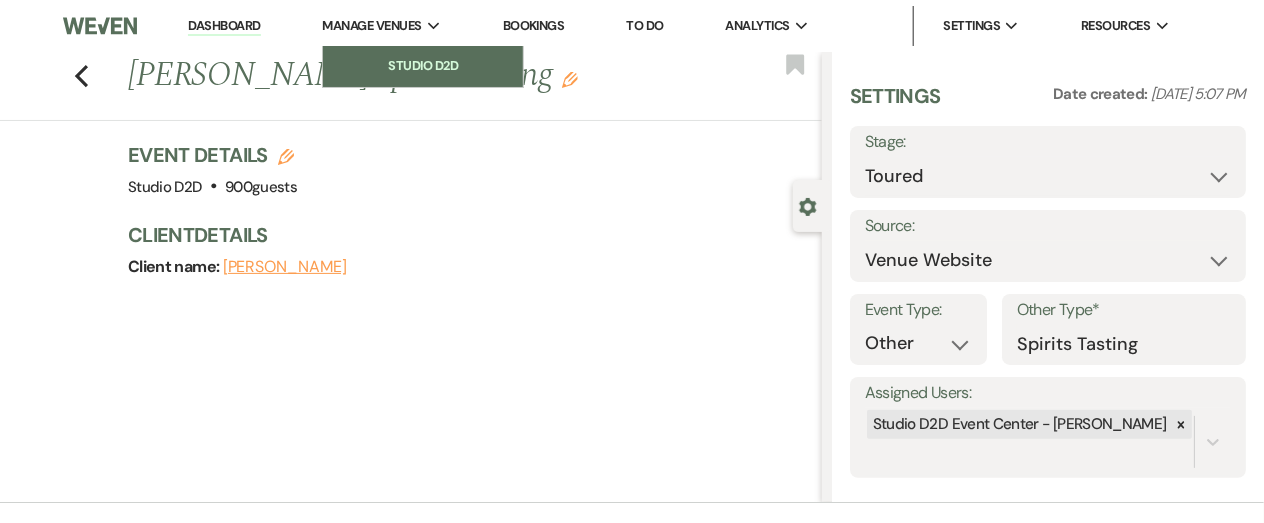 click on "Studio D2D" at bounding box center [423, 66] 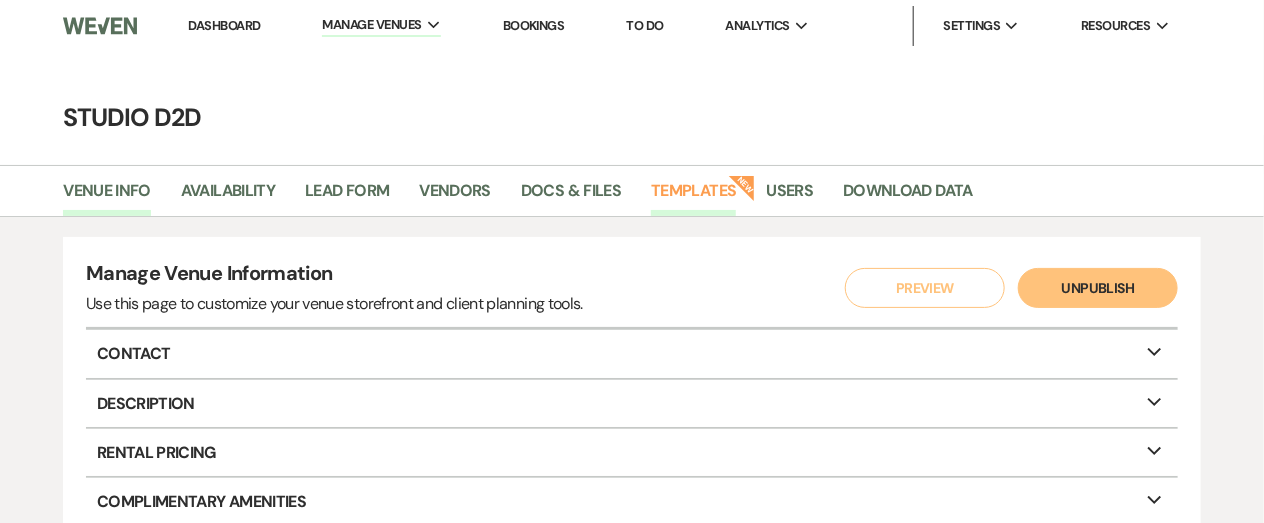 click on "Templates" at bounding box center [693, 197] 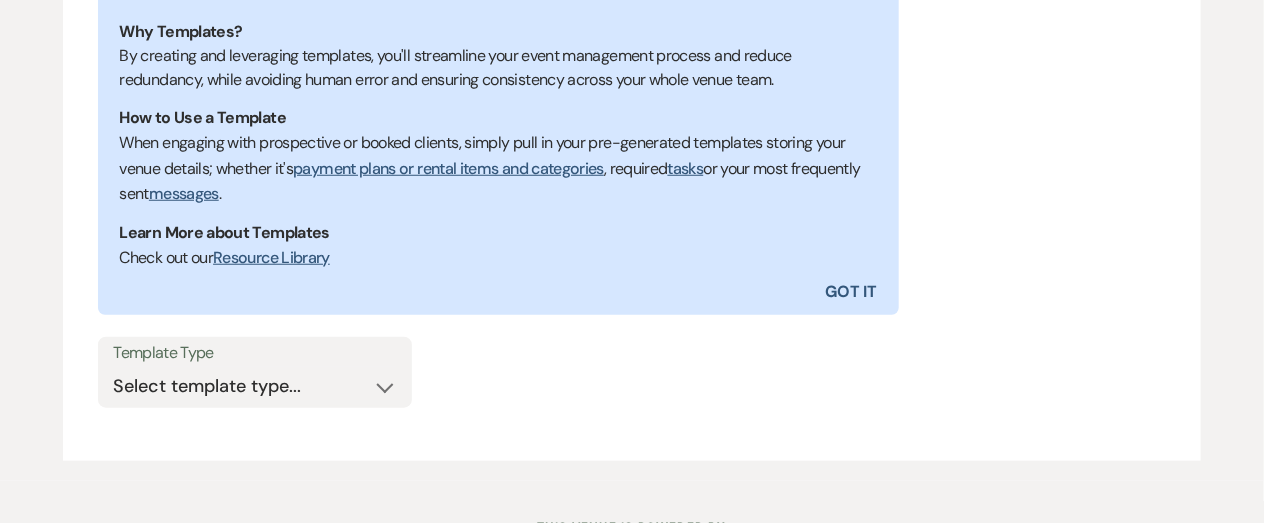scroll, scrollTop: 602, scrollLeft: 0, axis: vertical 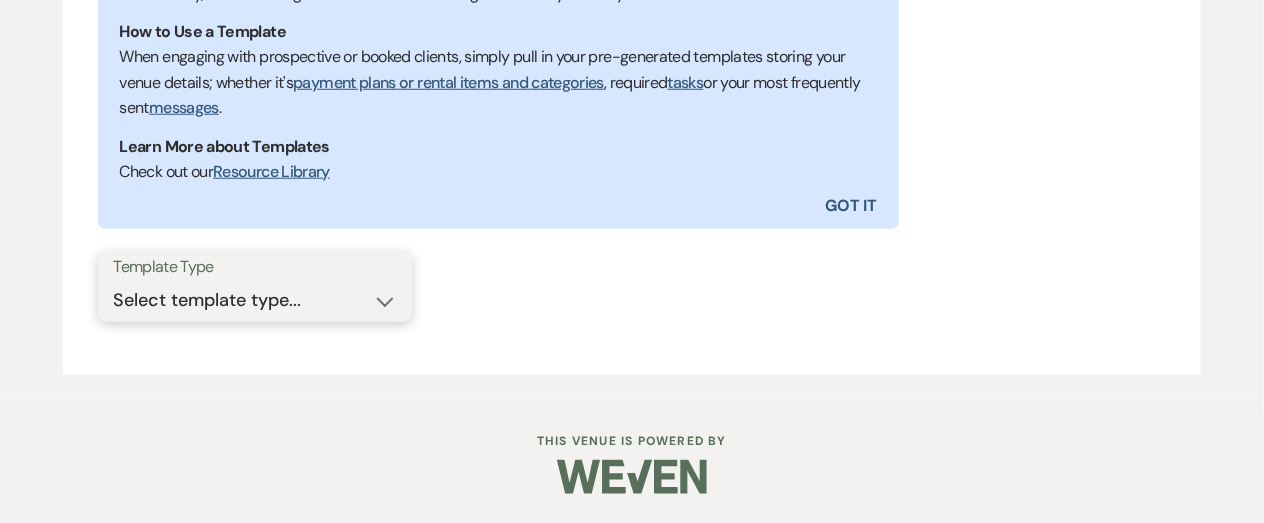 click on "Select template type... Task List Message Templates Payment Plan Inventory Items Categories" at bounding box center (255, 300) 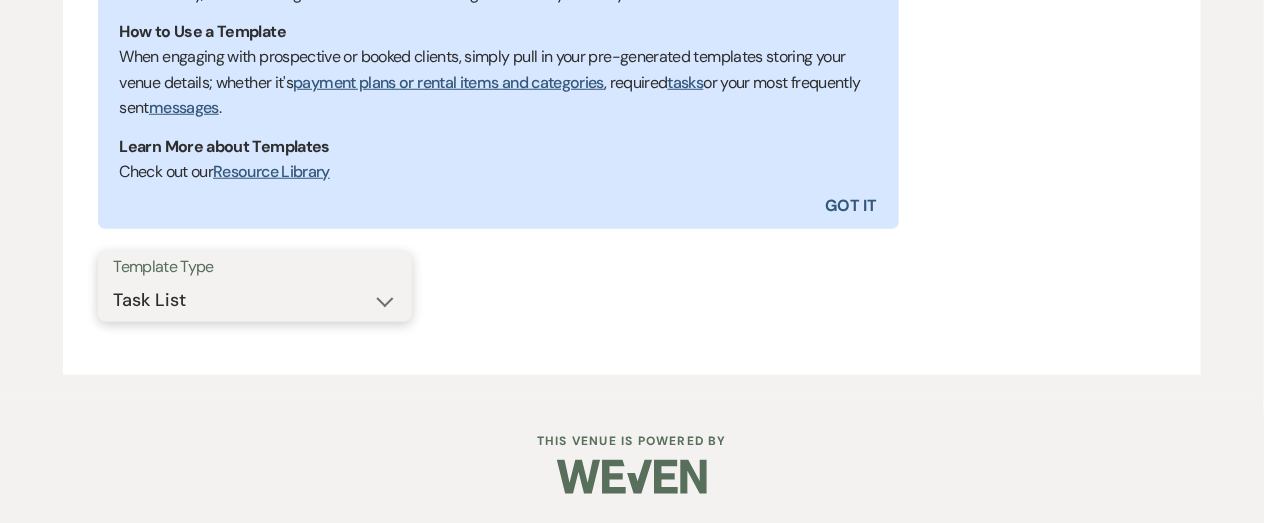 click on "Select template type... Task List Message Templates Payment Plan Inventory Items Categories" at bounding box center [255, 300] 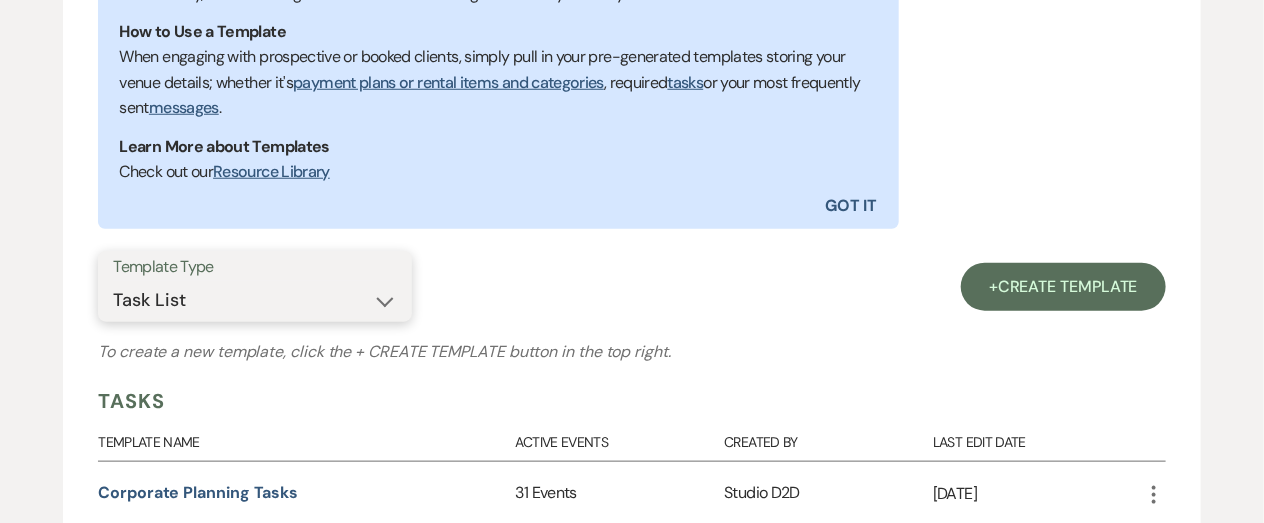 scroll, scrollTop: 1052, scrollLeft: 0, axis: vertical 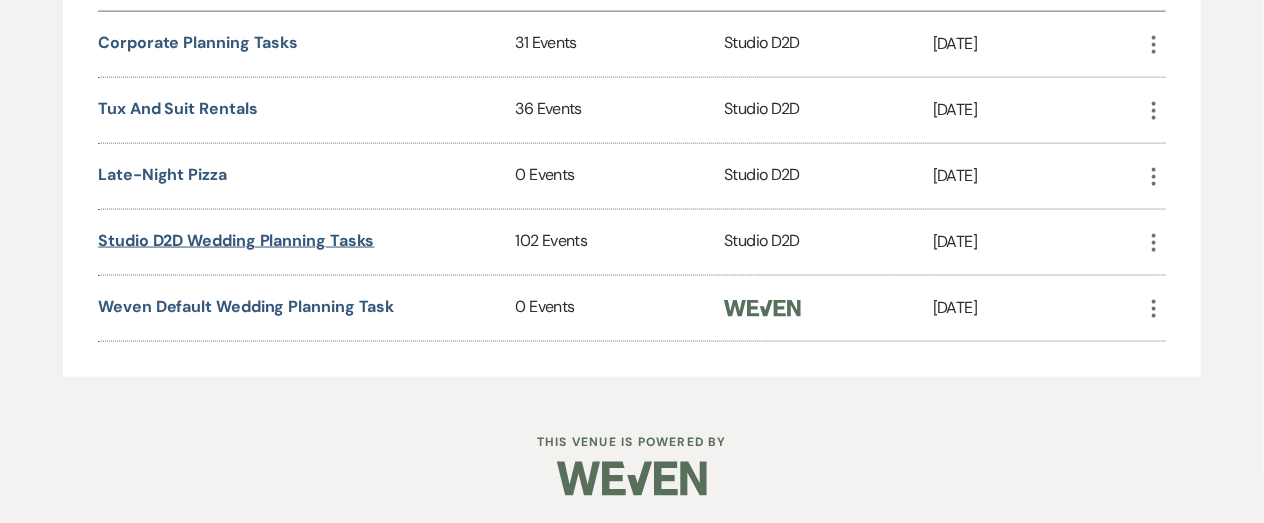 click on "Studio D2D Wedding Planning Tasks" at bounding box center (236, 240) 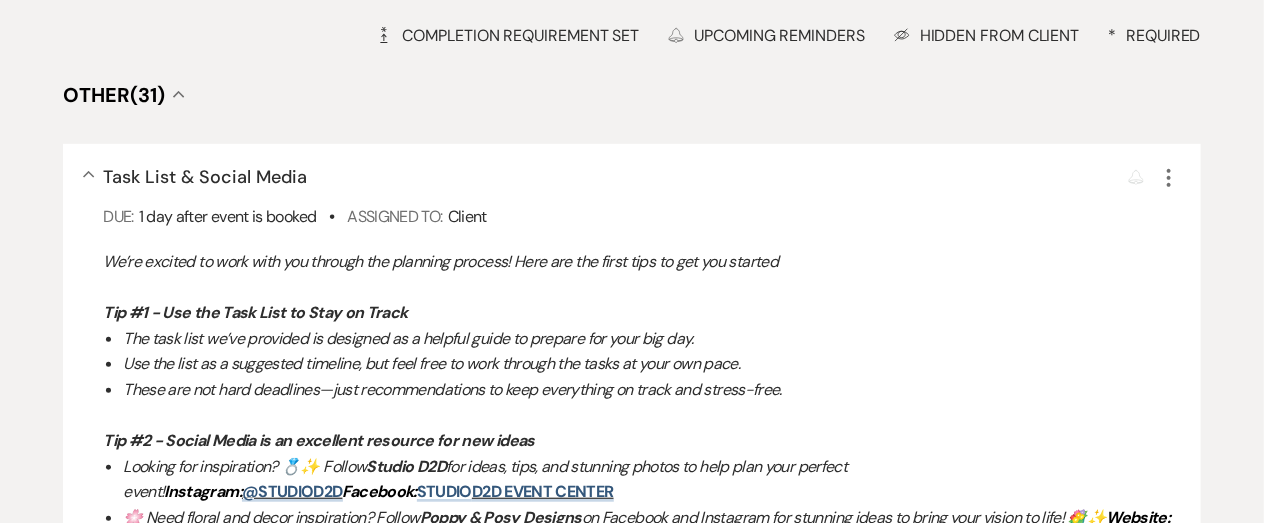 scroll, scrollTop: 313, scrollLeft: 0, axis: vertical 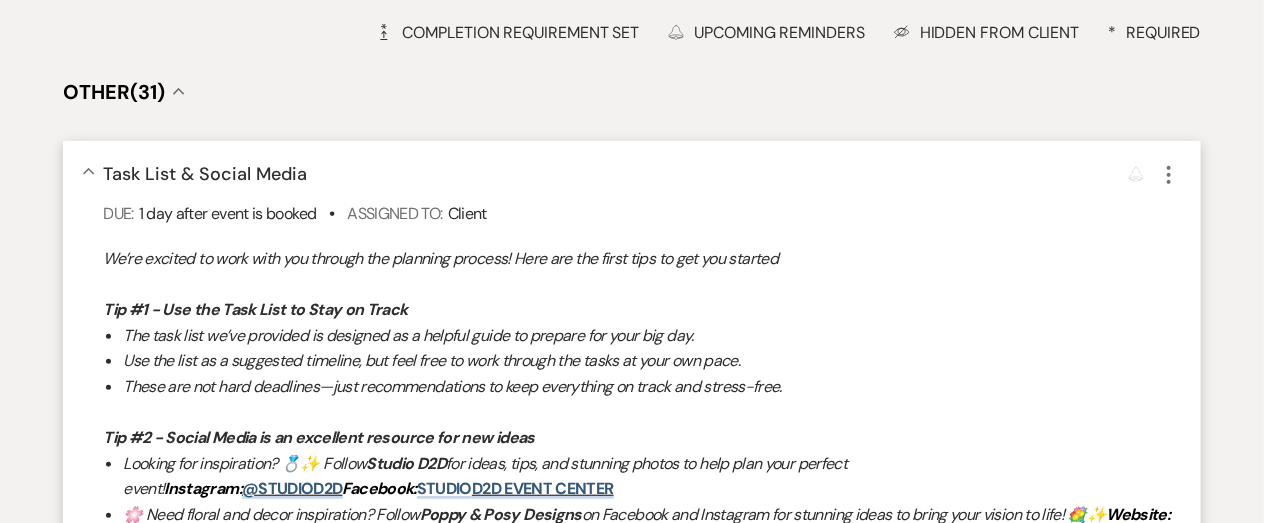 click on "Task List & Social Media" at bounding box center (205, 174) 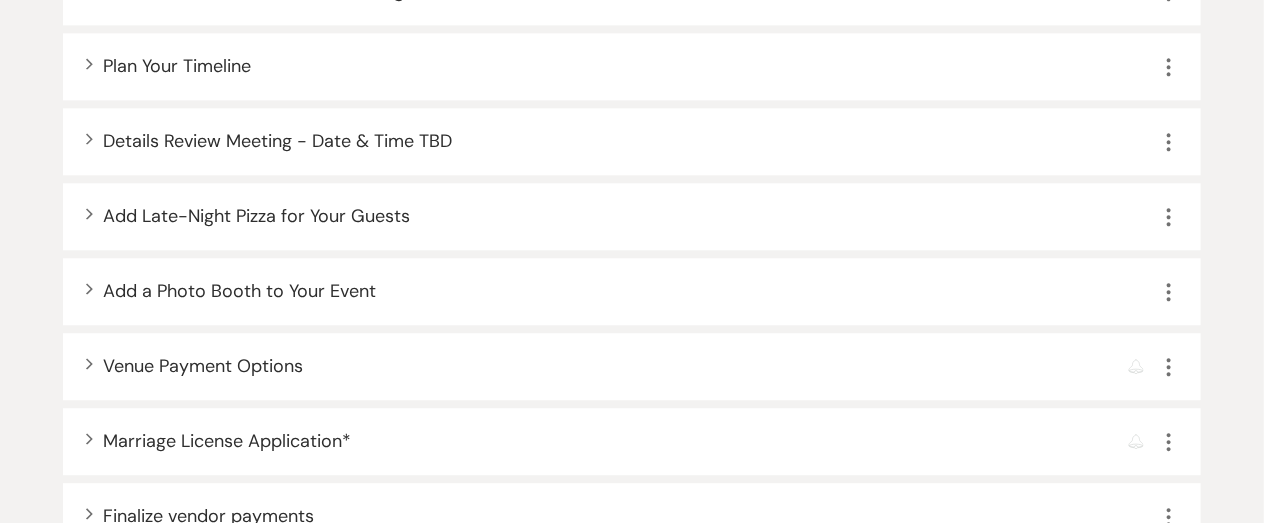 scroll, scrollTop: 1845, scrollLeft: 0, axis: vertical 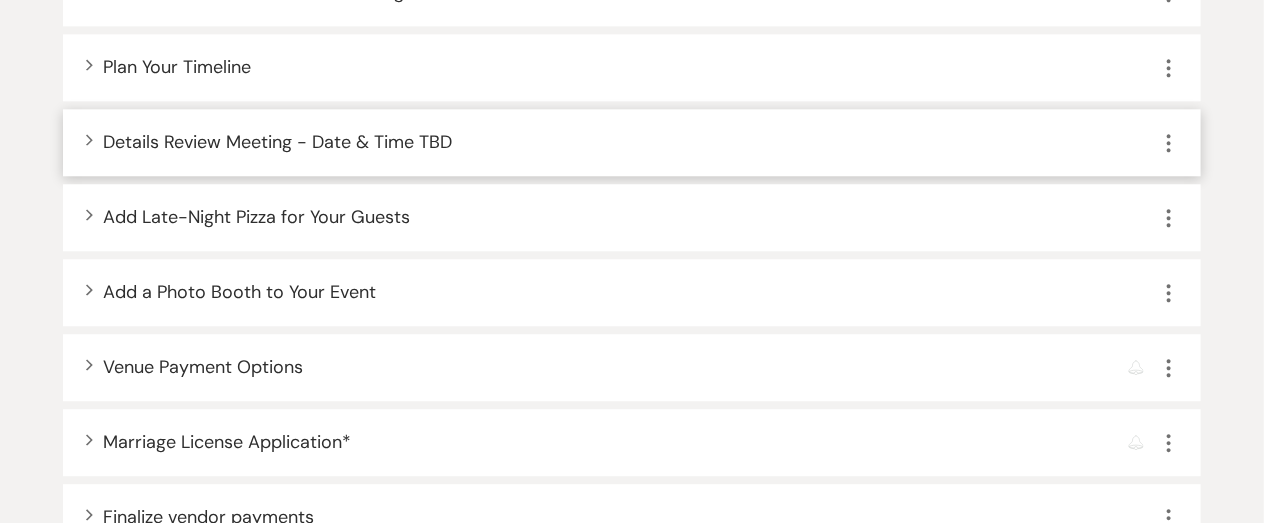 click on "Details Review Meeting - Date & Time TBD" at bounding box center (277, 142) 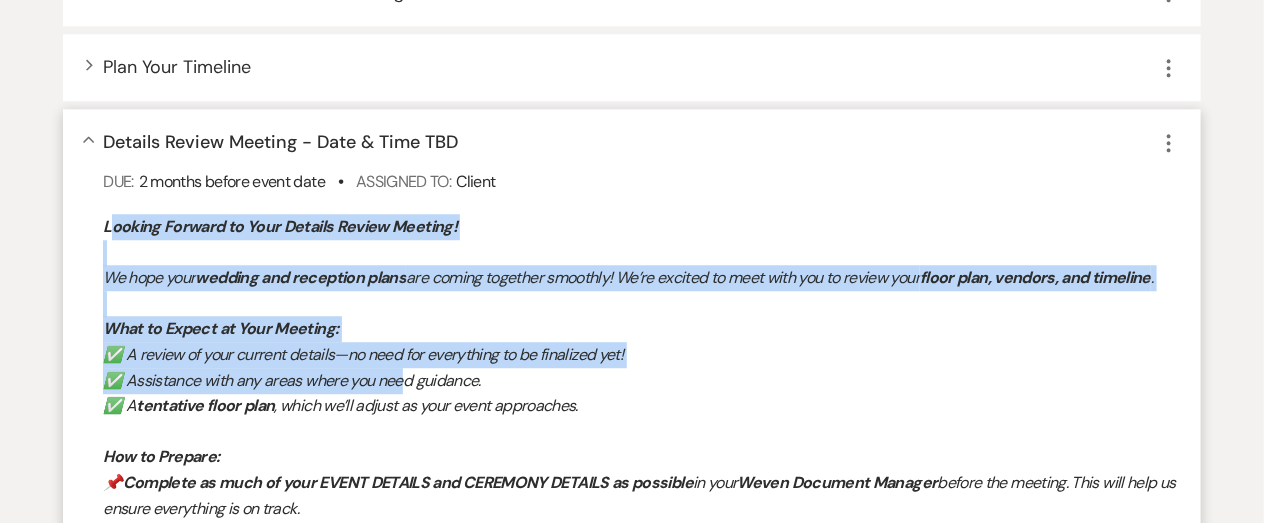 drag, startPoint x: 108, startPoint y: 221, endPoint x: 408, endPoint y: 373, distance: 336.3094 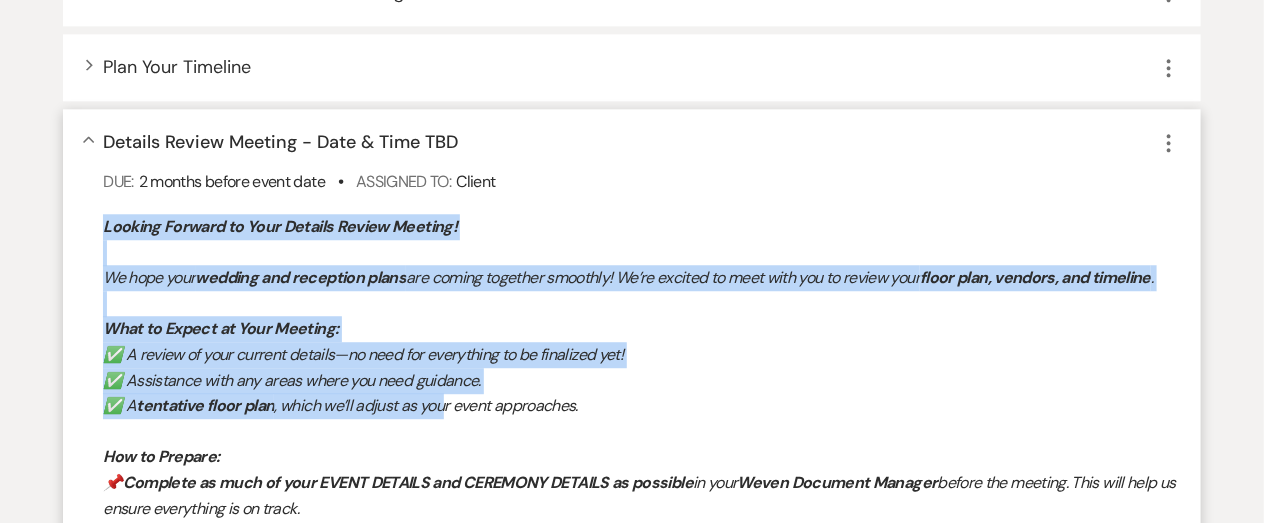 drag, startPoint x: 101, startPoint y: 222, endPoint x: 445, endPoint y: 392, distance: 383.71344 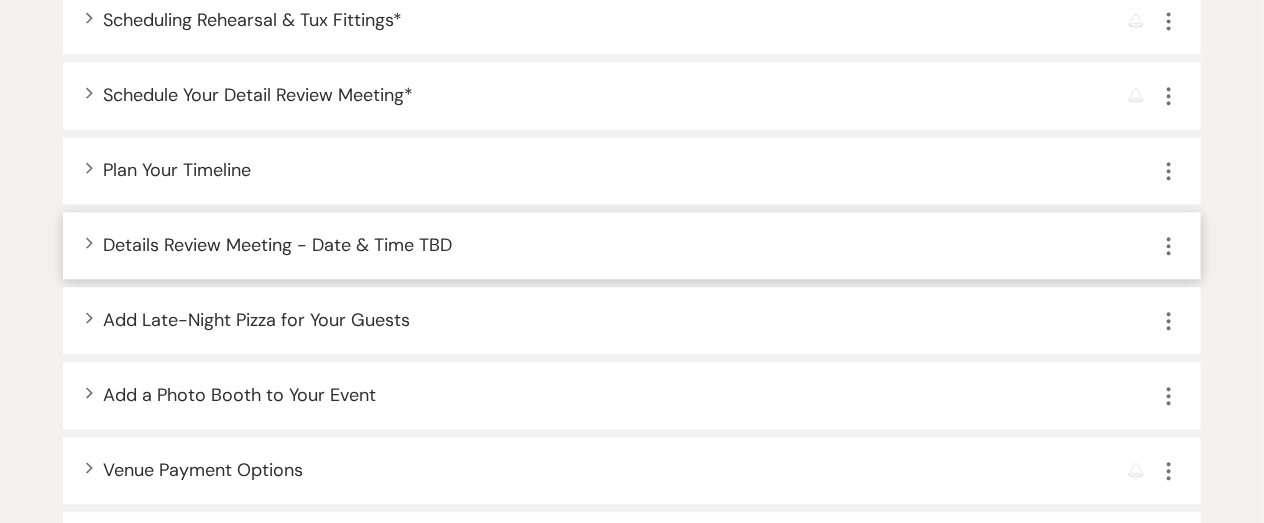 scroll, scrollTop: 1730, scrollLeft: 0, axis: vertical 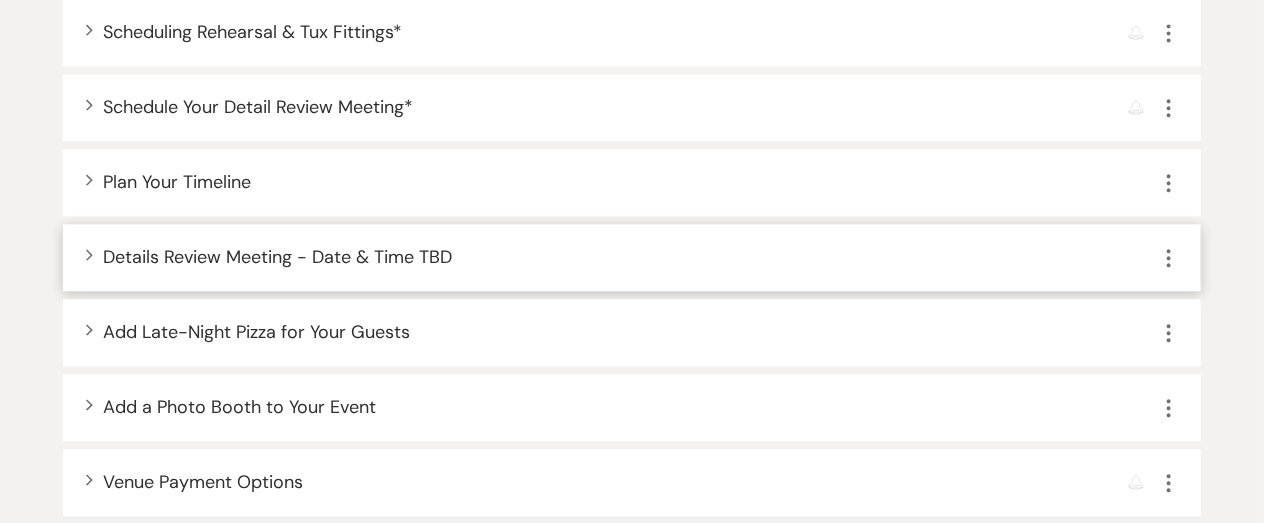 click on "More" 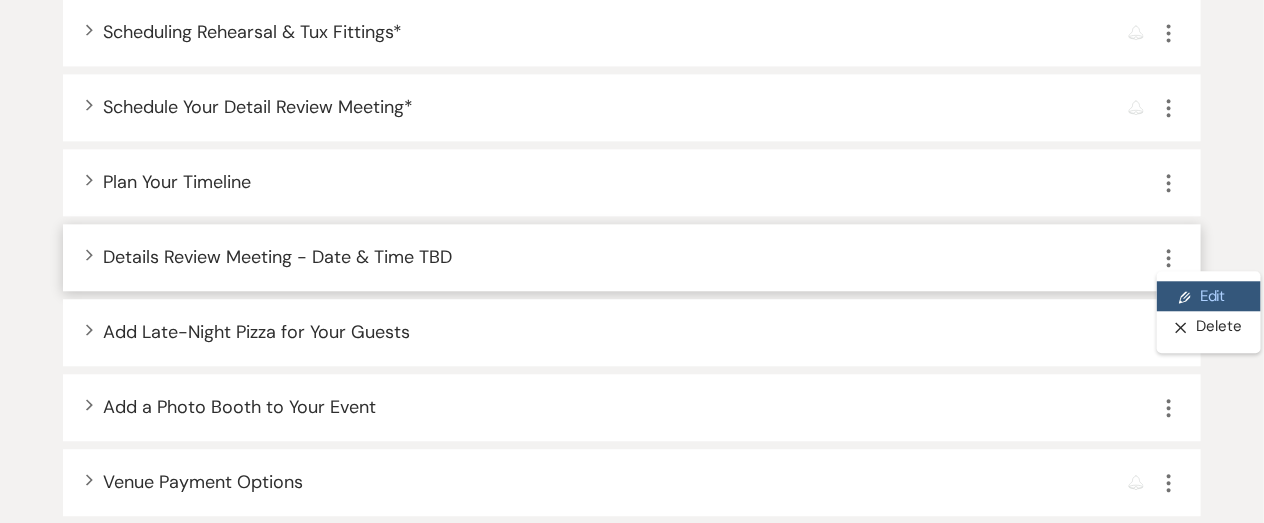 click on "Pencil" 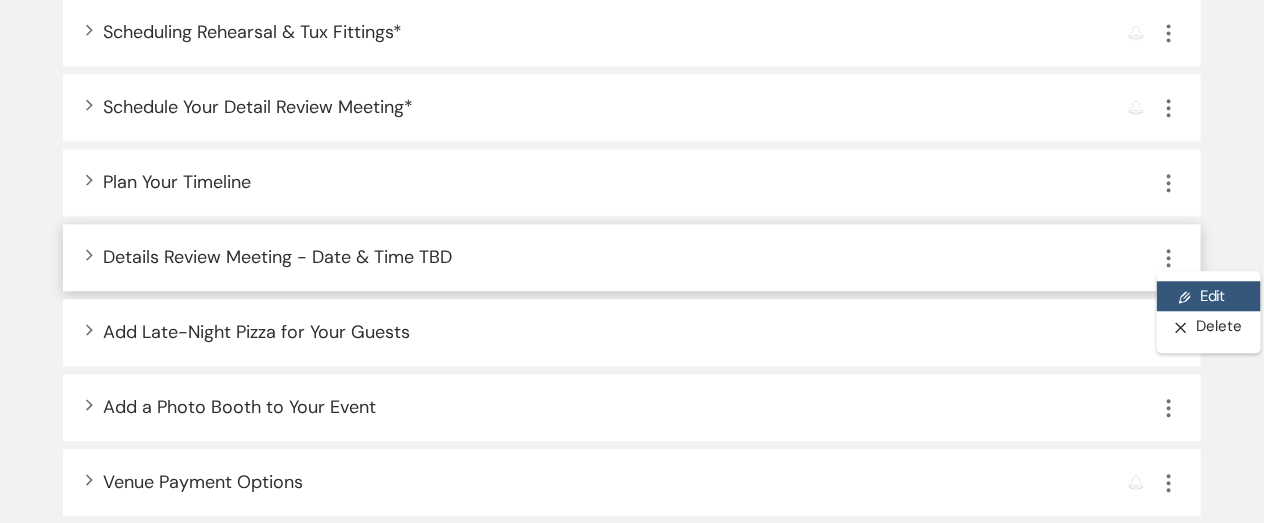 scroll, scrollTop: 0, scrollLeft: 0, axis: both 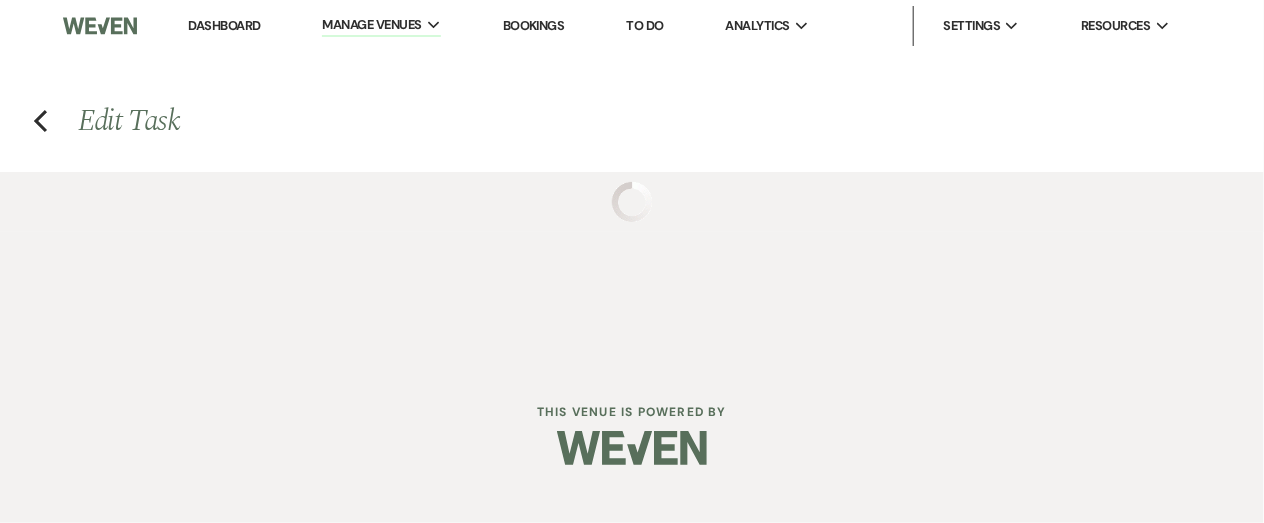 select on "false" 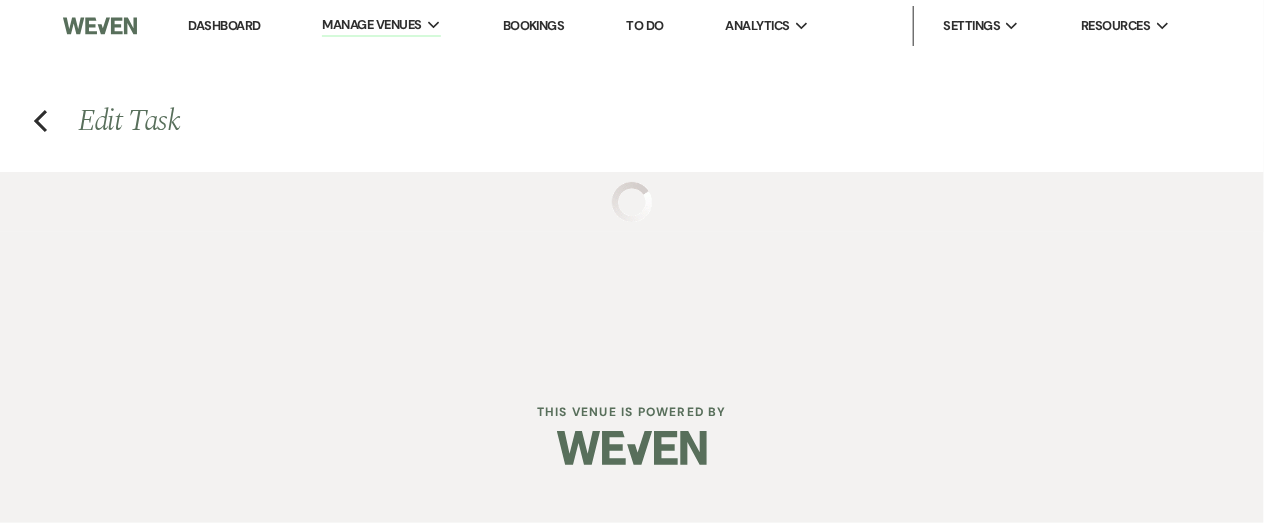 select on "planningToolsAccount" 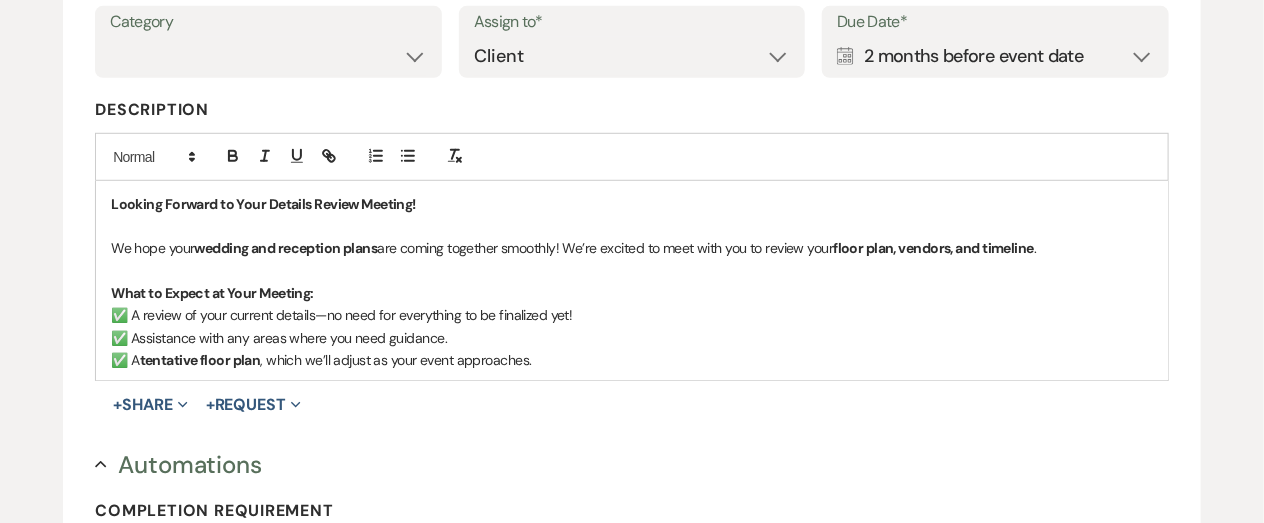scroll, scrollTop: 468, scrollLeft: 0, axis: vertical 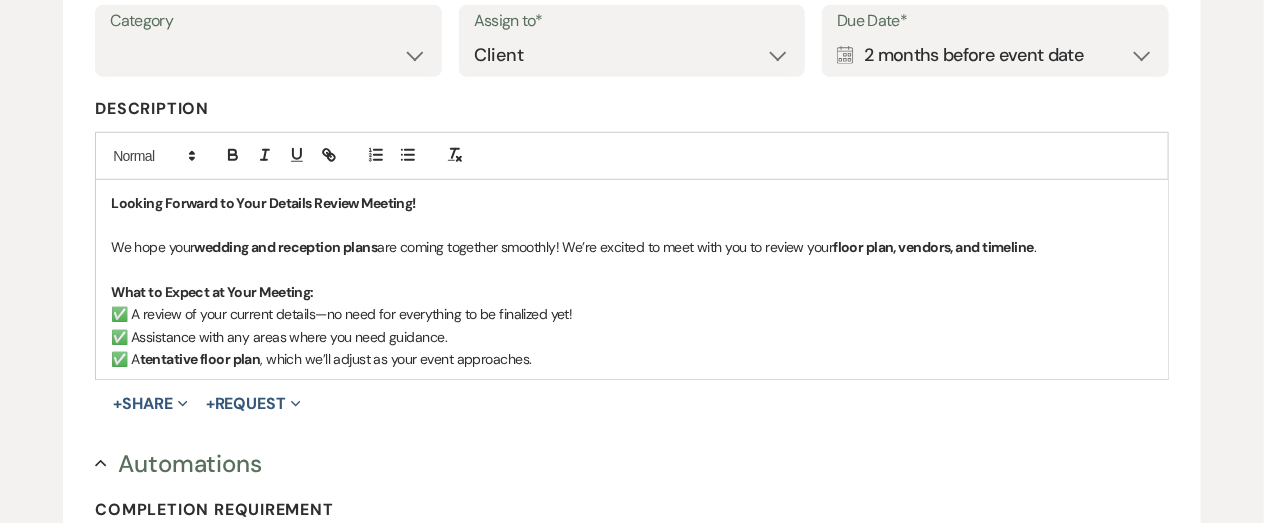click on "Looking Forward to Your Details Review Meeting!" at bounding box center (263, 203) 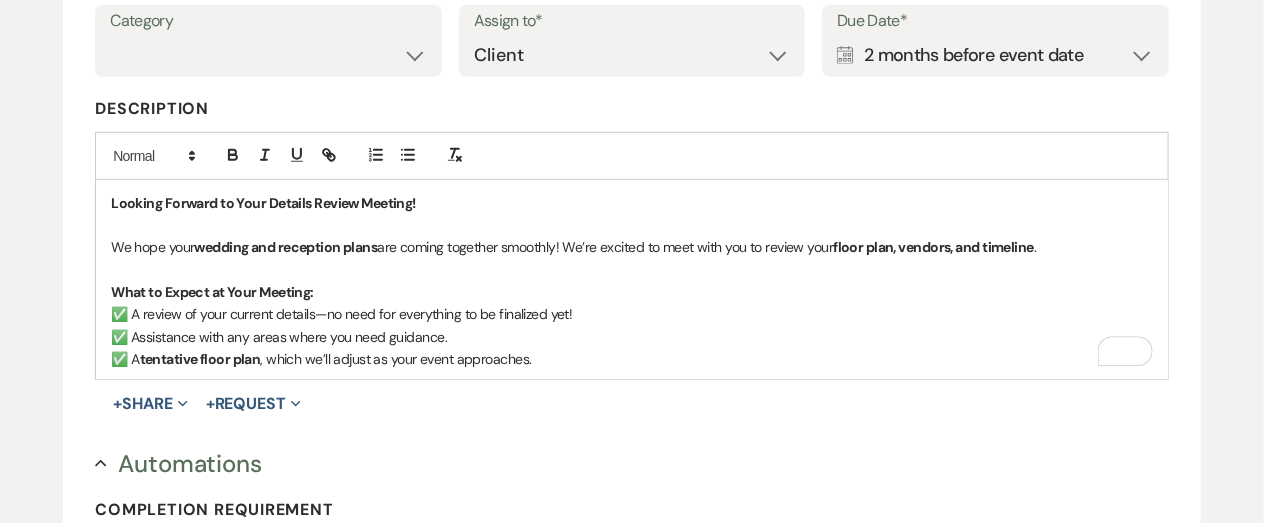 copy on "Looking Forward to Your Details Review Meeting! We hope your  wedding and reception plans  are coming together smoothly! We’re excited to meet with you to review your  floor plan, vendors, and timeline . What to Expect at Your Meeting: ✅ A review of your current details—no need for everything to be finalized yet! ✅ Assistance with any areas where you need guidance. ✅ A  tentative floor plan , which we’ll adjust as your event approaches. How to Prepare: 📌  Complete as much of your EVENT DETAILS and CEREMONY DETAILS as possible  in your  Weven Document Manager  before the meeting. This will help us ensure everything is on track. 📅  We can’t wait to meet with you soon!  Let us know if you have any questions before then." 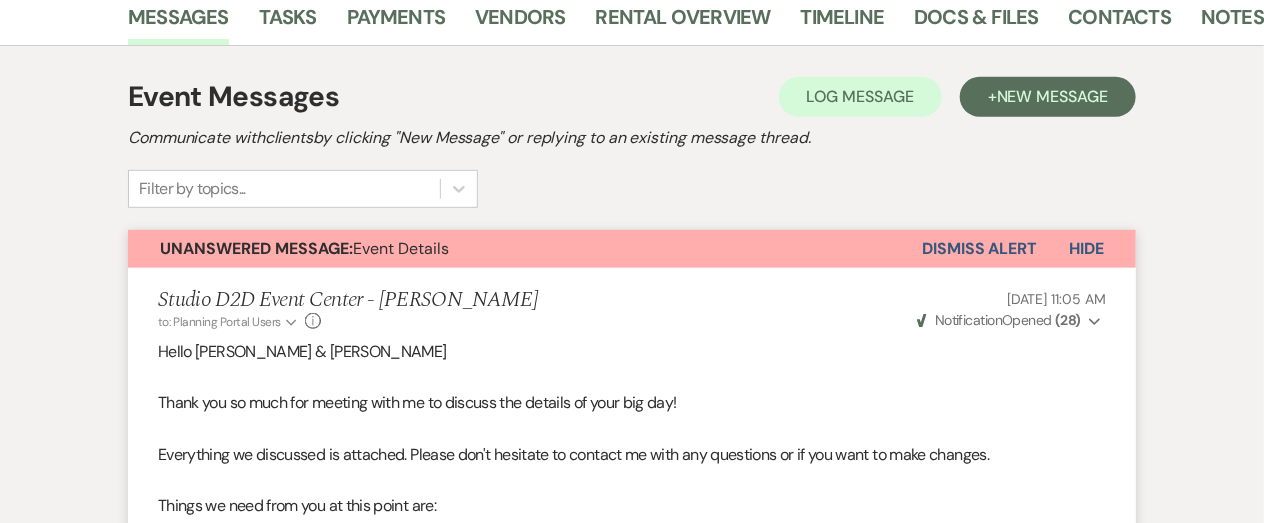 scroll, scrollTop: 303, scrollLeft: 0, axis: vertical 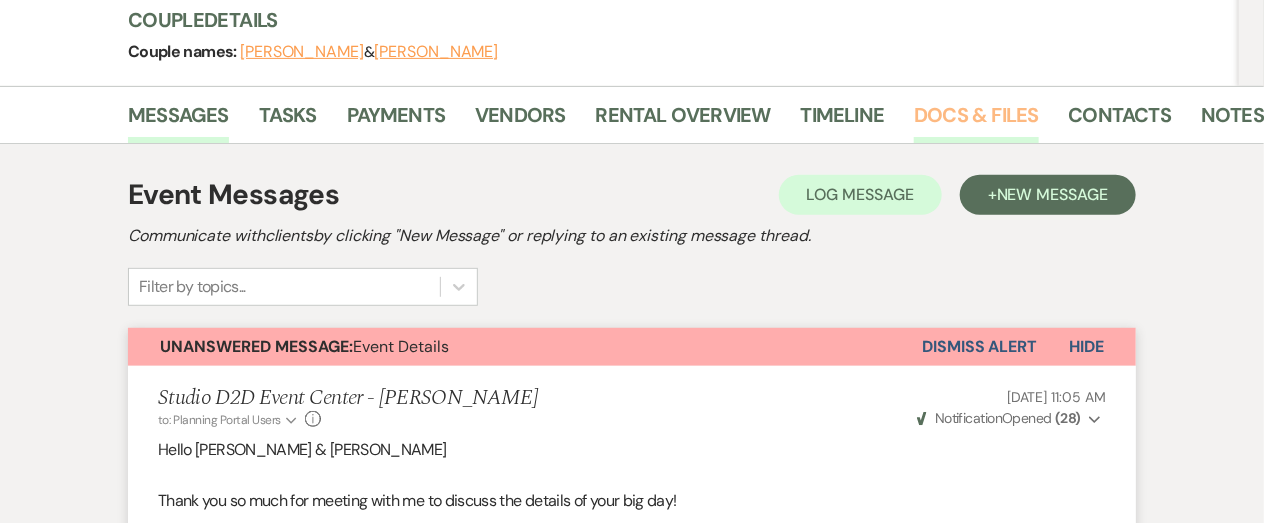 click on "Docs & Files" at bounding box center (976, 121) 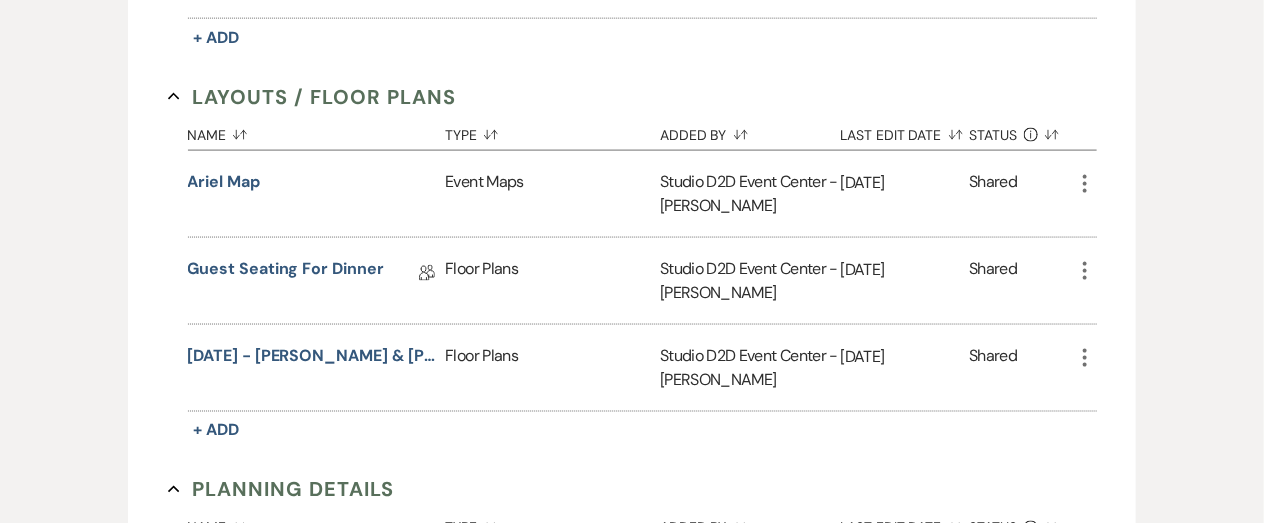 scroll, scrollTop: 1037, scrollLeft: 0, axis: vertical 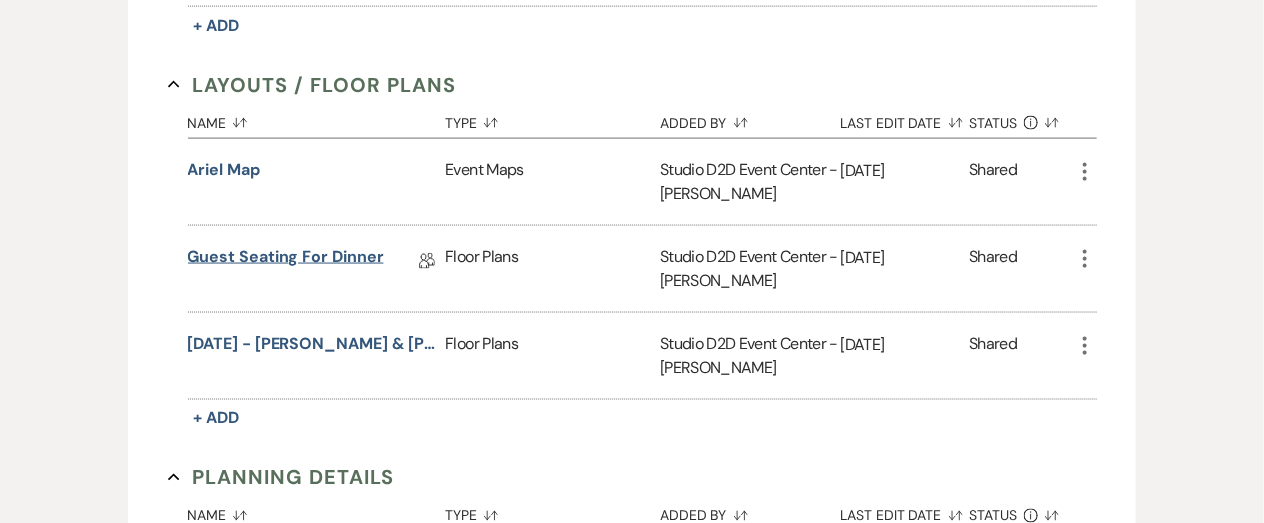 click on "Guest Seating for Dinner" at bounding box center [286, 260] 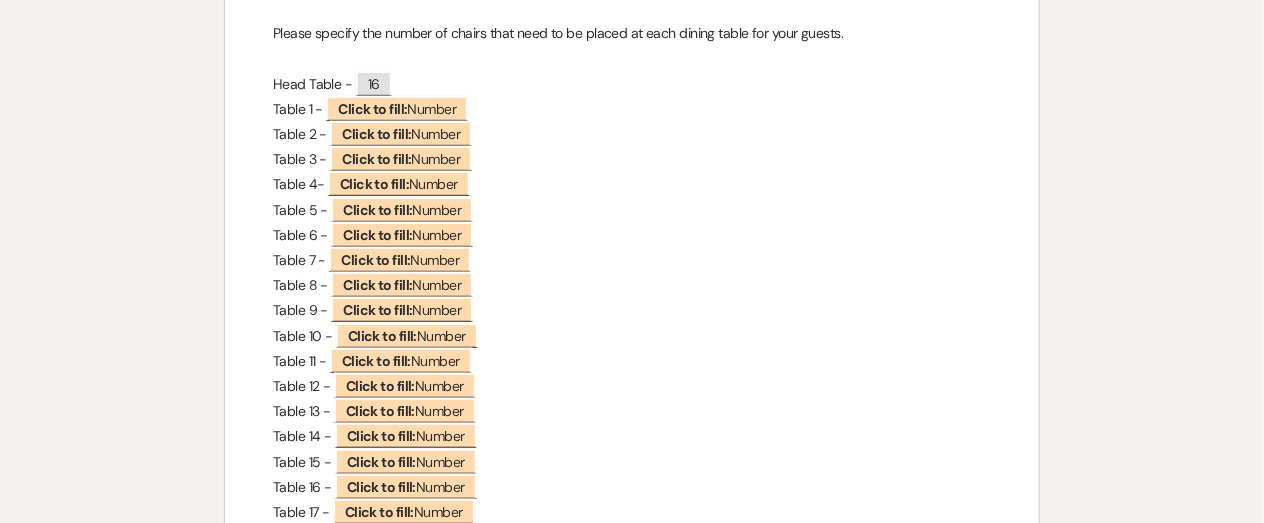 scroll, scrollTop: 0, scrollLeft: 0, axis: both 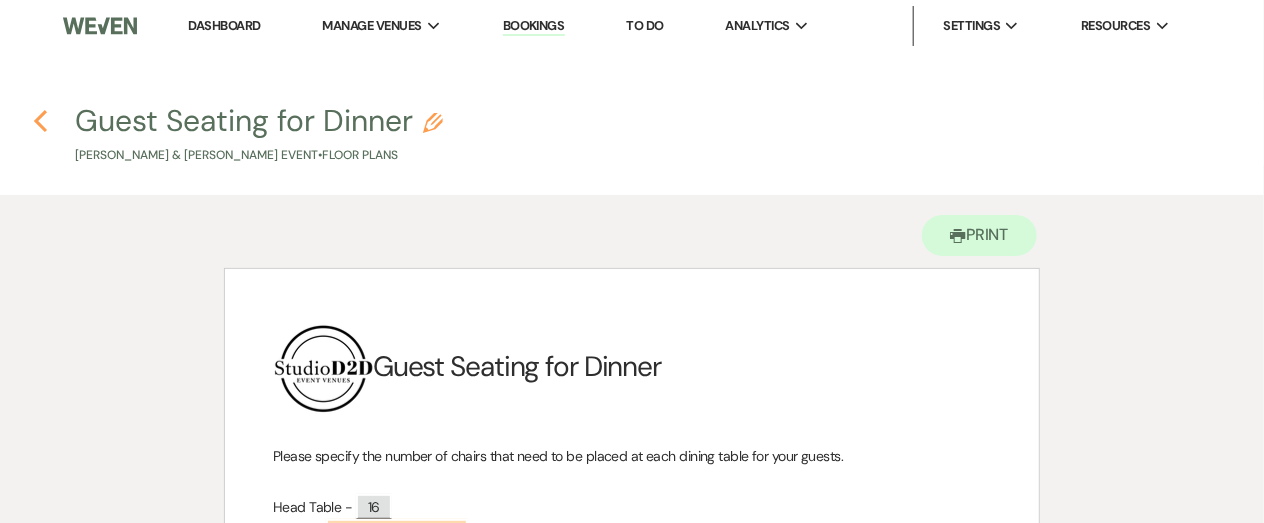 click on "Previous" 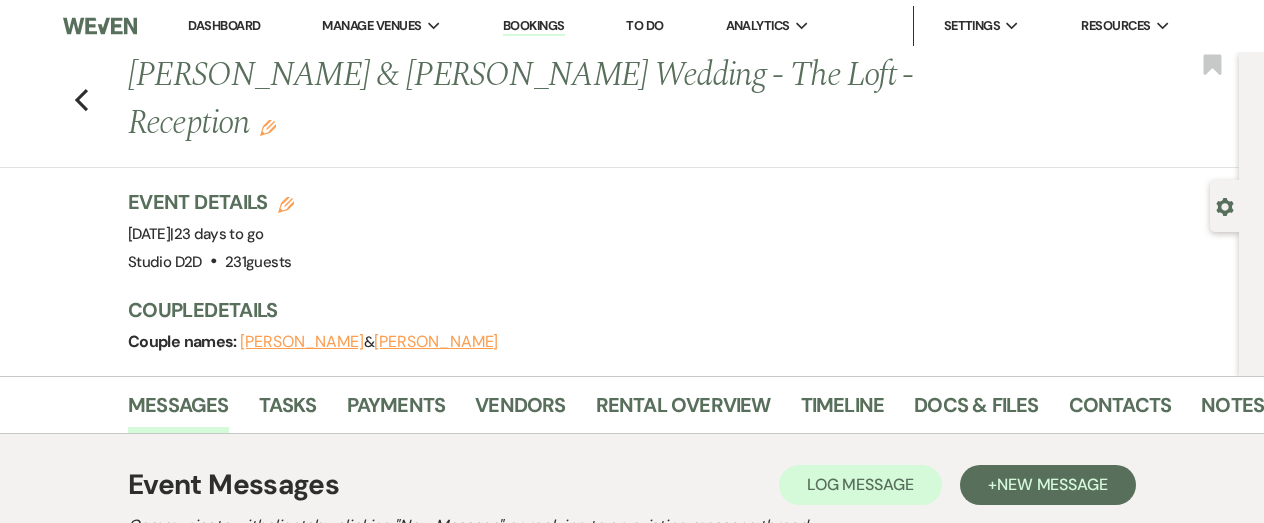 scroll, scrollTop: 927, scrollLeft: 0, axis: vertical 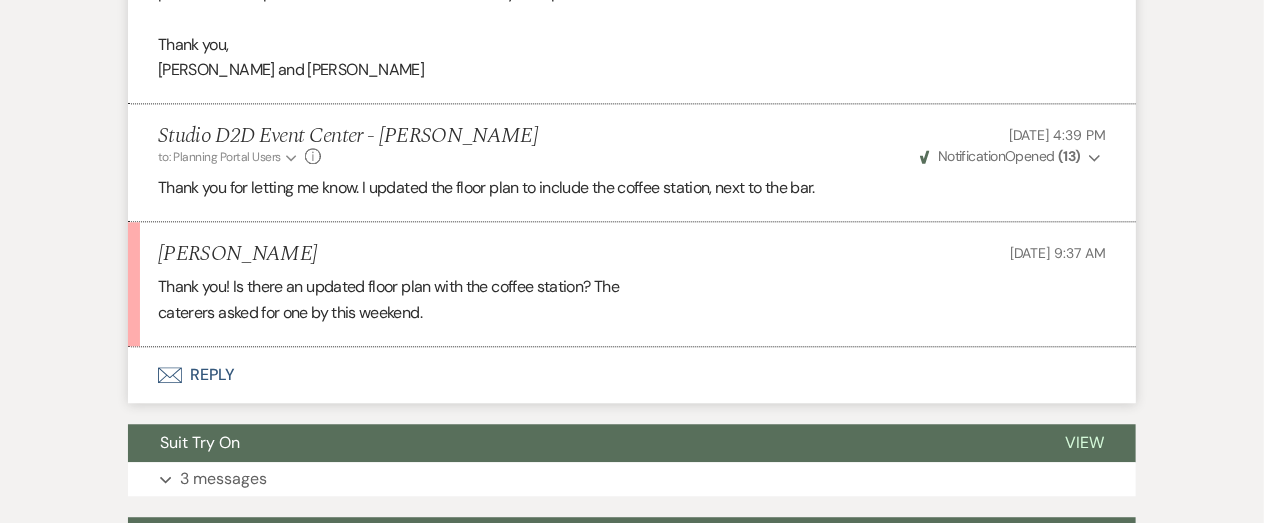 click on "Envelope Reply" at bounding box center (632, 375) 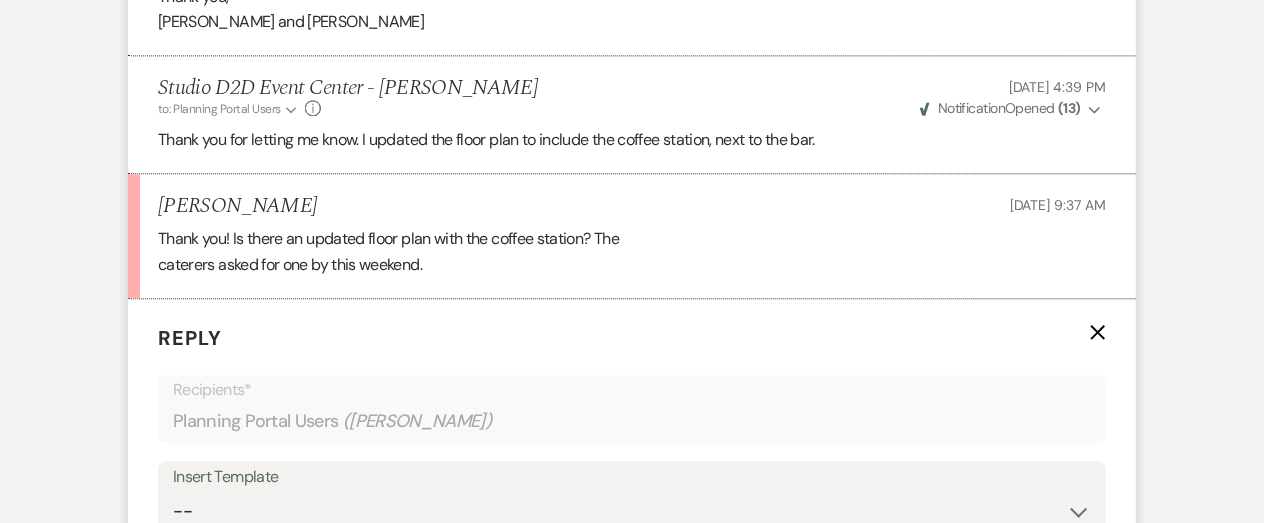 scroll, scrollTop: 1904, scrollLeft: 0, axis: vertical 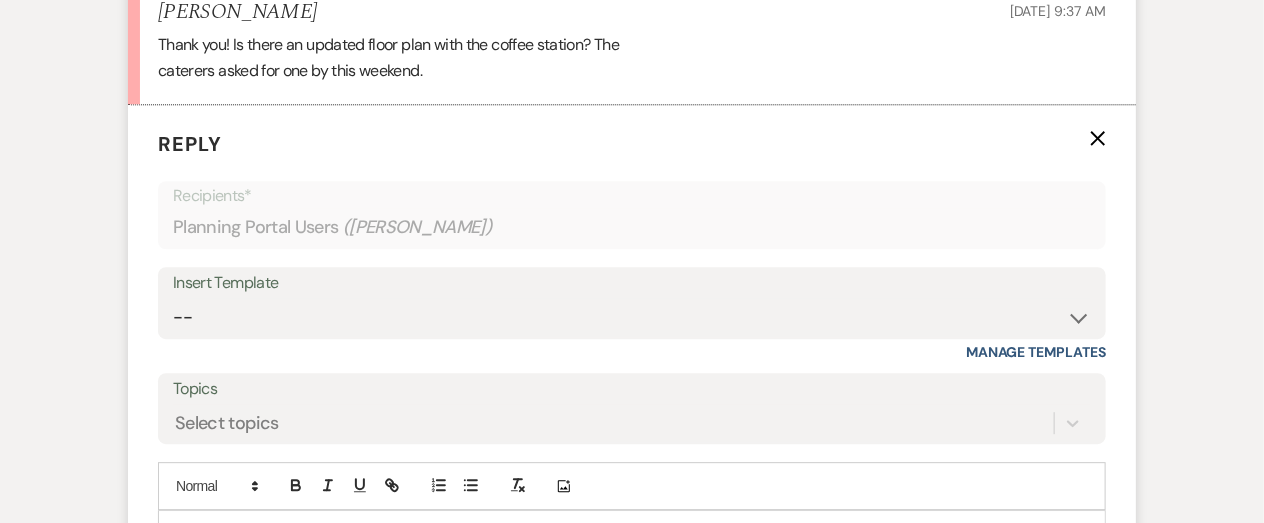 click at bounding box center (632, 534) 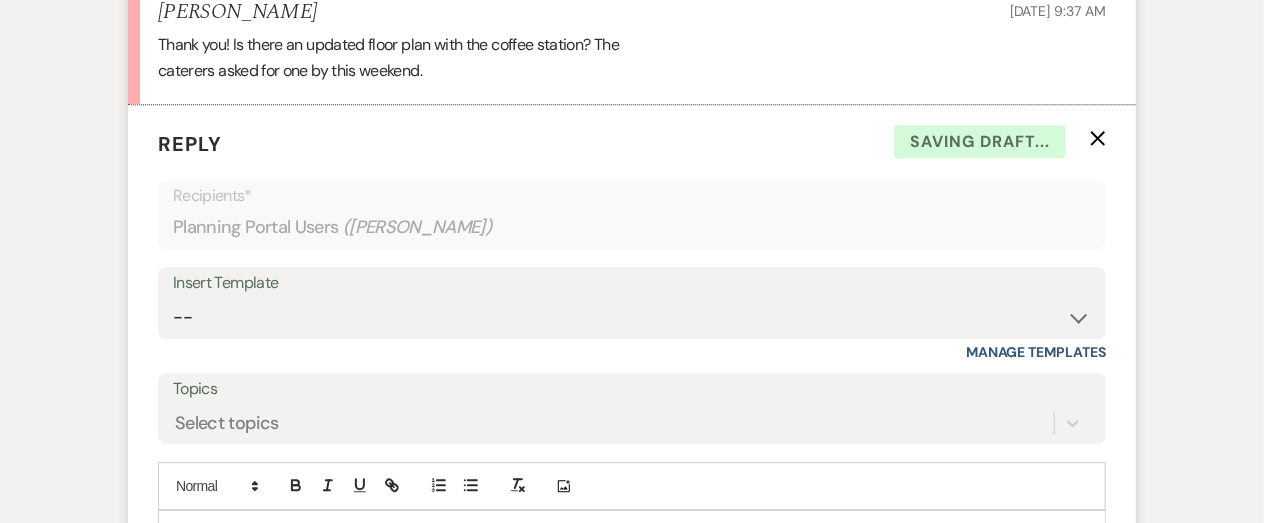 type 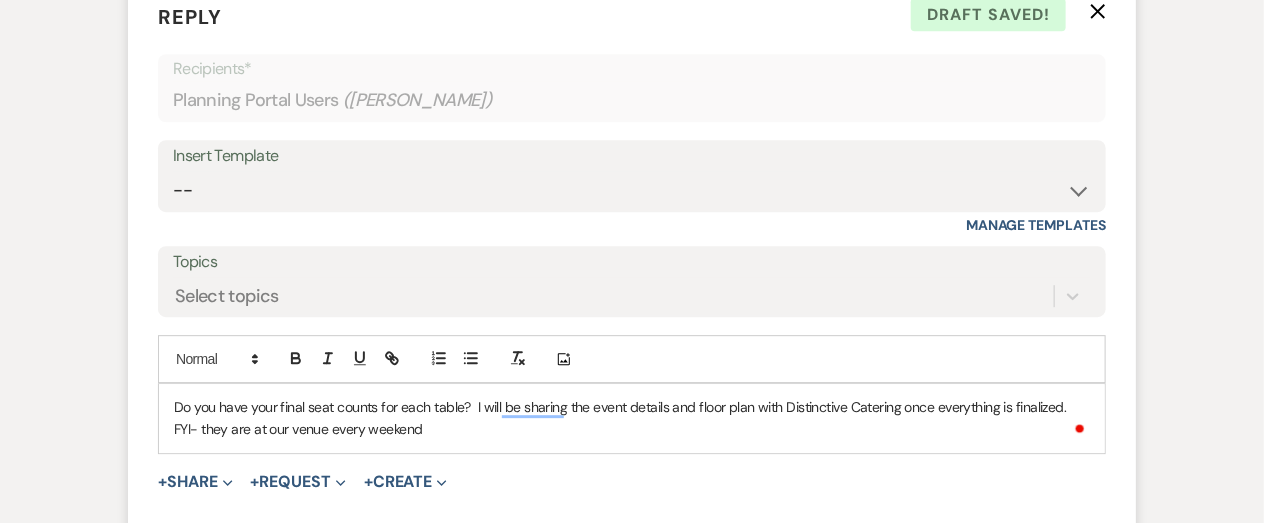 scroll, scrollTop: 2032, scrollLeft: 0, axis: vertical 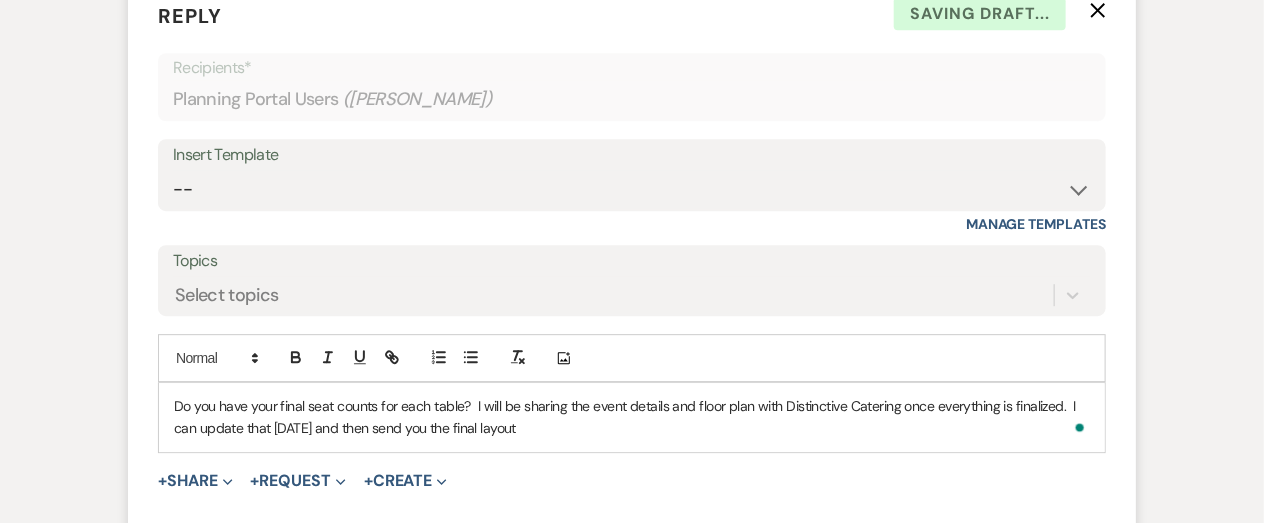 click on "Do you have your final seat counts for each table?  I will be sharing the event details and floor plan with Distinctive Catering once everything is finalized.  I can update that today and then send you the final layout" at bounding box center (632, 417) 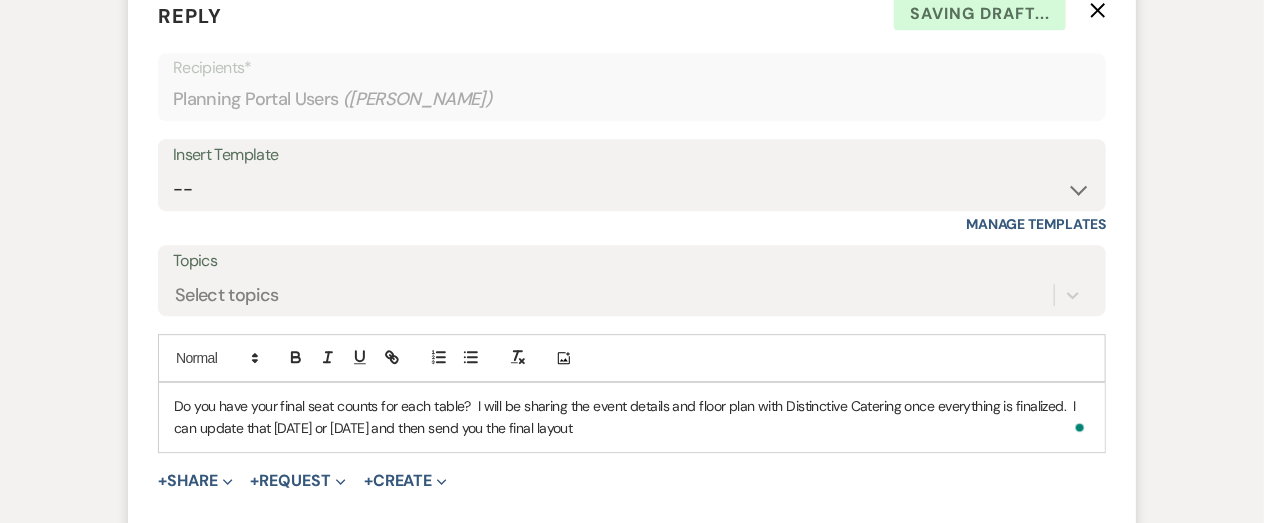 click on "Do you have your final seat counts for each table?  I will be sharing the event details and floor plan with Distinctive Catering once everything is finalized.  I can update that today or tomorrow and then send you the final layout" at bounding box center [632, 417] 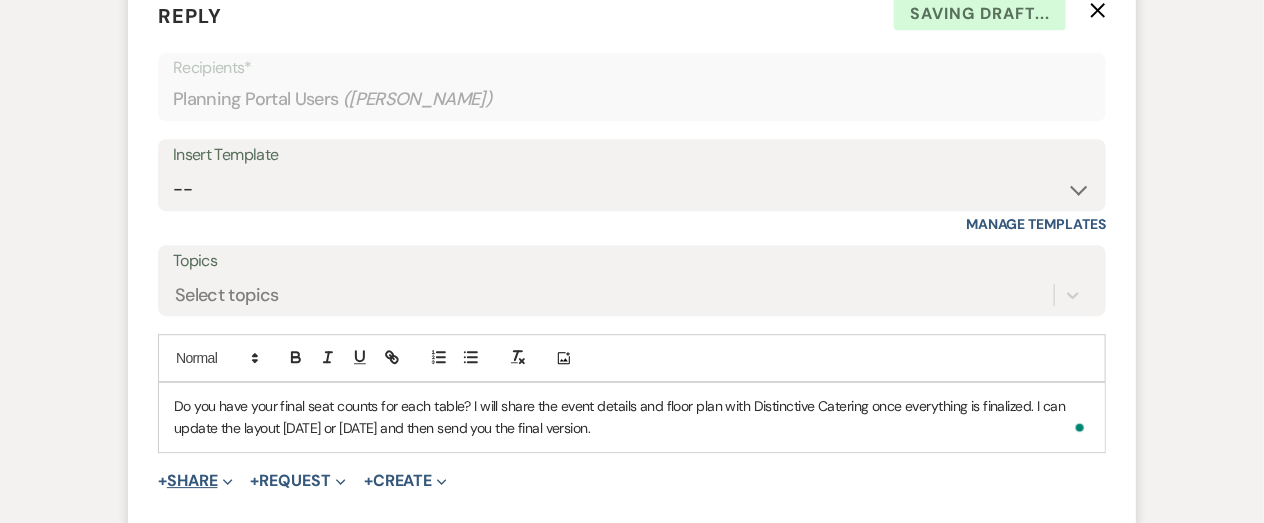click on "+  Share Expand" at bounding box center [195, 481] 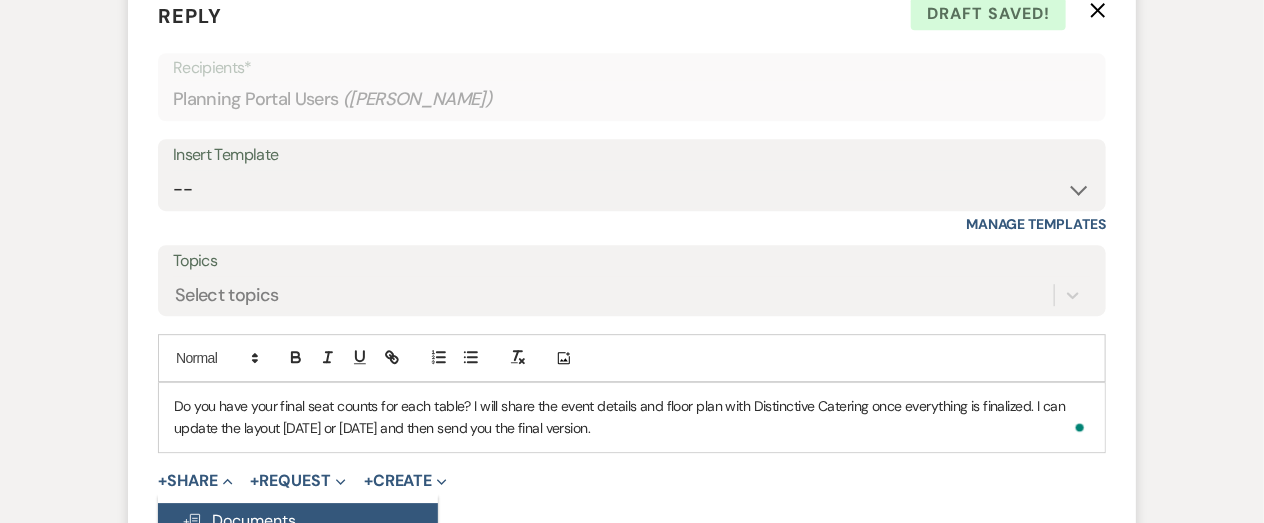 click on "Doc Upload Documents" at bounding box center [239, 520] 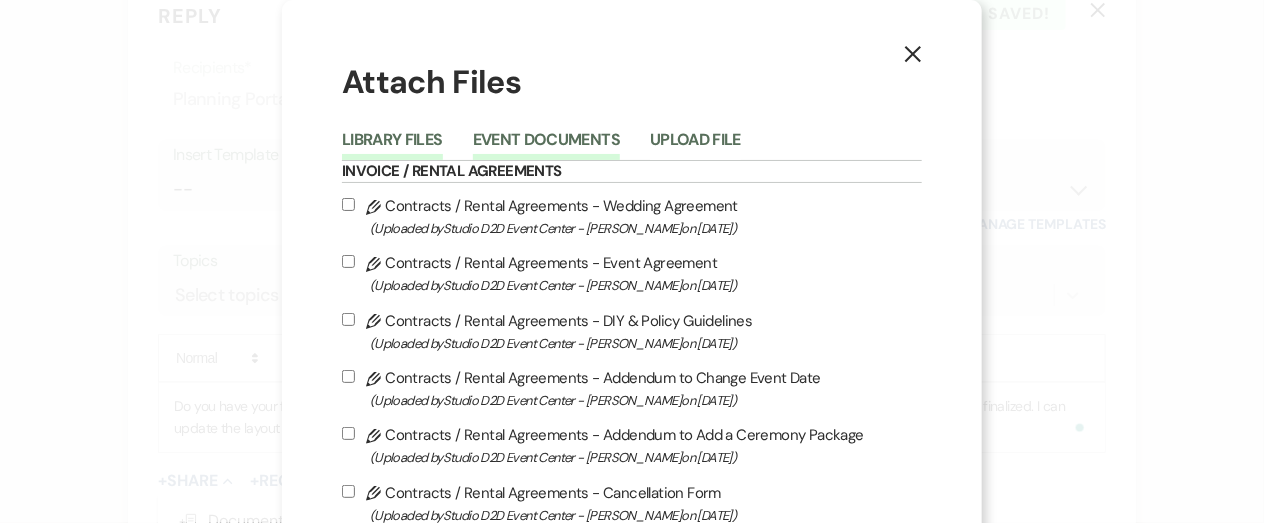 click on "Event Documents" at bounding box center (546, 146) 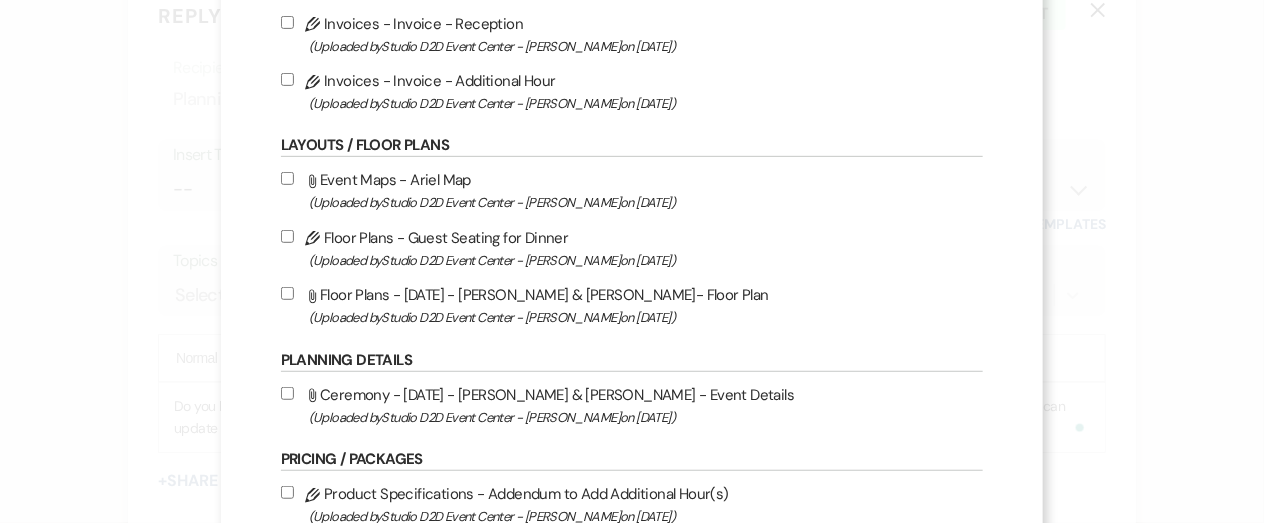 scroll, scrollTop: 298, scrollLeft: 0, axis: vertical 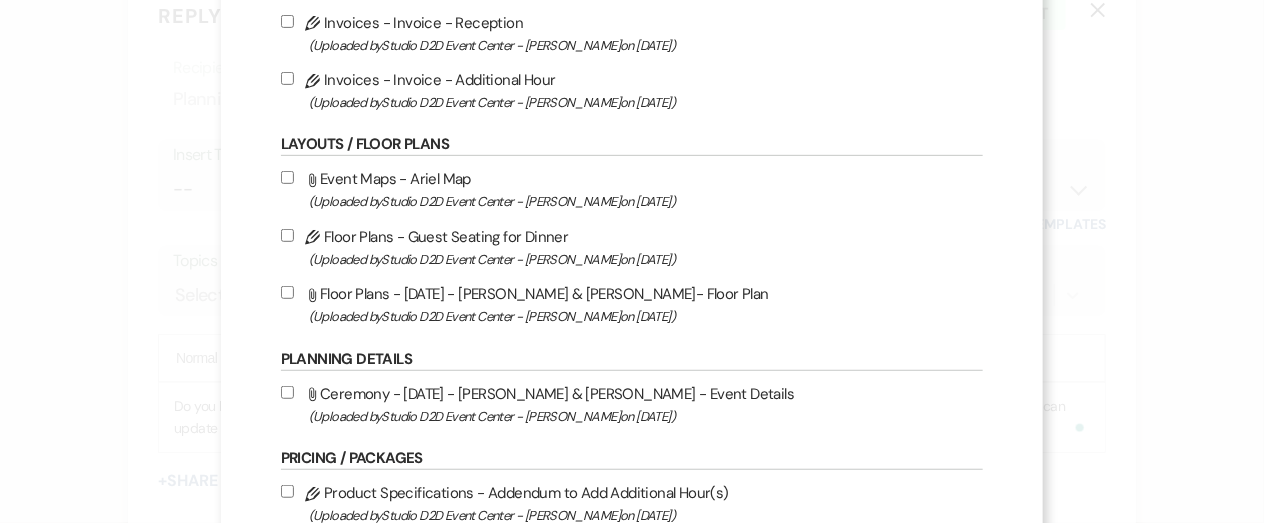 click on "Pencil Floor Plans - Guest Seating for Dinner (Uploaded by  Studio D2D Event Center - Kristan  on   Jul 8th, 2025 )" at bounding box center [632, 247] 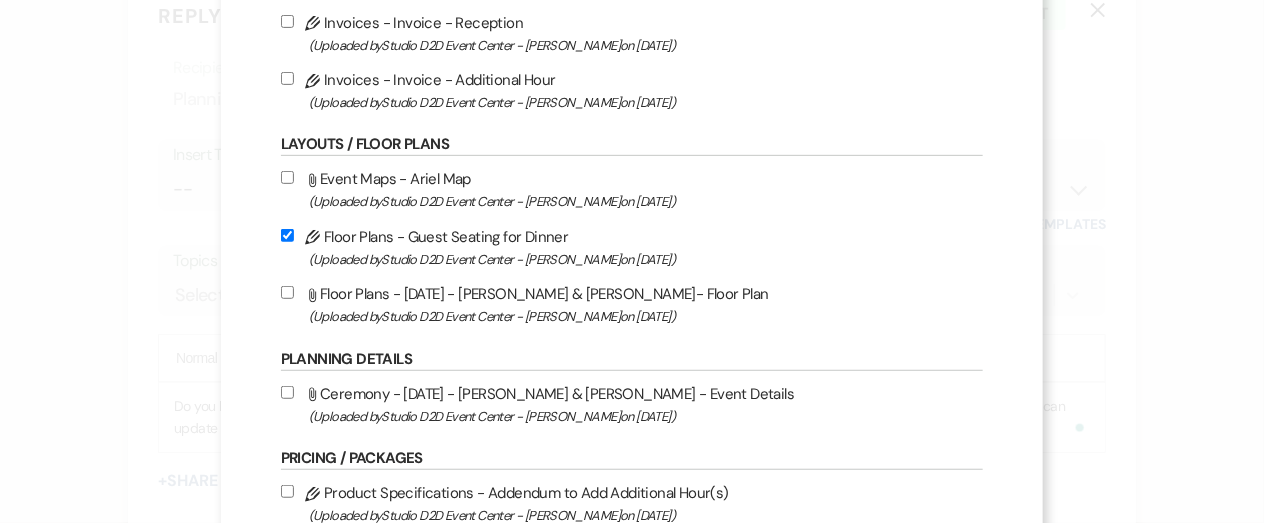 checkbox on "true" 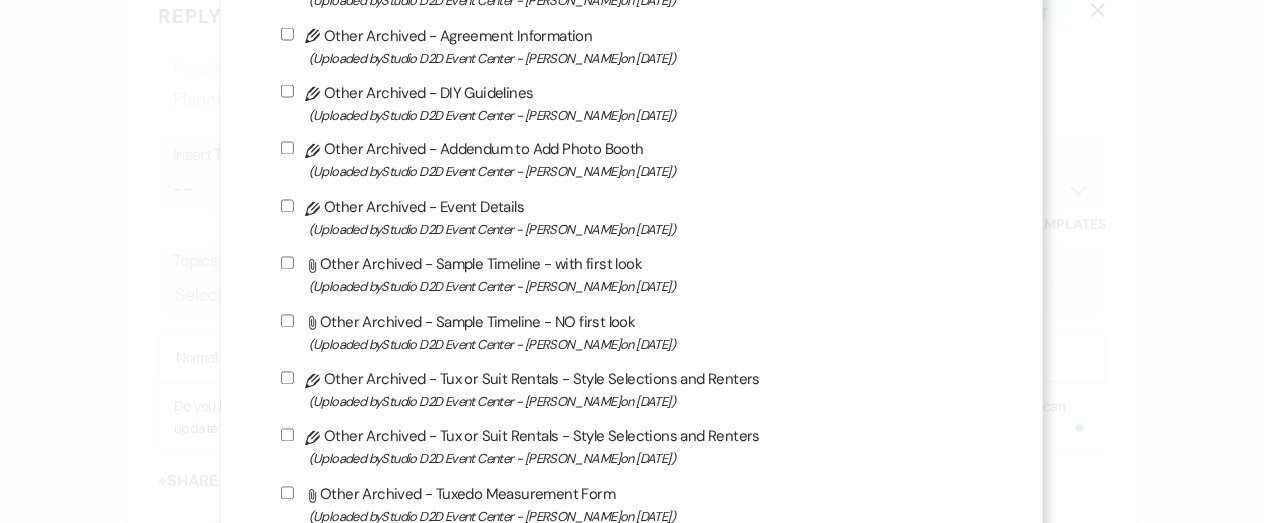 scroll, scrollTop: 1397, scrollLeft: 0, axis: vertical 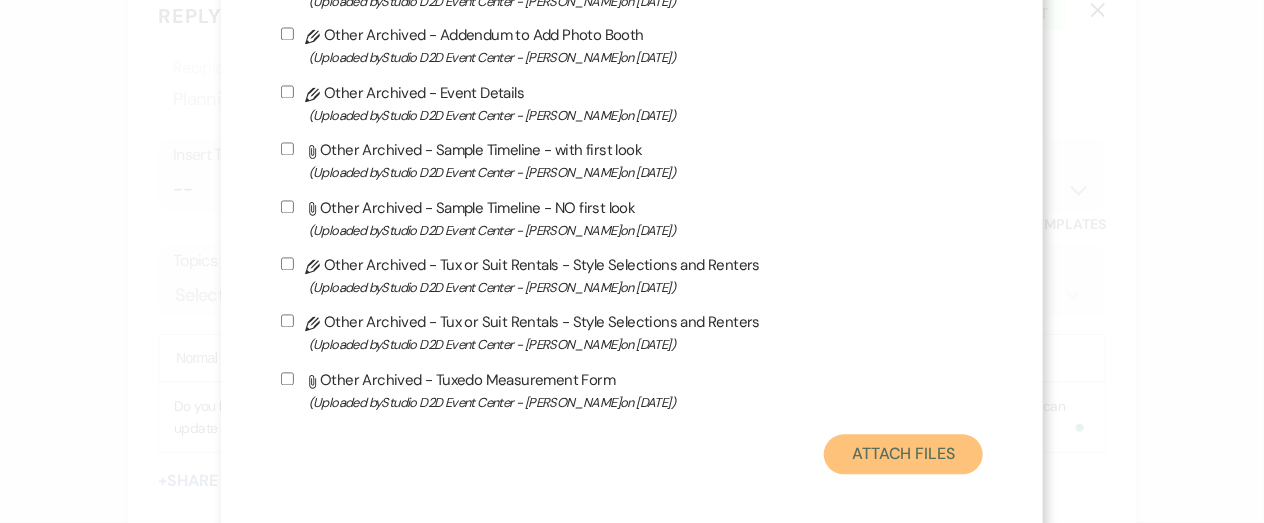 click on "Attach Files" at bounding box center [903, 455] 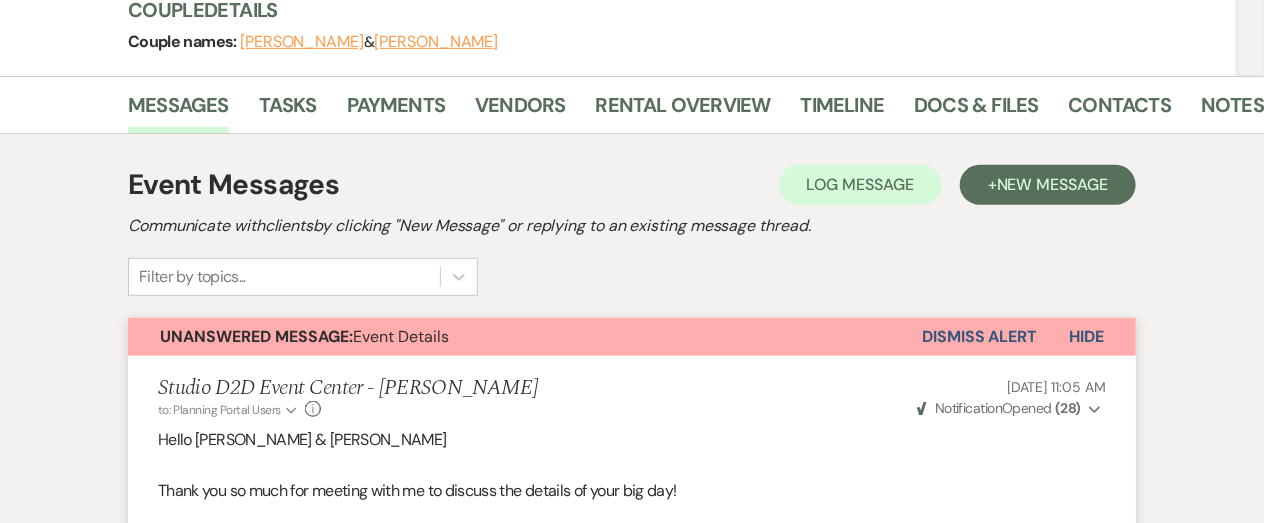 scroll, scrollTop: 228, scrollLeft: 0, axis: vertical 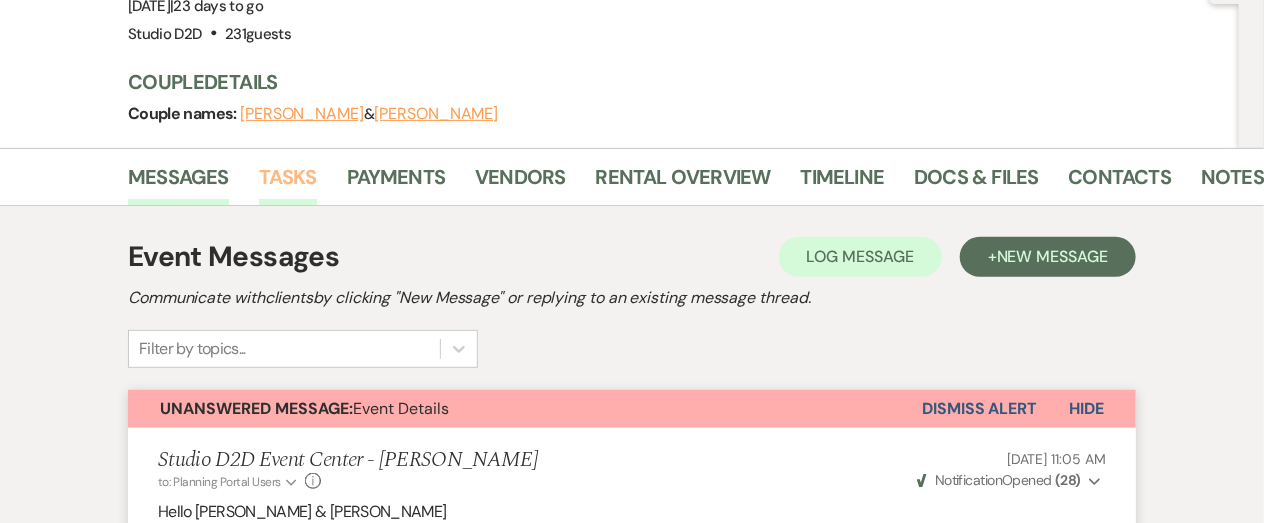 click on "Tasks" at bounding box center [288, 183] 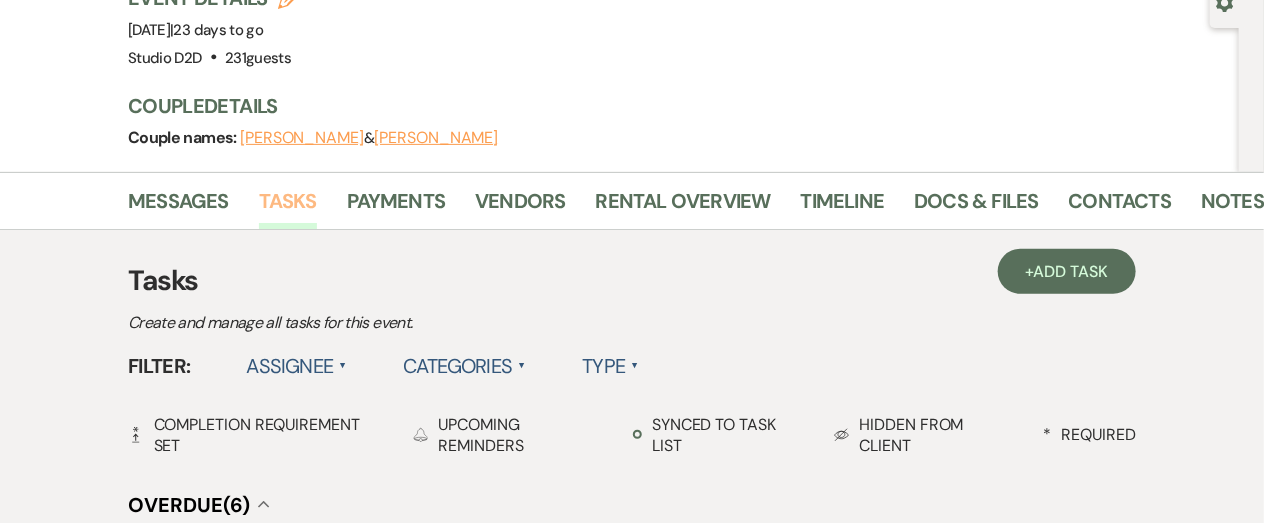 scroll, scrollTop: 0, scrollLeft: 0, axis: both 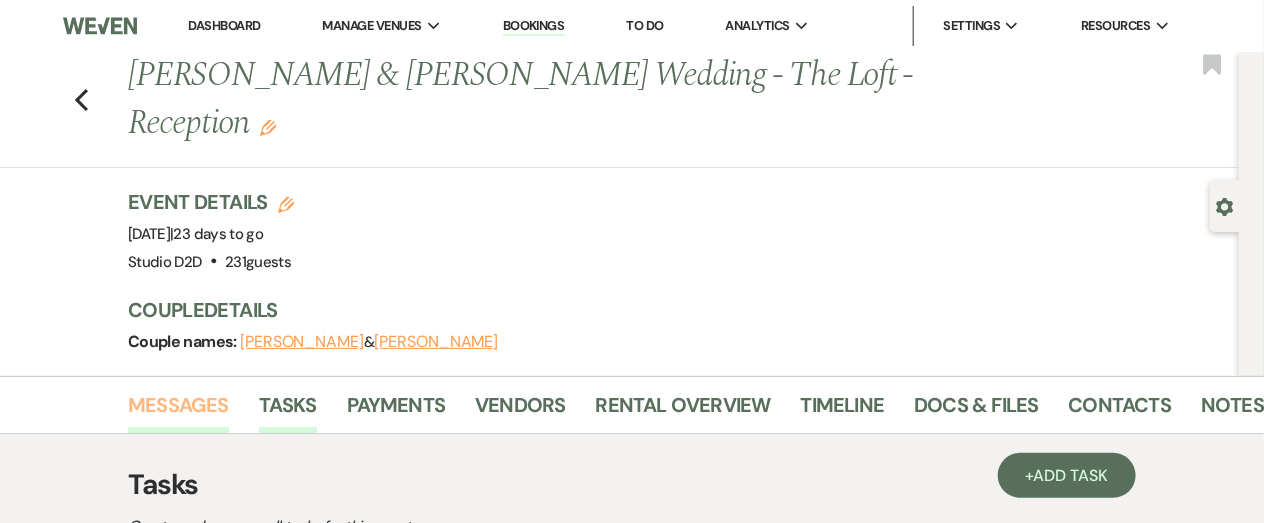 click on "Messages" at bounding box center [178, 411] 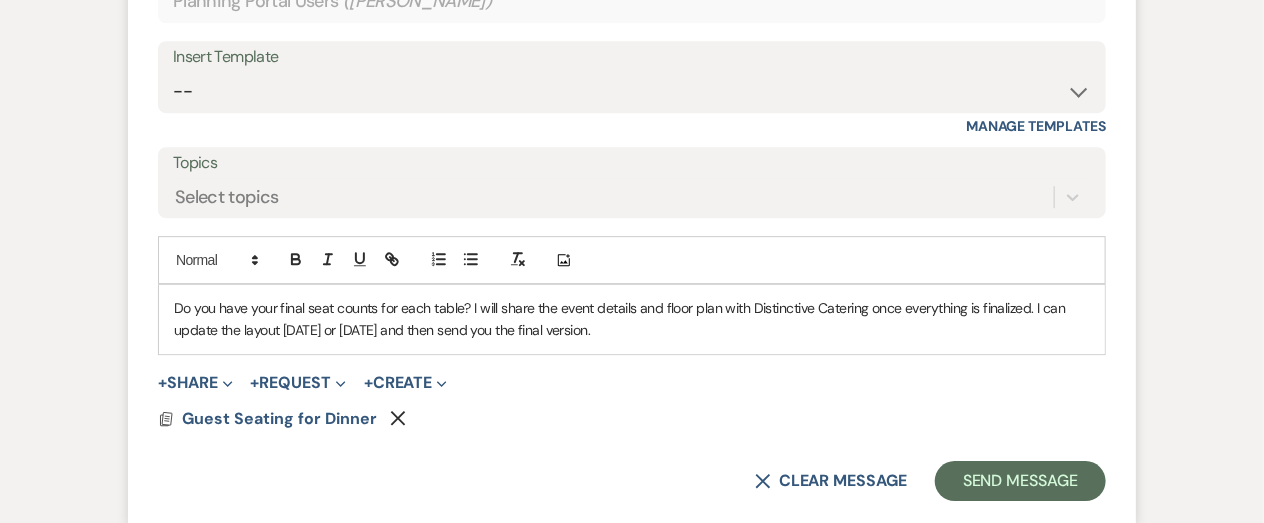 scroll, scrollTop: 2137, scrollLeft: 0, axis: vertical 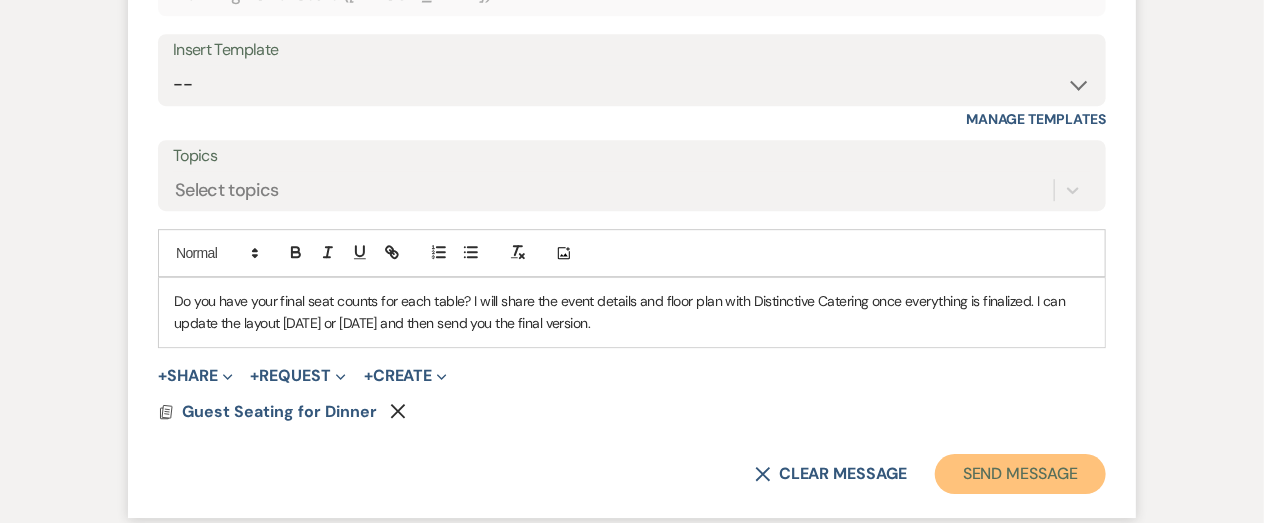 click on "Send Message" at bounding box center (1020, 474) 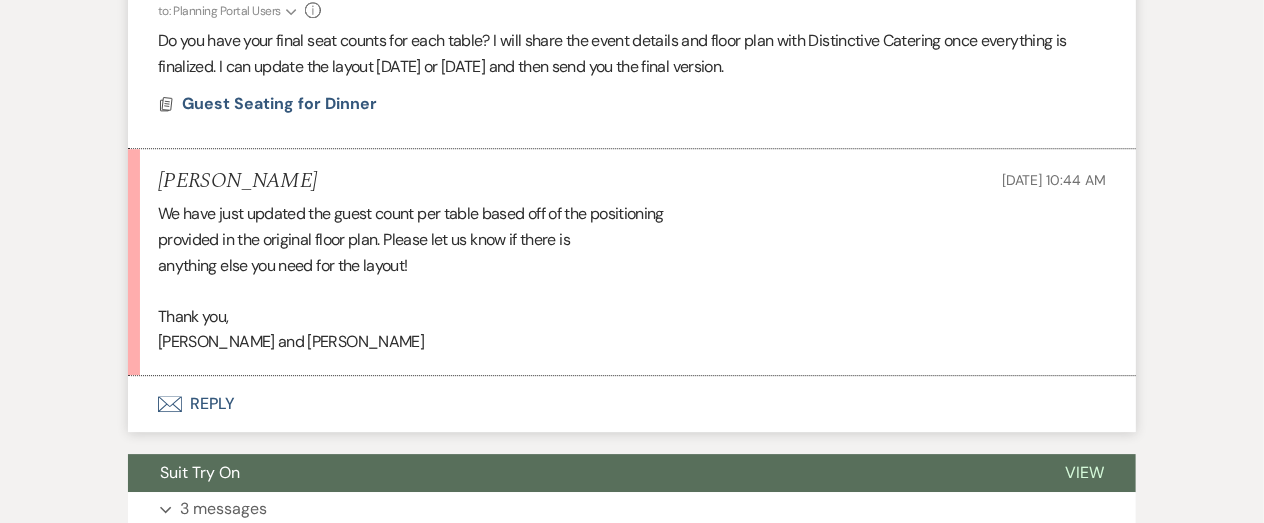 scroll, scrollTop: 2042, scrollLeft: 0, axis: vertical 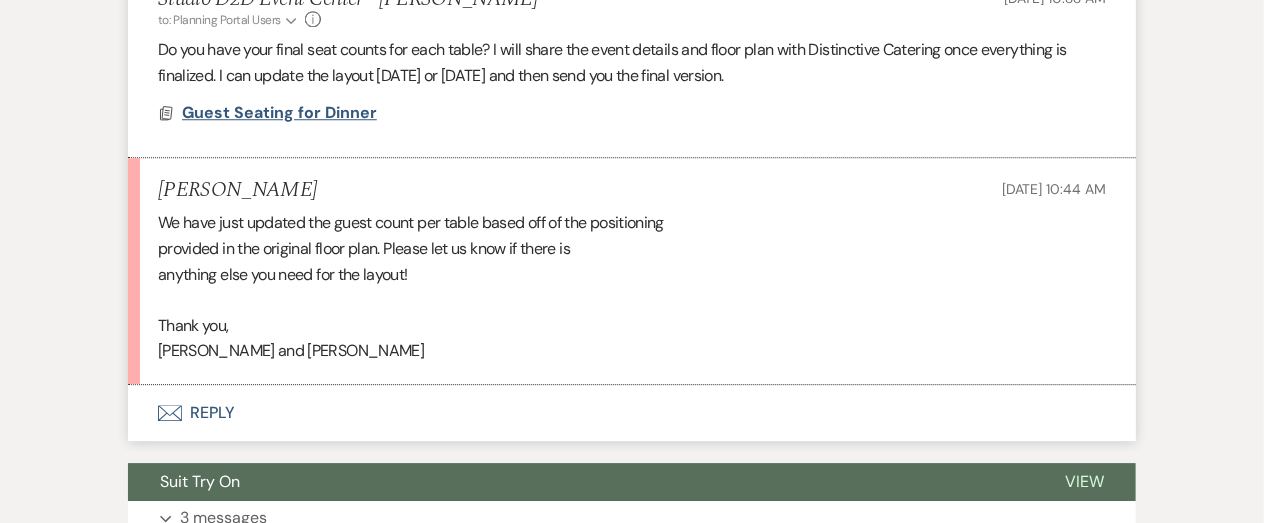 click on "Guest Seating for Dinner" at bounding box center [279, 112] 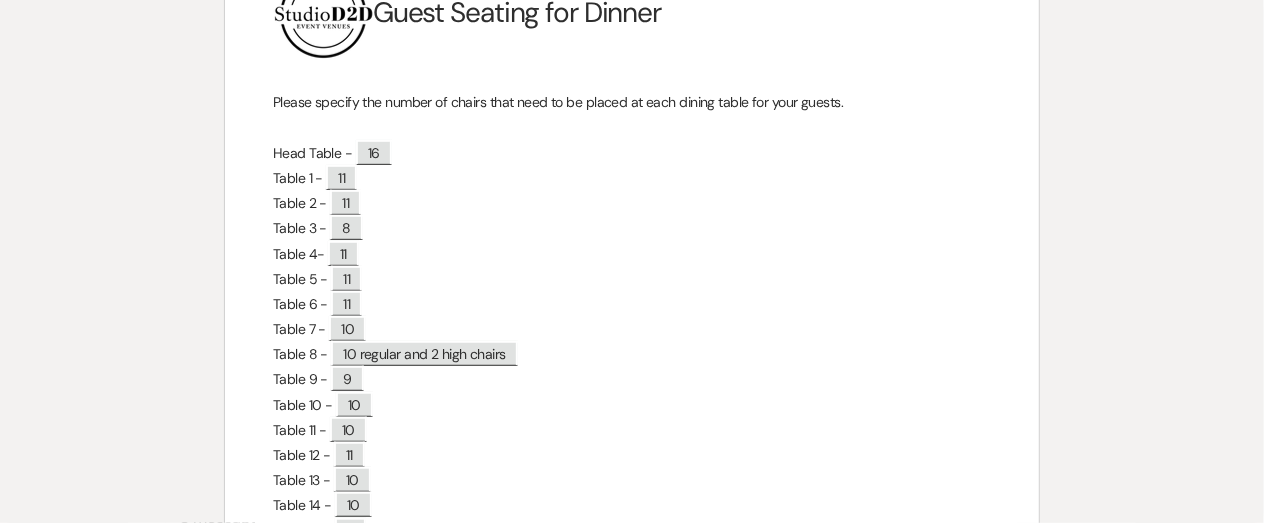 scroll, scrollTop: 319, scrollLeft: 0, axis: vertical 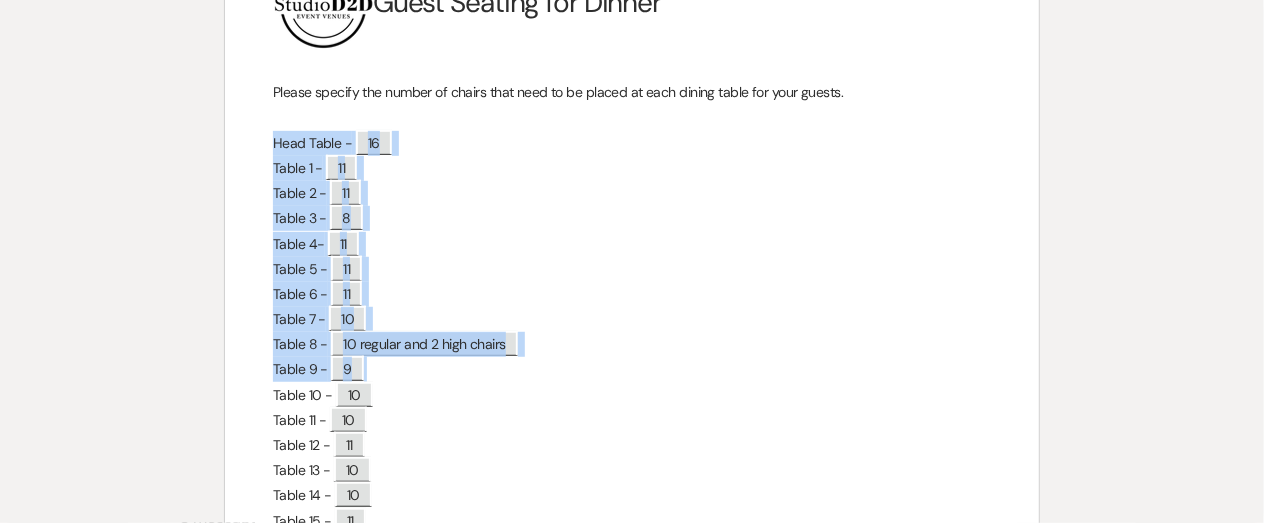 drag, startPoint x: 273, startPoint y: 141, endPoint x: 552, endPoint y: 361, distance: 355.3041 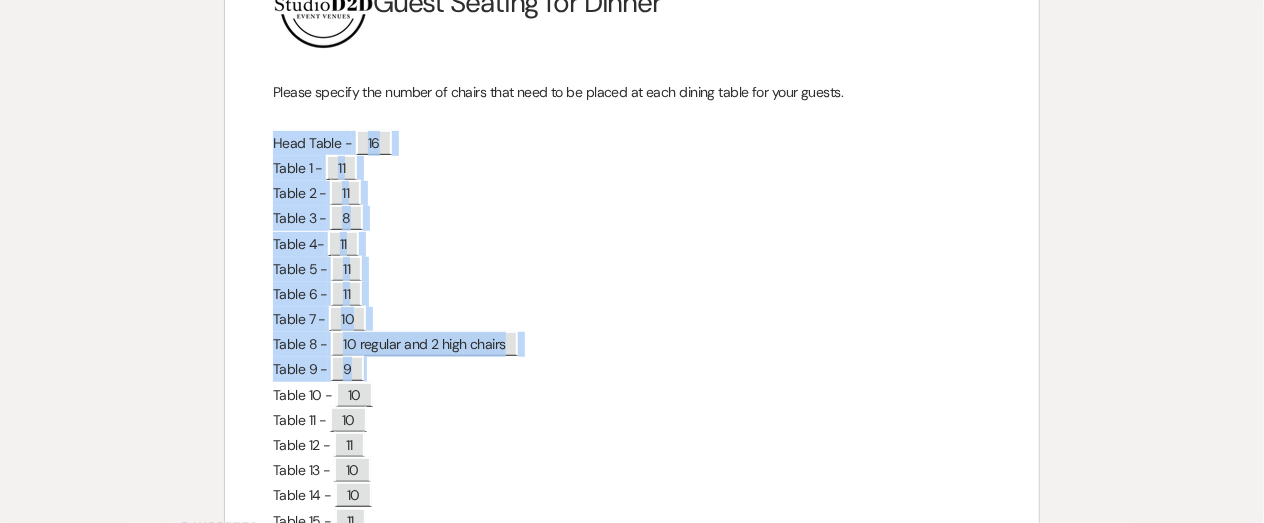 click on "﻿ ﻿    Guest Seating for Dinner Please specify the number of chairs that need to be placed at each dining table for your guests. Head Table -  ﻿
16
﻿   Table 1 -  ﻿
11
﻿   Table 2 -  ﻿
11
﻿   Table 3 -  ﻿
8
﻿   Table 4-  ﻿
11
﻿   Table 5 -   ﻿
11
﻿   Table 6 -  ﻿
11
﻿   Table 7 -  ﻿
10
﻿   Table 8 -  ﻿
10 regular and 2 high chairs
﻿   Table 9 -  ﻿
9
﻿   Table 10 -  ﻿
10
﻿   Table 11 -  ﻿
10
﻿   Table 12 -  ﻿
11
﻿   Table 13 -  ﻿
10
﻿   Table 14 -  ﻿
10
﻿   Table 15 -  ﻿
11" at bounding box center (632, 393) 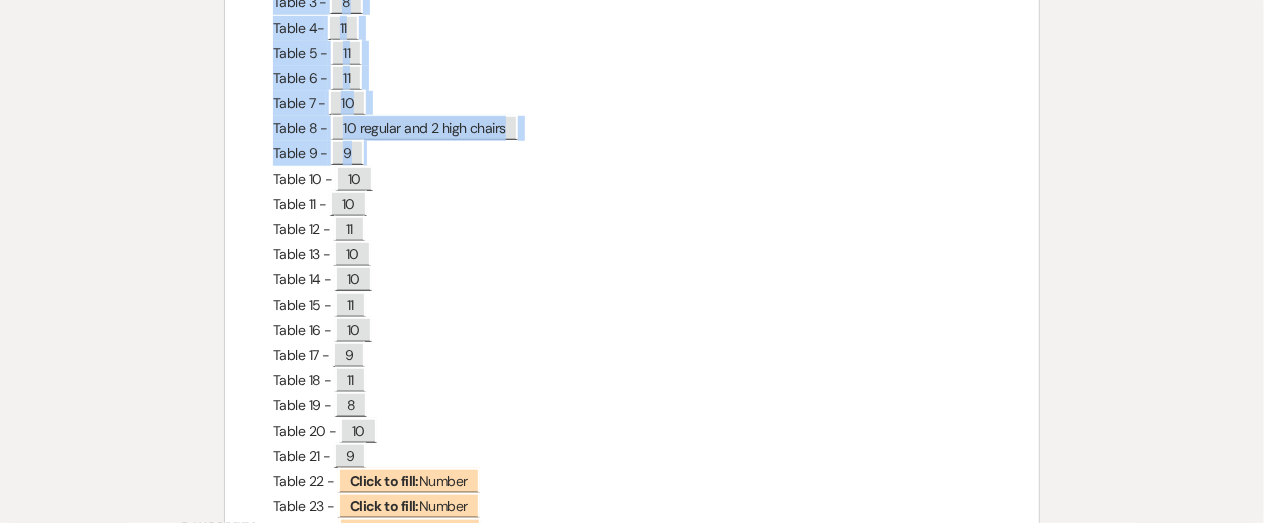 scroll, scrollTop: 547, scrollLeft: 0, axis: vertical 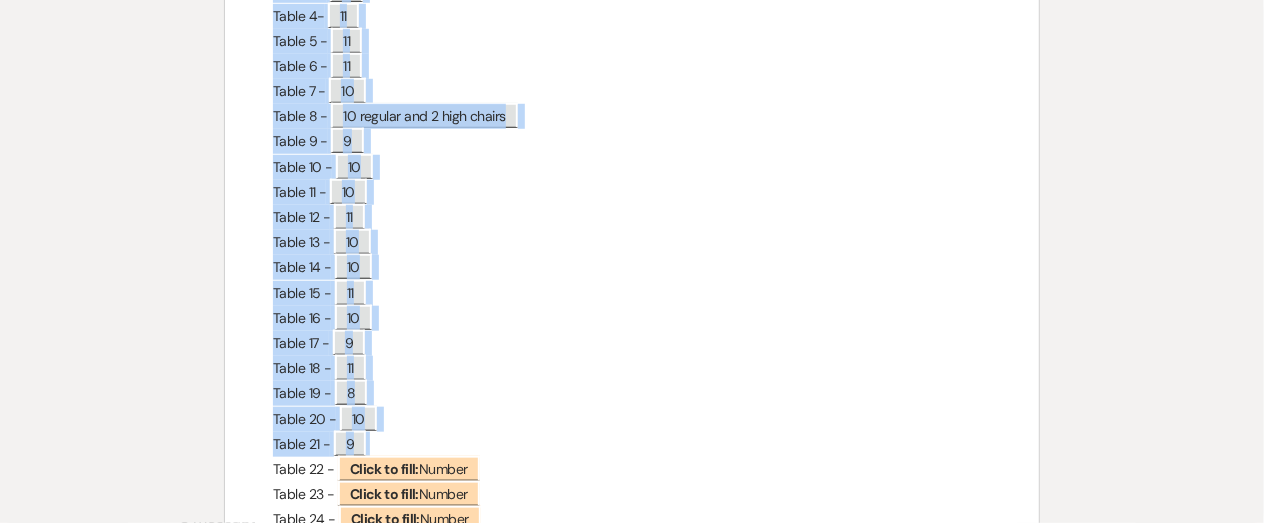 click on "Table 21 -  ﻿
9
﻿" at bounding box center [632, 444] 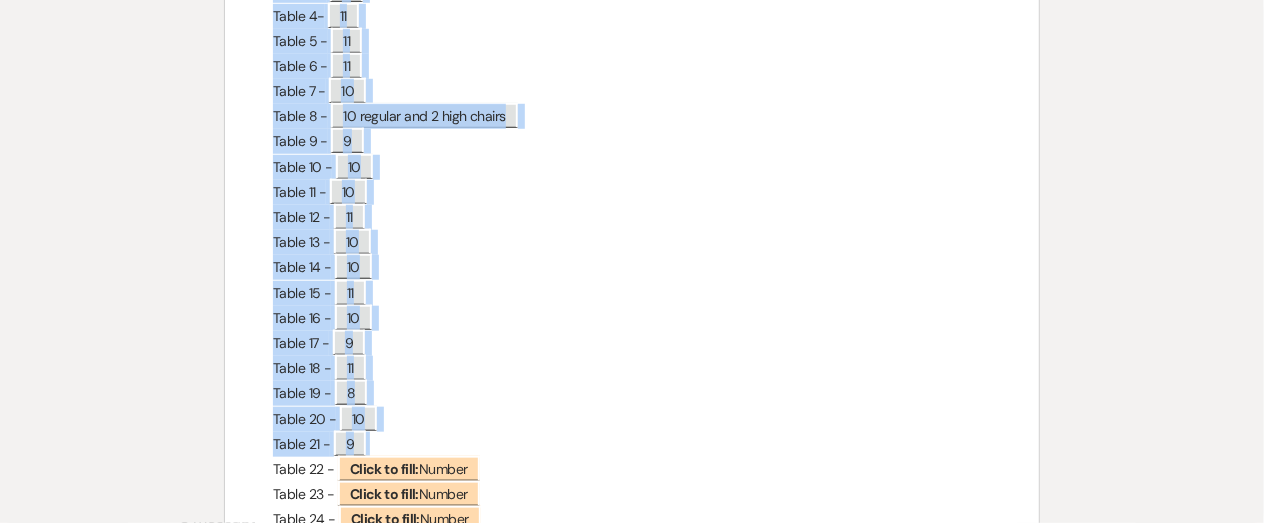 copy on "Head Table -  ﻿
16
﻿   Table 1 -  ﻿
11
﻿   Table 2 -  ﻿
11
﻿   Table 3 -  ﻿
8
﻿   Table 4-  ﻿
11
﻿   Table 5 -   ﻿
11
﻿   Table 6 -  ﻿
11
﻿   Table 7 -  ﻿
10
﻿   Table 8 -  ﻿
10 regular and 2 high chairs
﻿   Table 9 -  ﻿
9
﻿   Table 10 -  ﻿
10
﻿   Table 11 -  ﻿
10
﻿   Table 12 -  ﻿
11
﻿   Table 13 -  ﻿
10
﻿   Table 14 -  ﻿
10
﻿   Table 15 -  ﻿
11
﻿   Table 16 -  ﻿
10
﻿   Table 17 -  ﻿
9
﻿   Table 18 -  ﻿
11
﻿   Table 19 -  ﻿
8
﻿   Table 20 - ﻿
10
﻿   Table 21 -  ﻿
9
﻿" 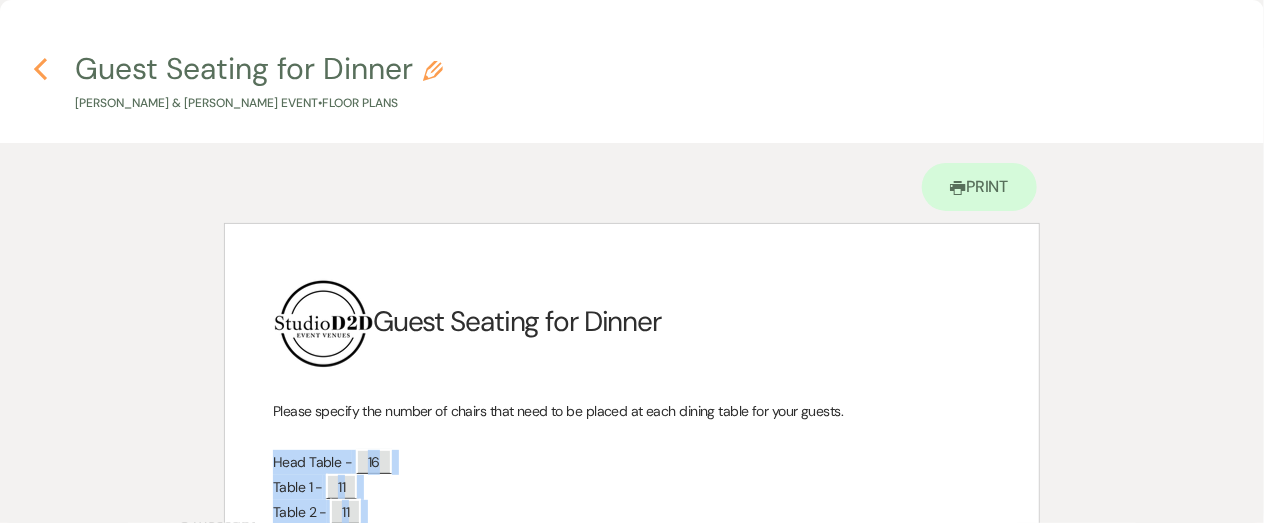 click 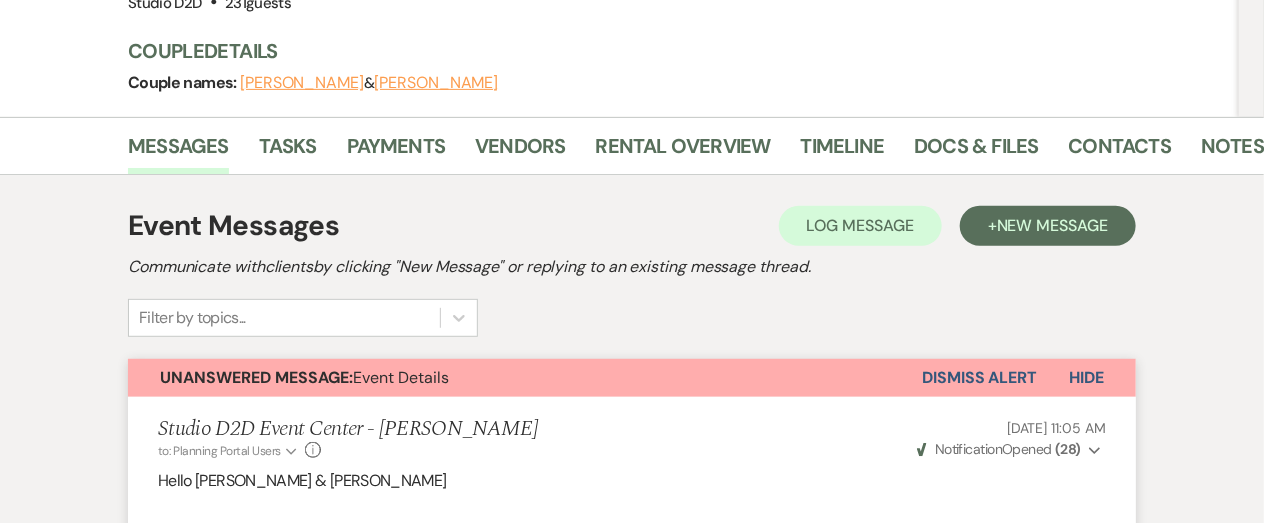 scroll, scrollTop: 247, scrollLeft: 0, axis: vertical 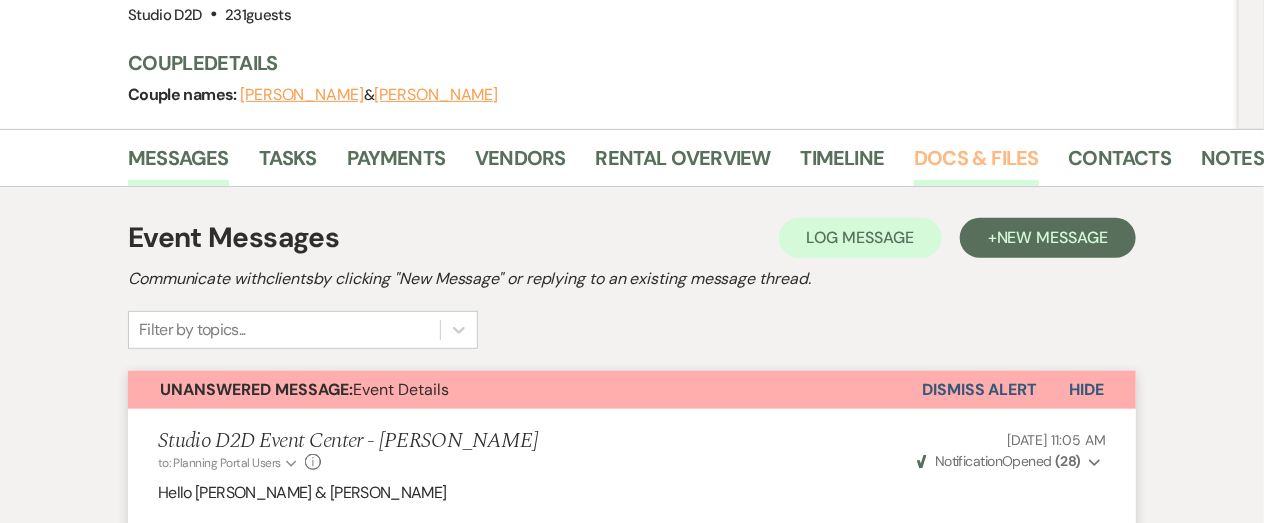 click on "Docs & Files" at bounding box center [976, 164] 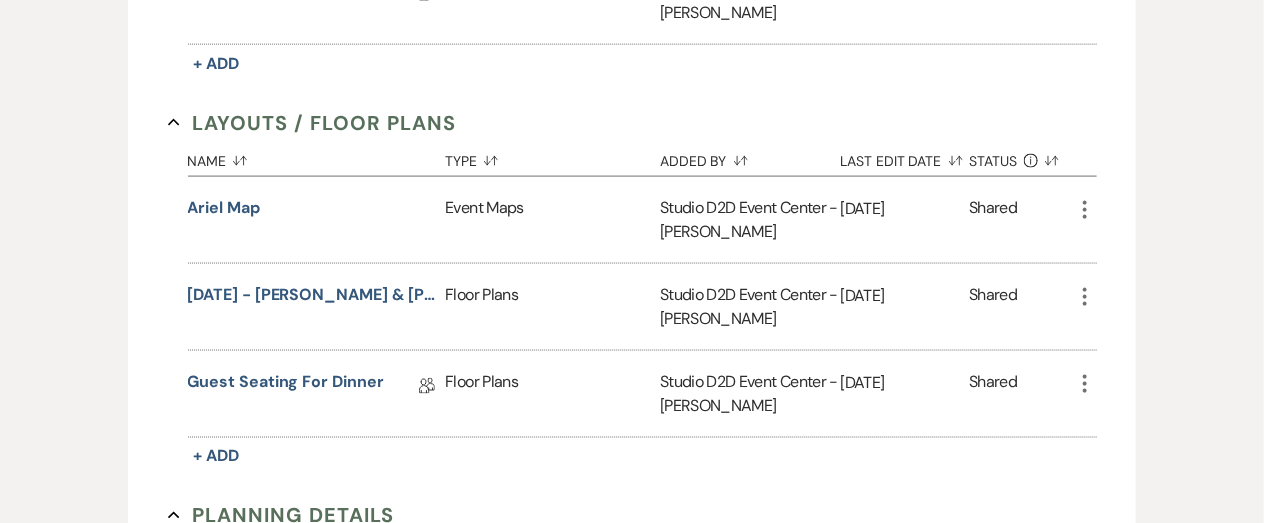 scroll, scrollTop: 1004, scrollLeft: 0, axis: vertical 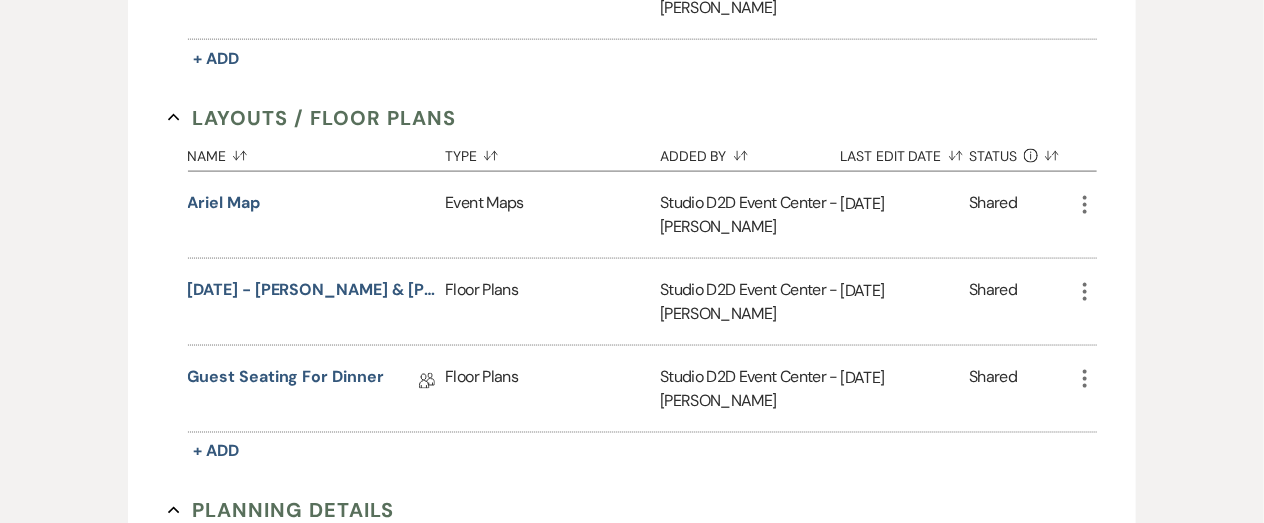 click 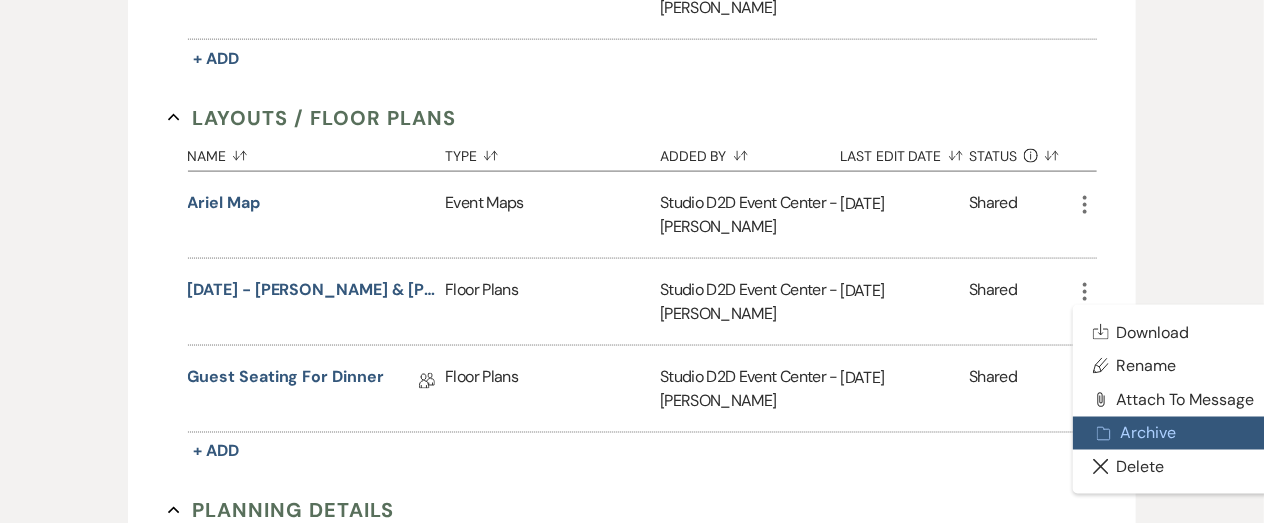 click on "Archive Archive" at bounding box center (1174, 434) 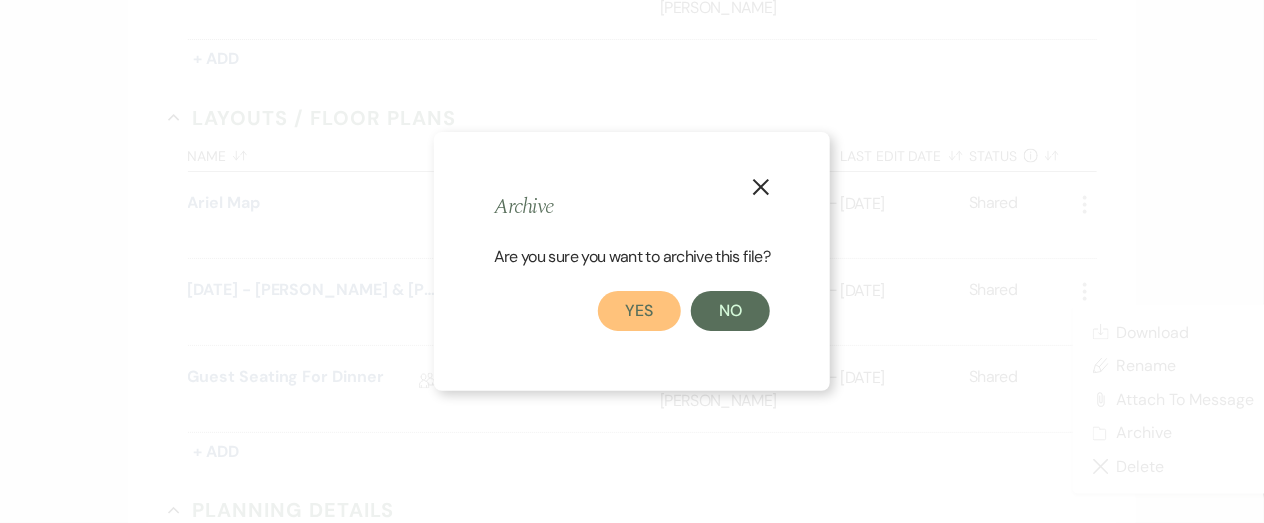 click on "Yes" at bounding box center (640, 311) 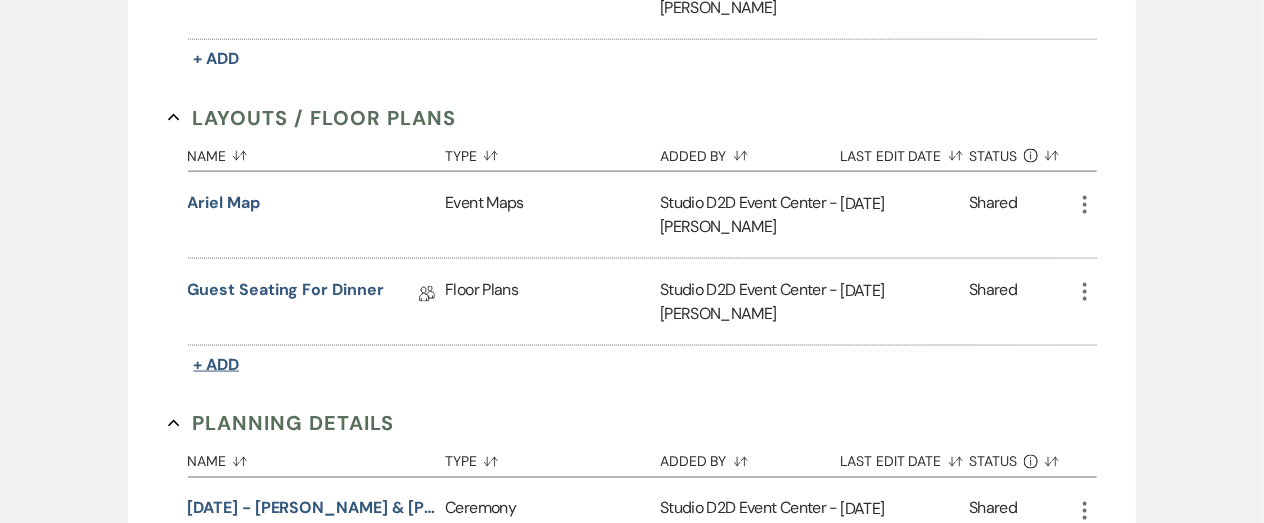 click on "+ Add" at bounding box center (217, 364) 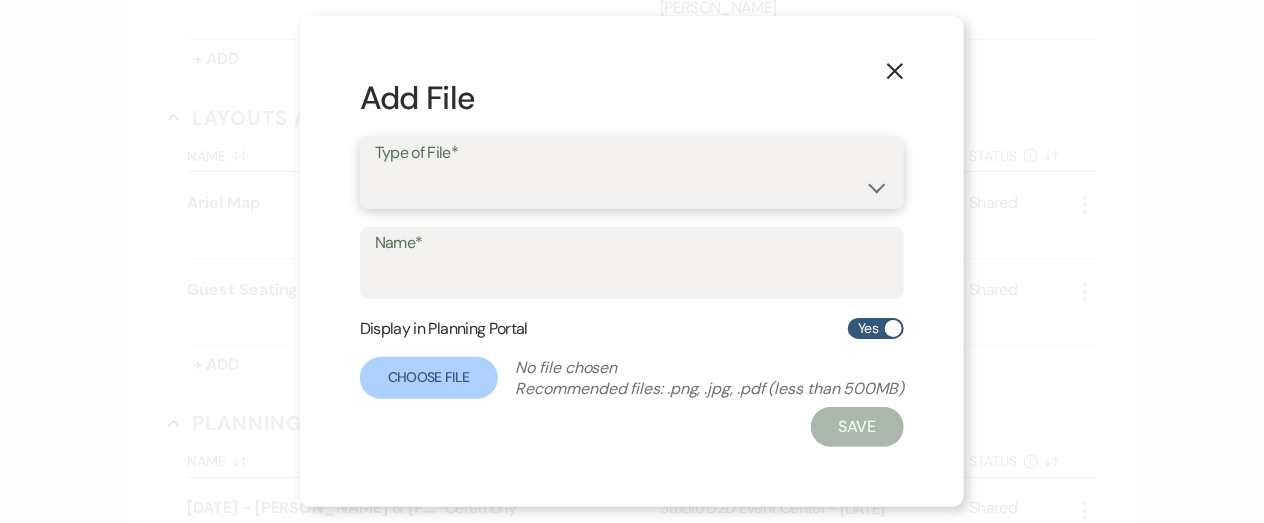 click on "Event Maps Floor Plans Rain Plan Seating Charts Venue Layout" at bounding box center [632, 187] 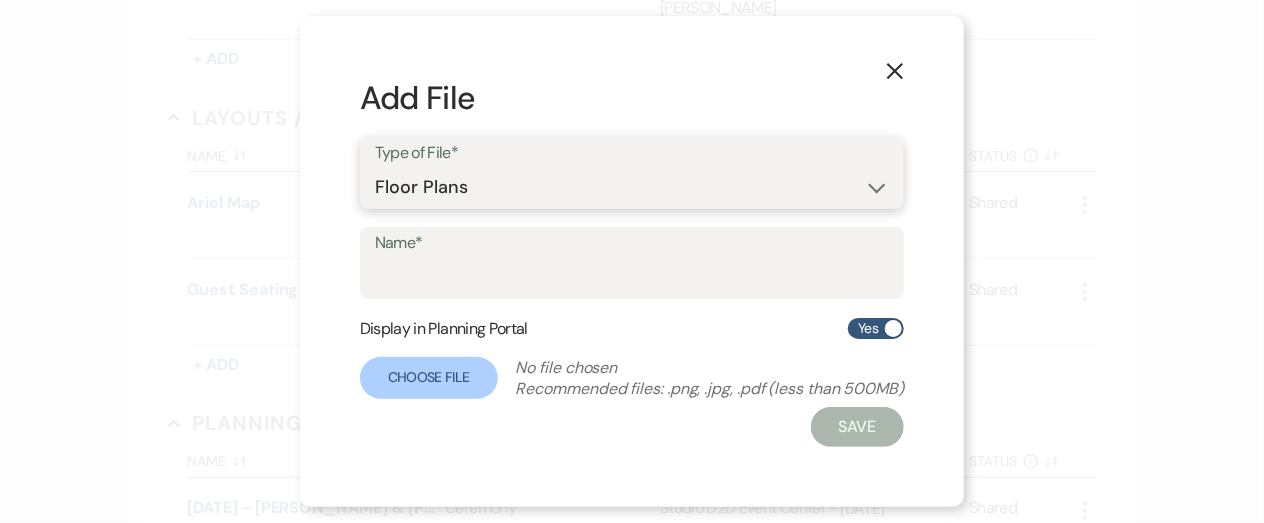 click on "Event Maps Floor Plans Rain Plan Seating Charts Venue Layout" at bounding box center (632, 187) 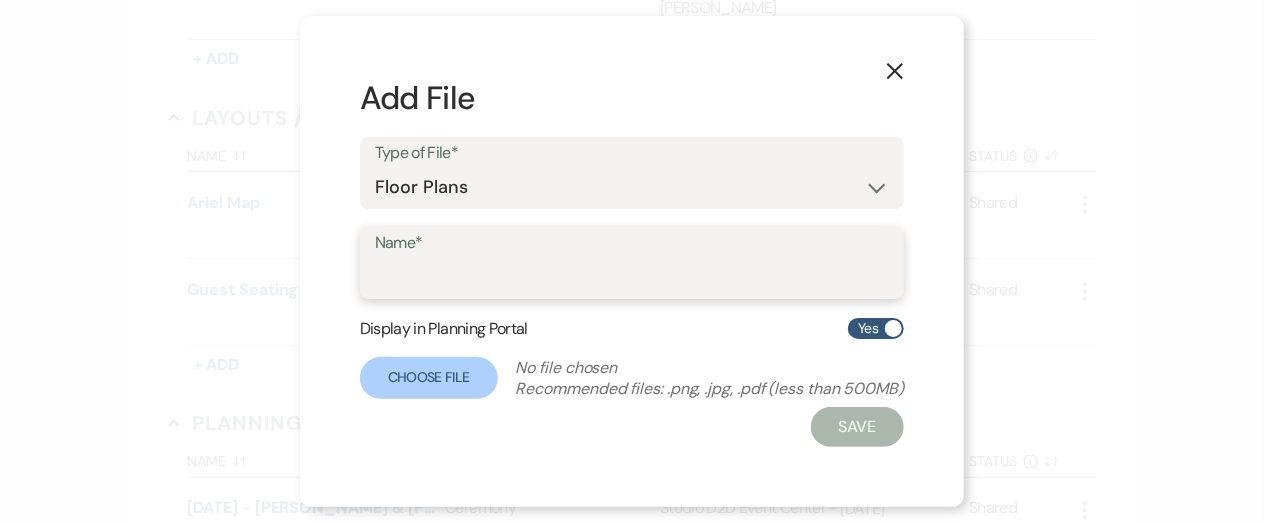 click on "Name*" at bounding box center (632, 277) 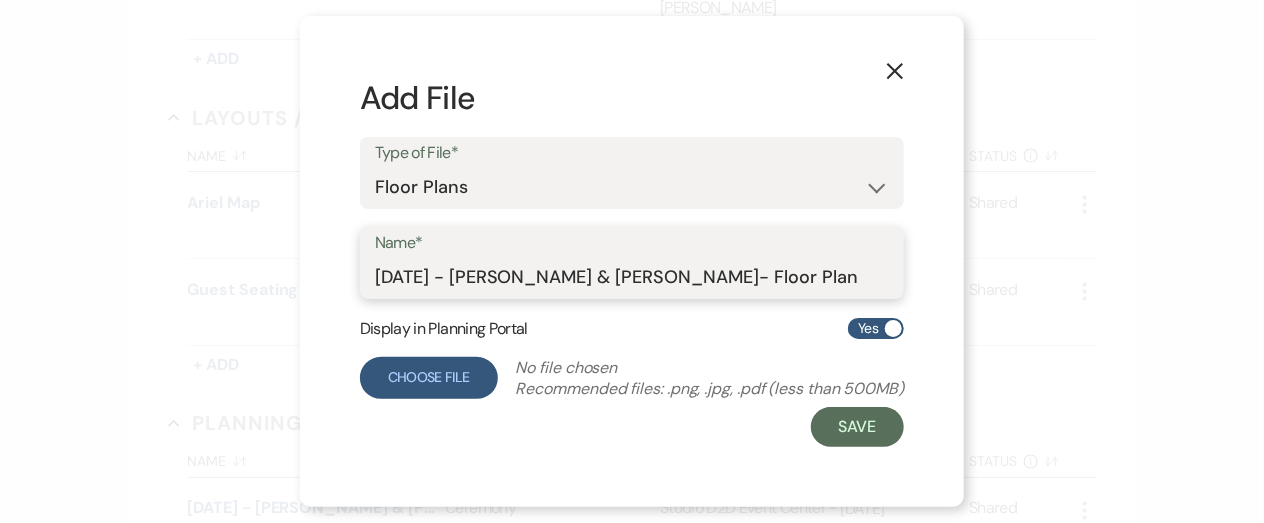 type on "08-16-25 - Elizabeth & Daniel- Floor Plan" 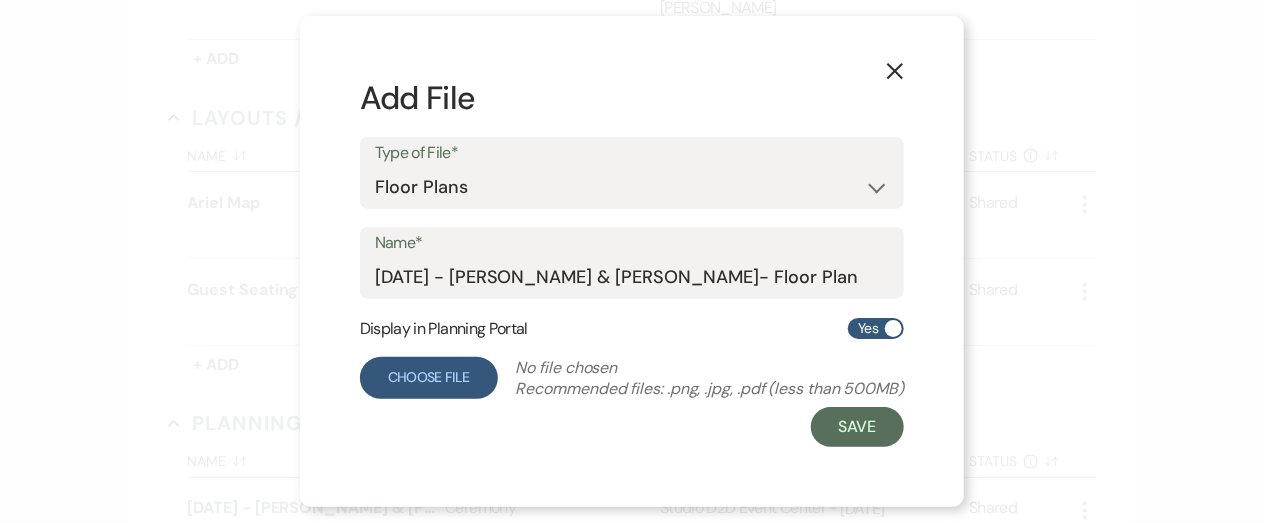 click on "Choose File" at bounding box center [429, 378] 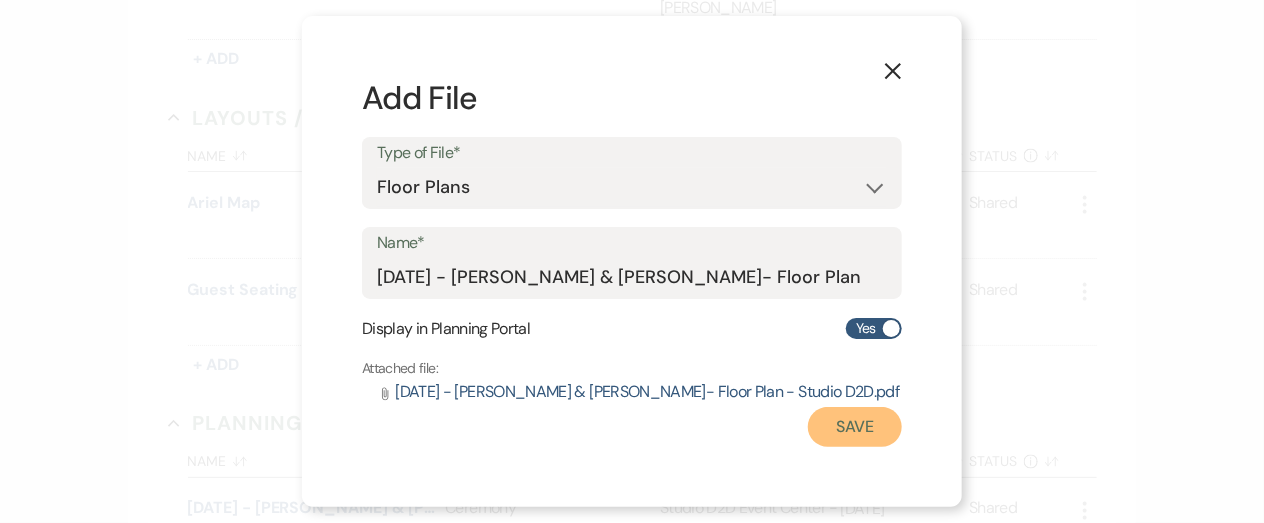 click on "Save" at bounding box center (855, 427) 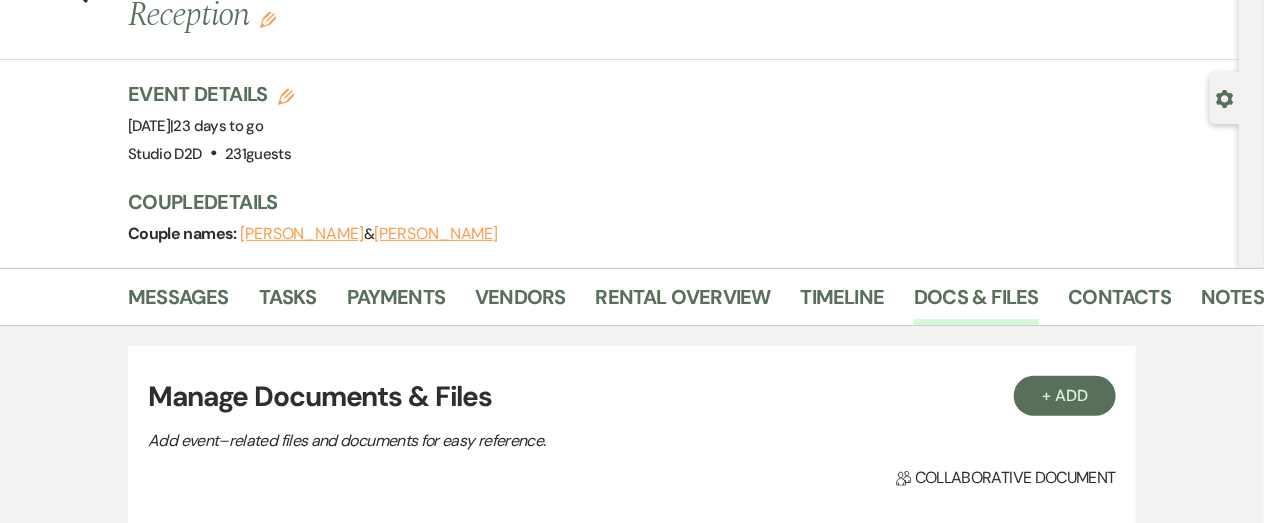 scroll, scrollTop: 0, scrollLeft: 0, axis: both 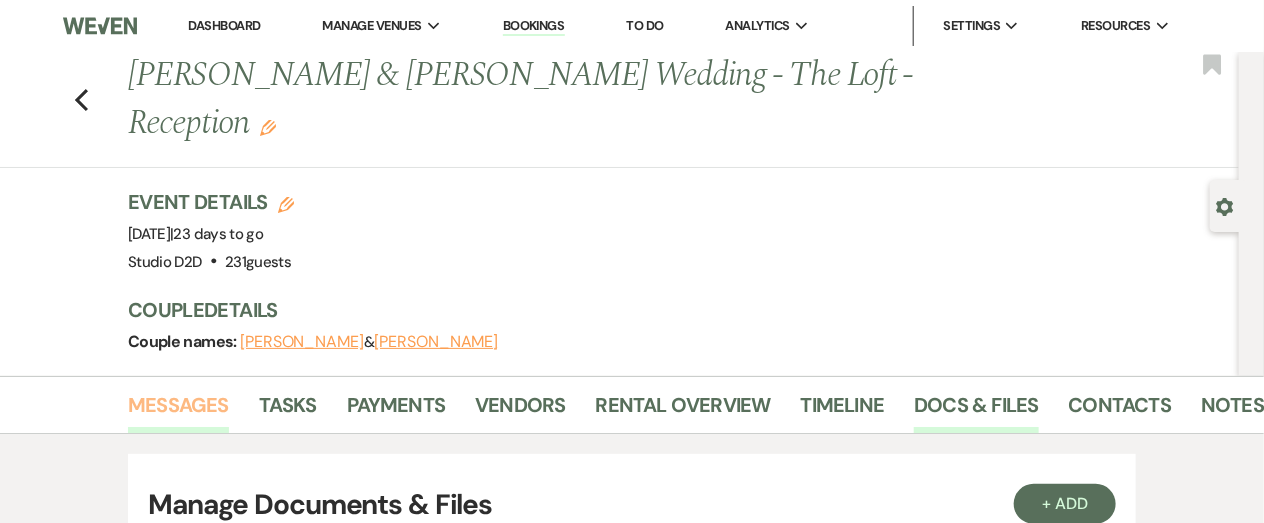 click on "Messages" at bounding box center (178, 411) 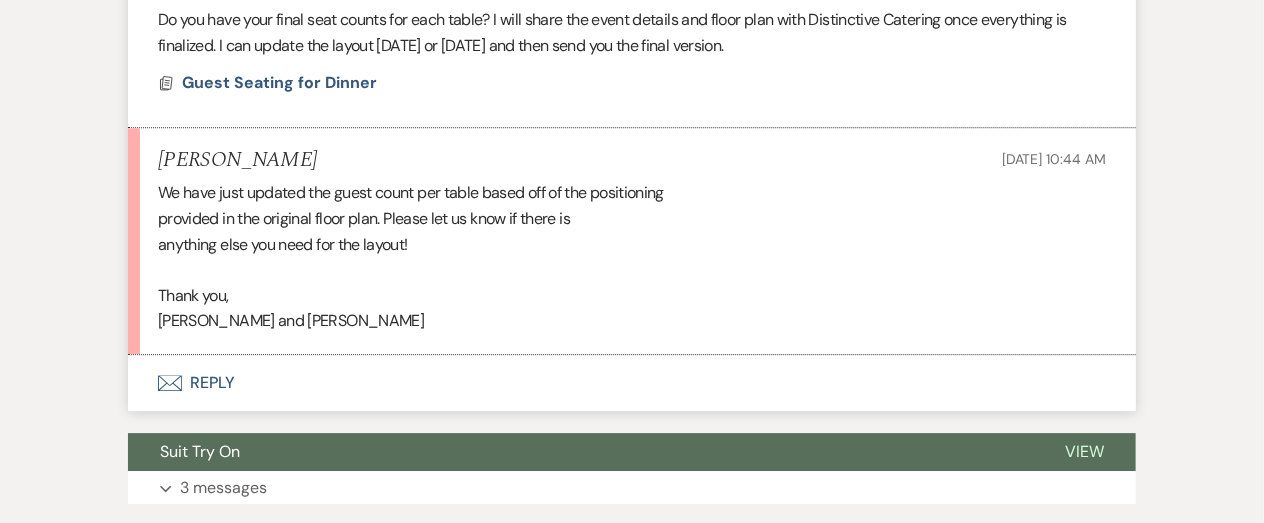 scroll, scrollTop: 2073, scrollLeft: 0, axis: vertical 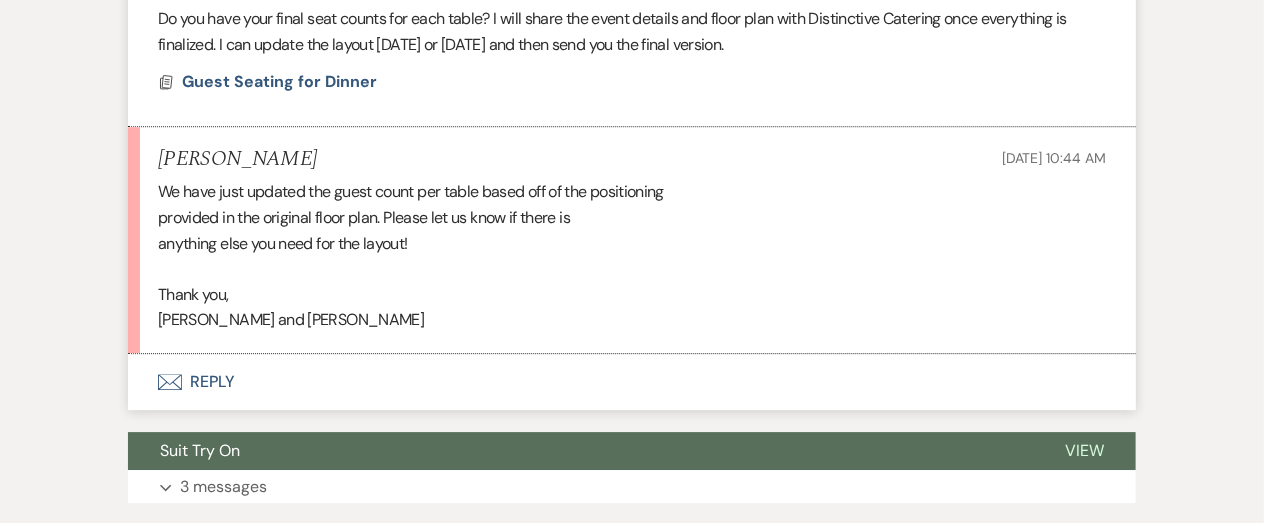 click on "Envelope Reply" at bounding box center [632, 382] 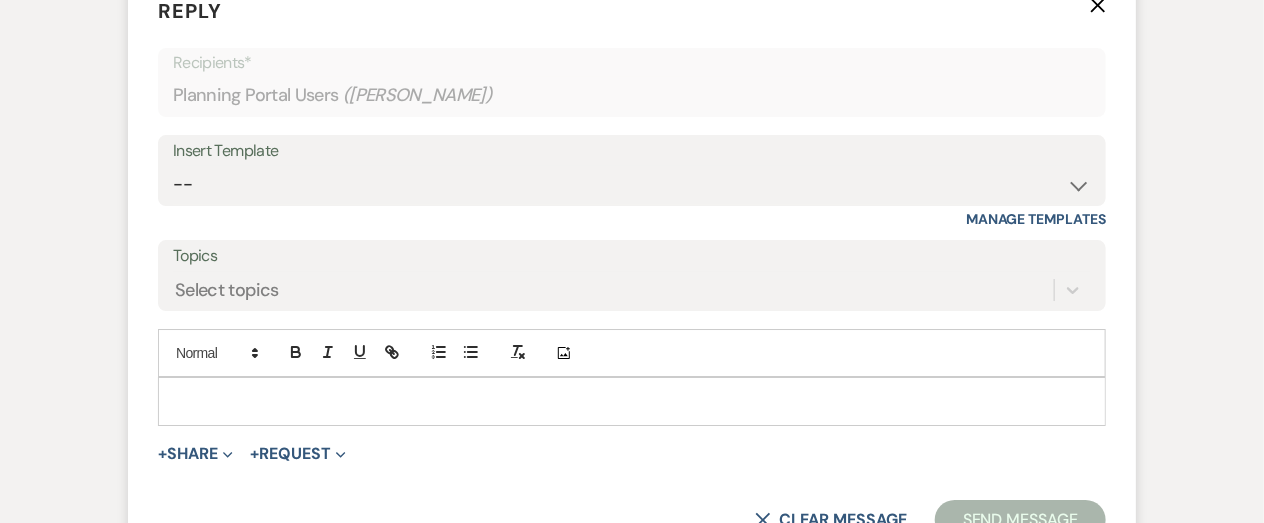 scroll, scrollTop: 2461, scrollLeft: 0, axis: vertical 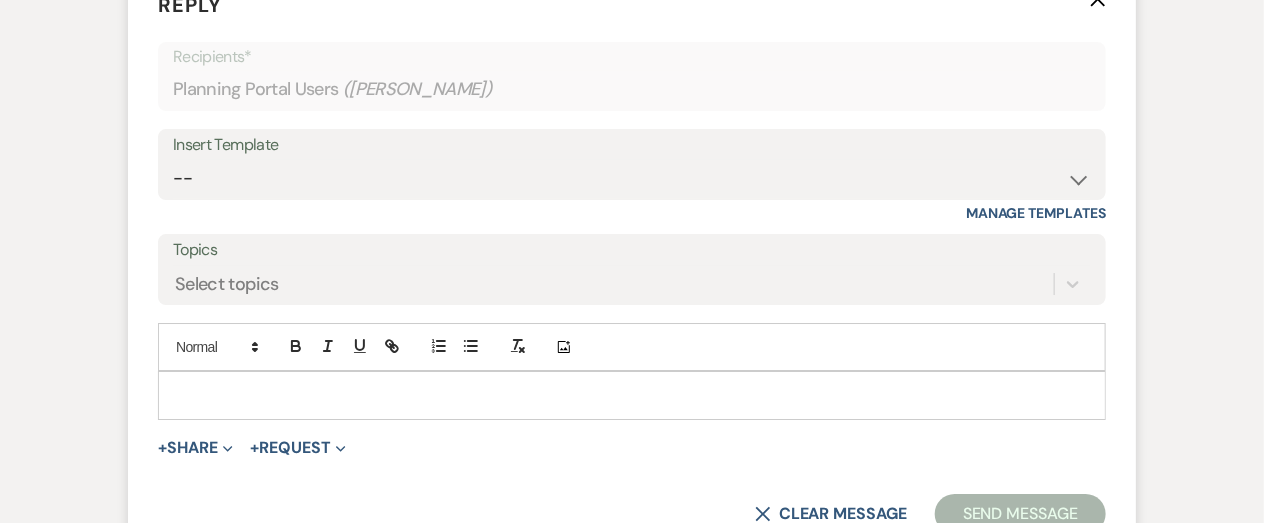 click at bounding box center (632, 395) 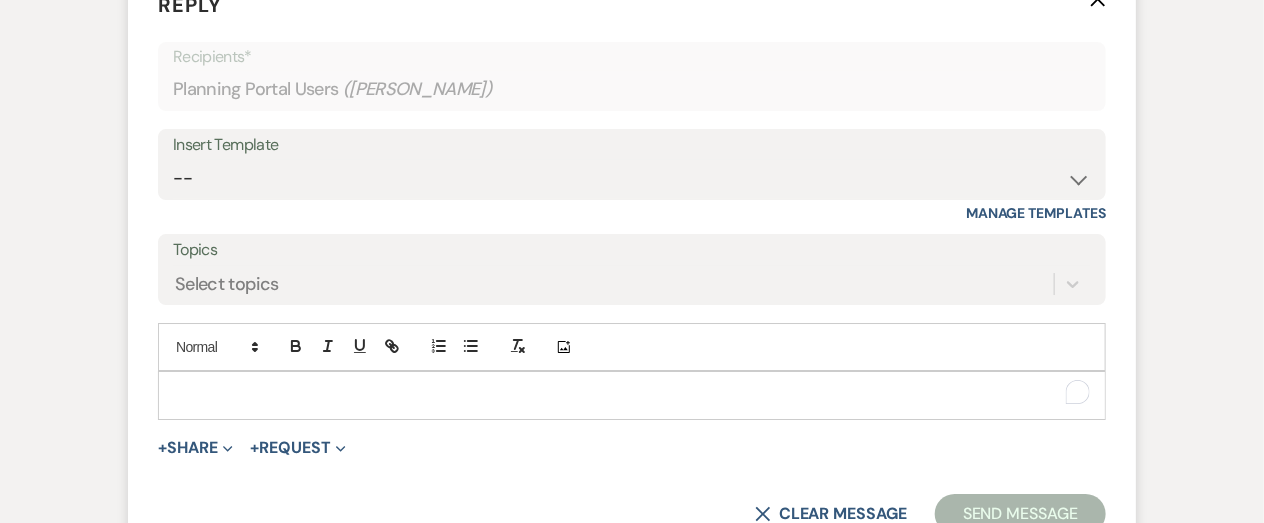 type 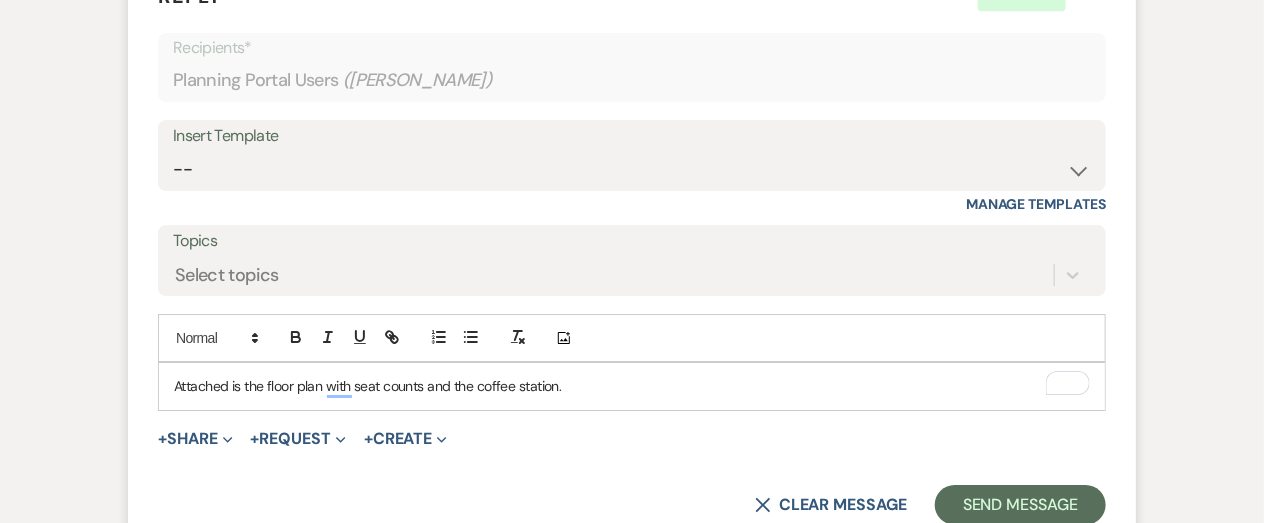 scroll, scrollTop: 2479, scrollLeft: 0, axis: vertical 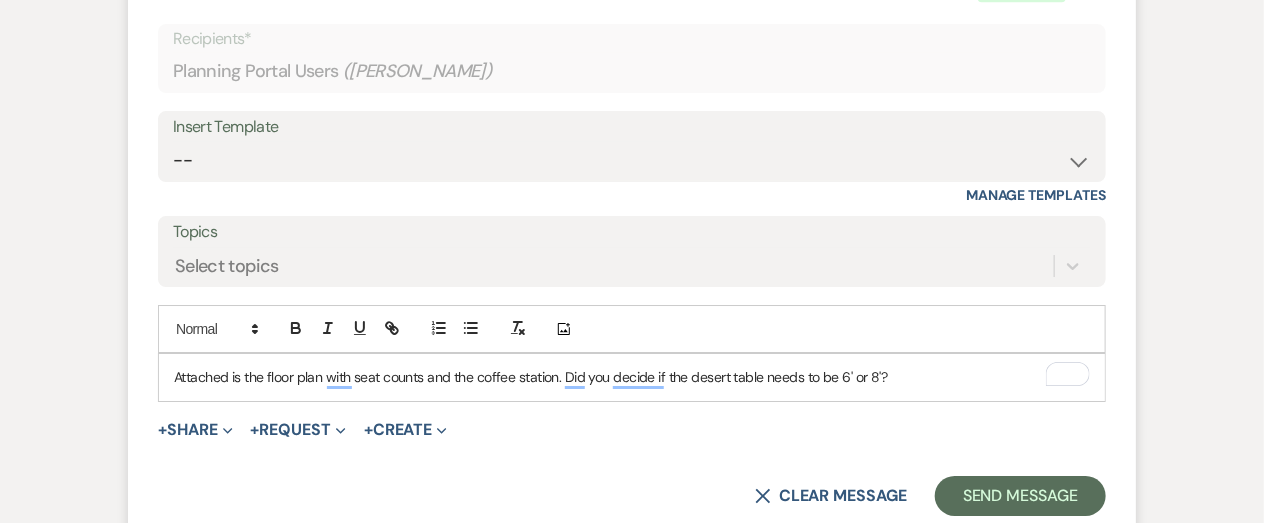 click on "Attached is the floor plan with seat counts and the coffee station. Did you decide if the desert table needs to be 6' or 8'?" at bounding box center (632, 377) 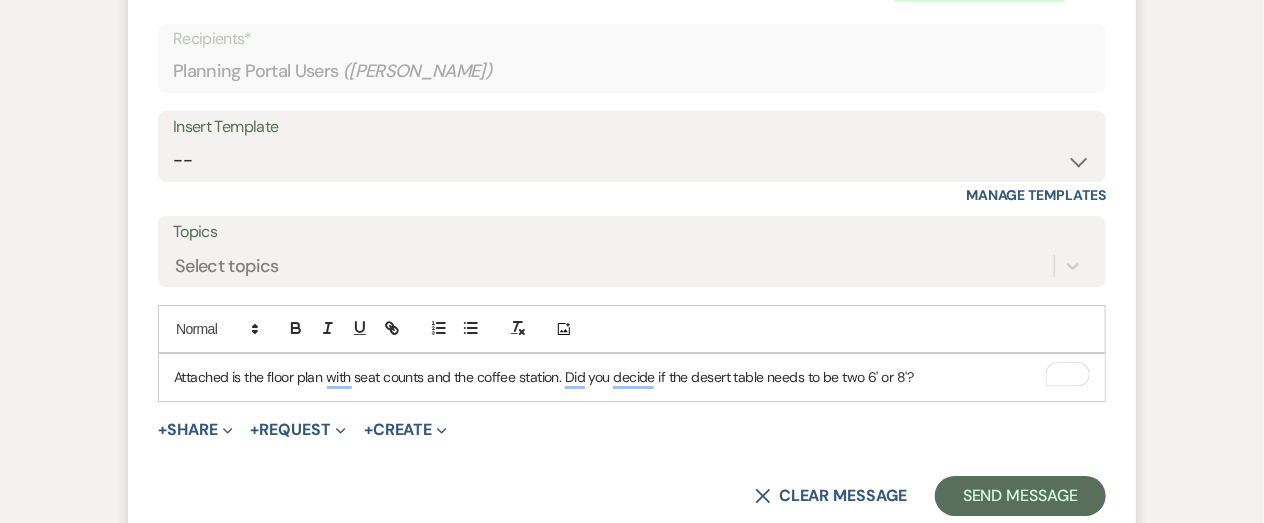 click on "Attached is the floor plan with seat counts and the coffee station. Did you decide if the desert table needs to be two 6' or 8'?" at bounding box center (632, 377) 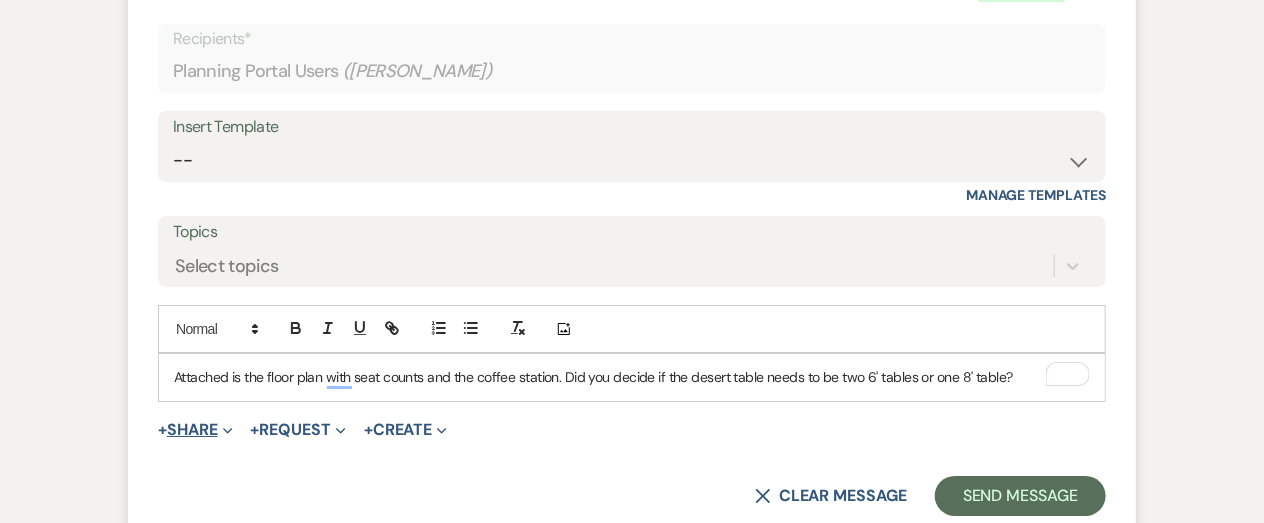 click on "+  Share Expand" at bounding box center (195, 430) 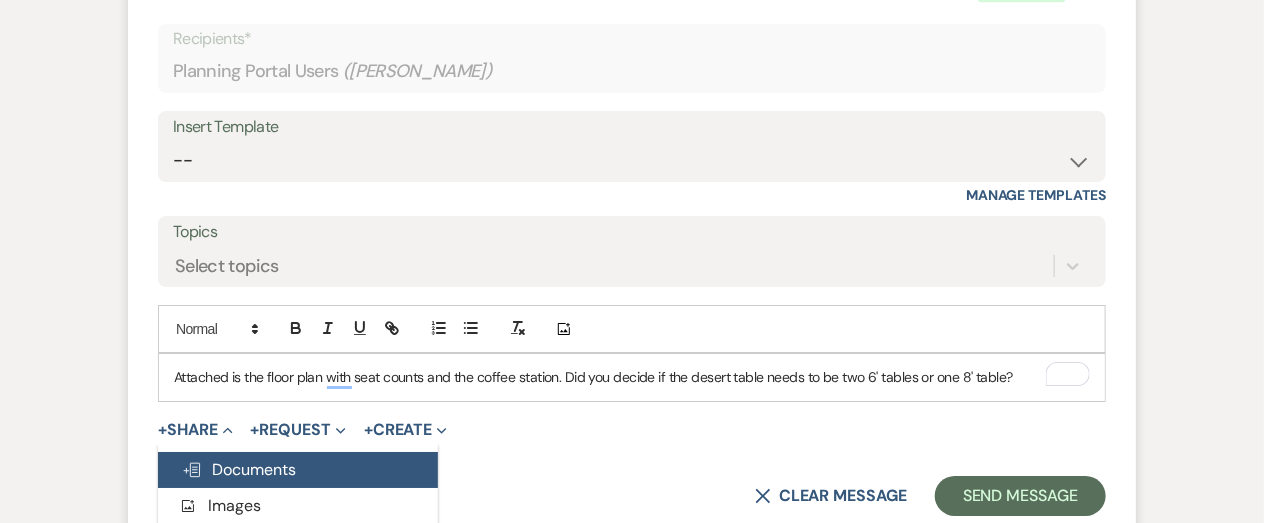 click on "Doc Upload Documents" at bounding box center [239, 469] 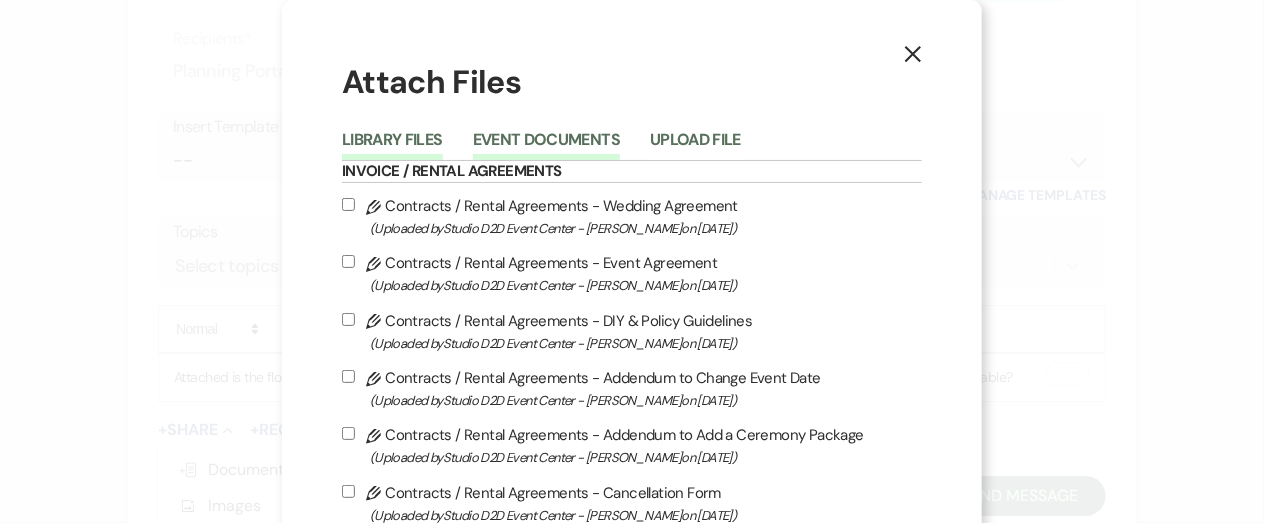 click on "Event Documents" at bounding box center (546, 146) 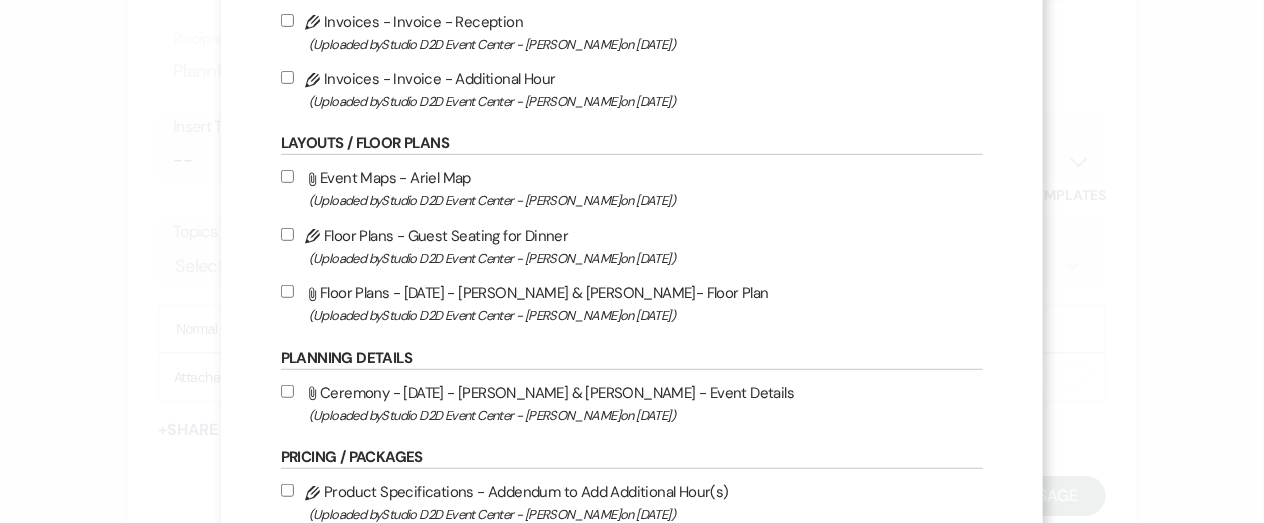 scroll, scrollTop: 304, scrollLeft: 0, axis: vertical 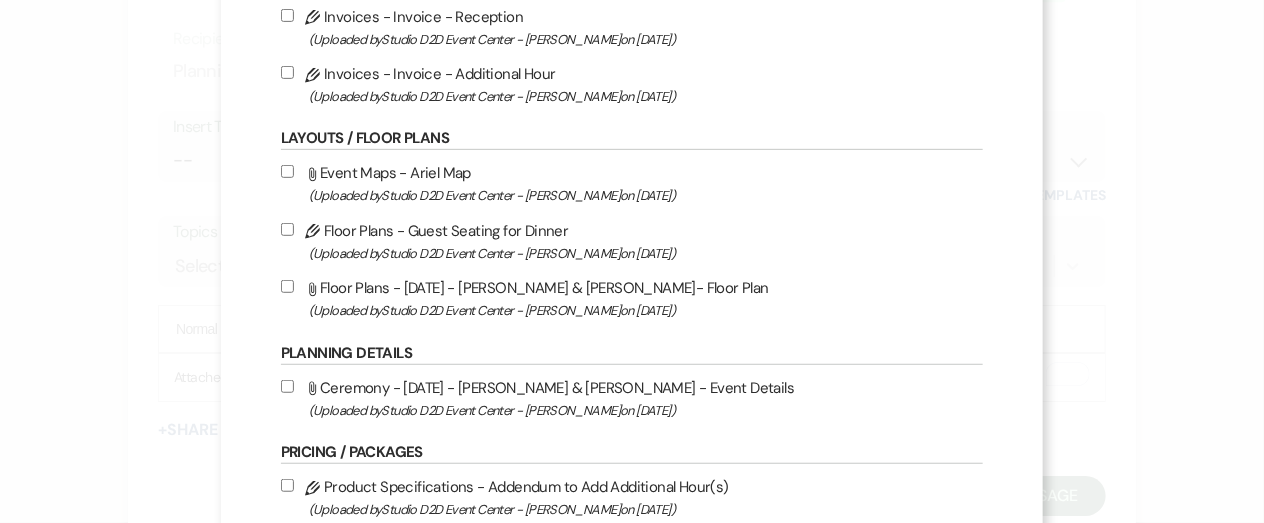 click on "Attach File Floor Plans - 08-16-25 - Elizabeth & Daniel- Floor Plan (Uploaded by  Studio D2D Event Center - Kristan  on   Jul 23rd, 2025 )" at bounding box center (632, 298) 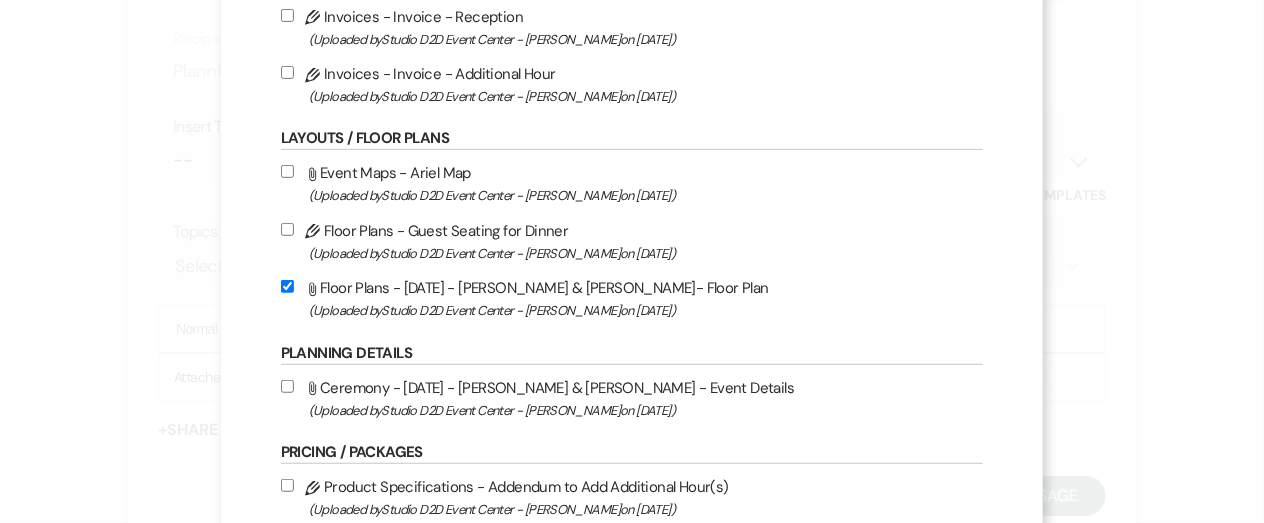checkbox on "true" 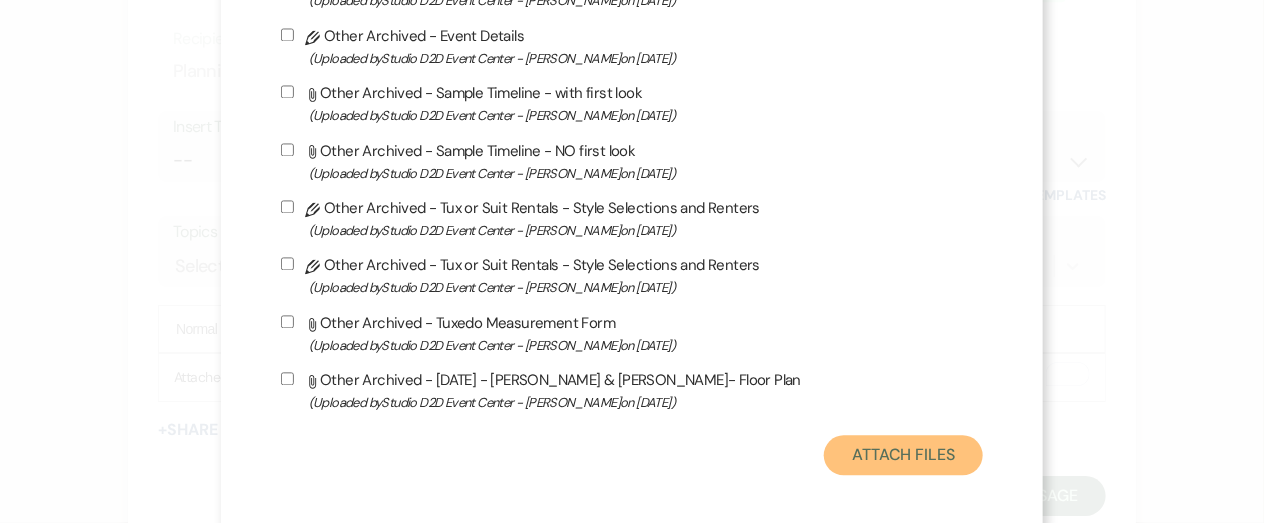 click on "Attach Files" at bounding box center (903, 455) 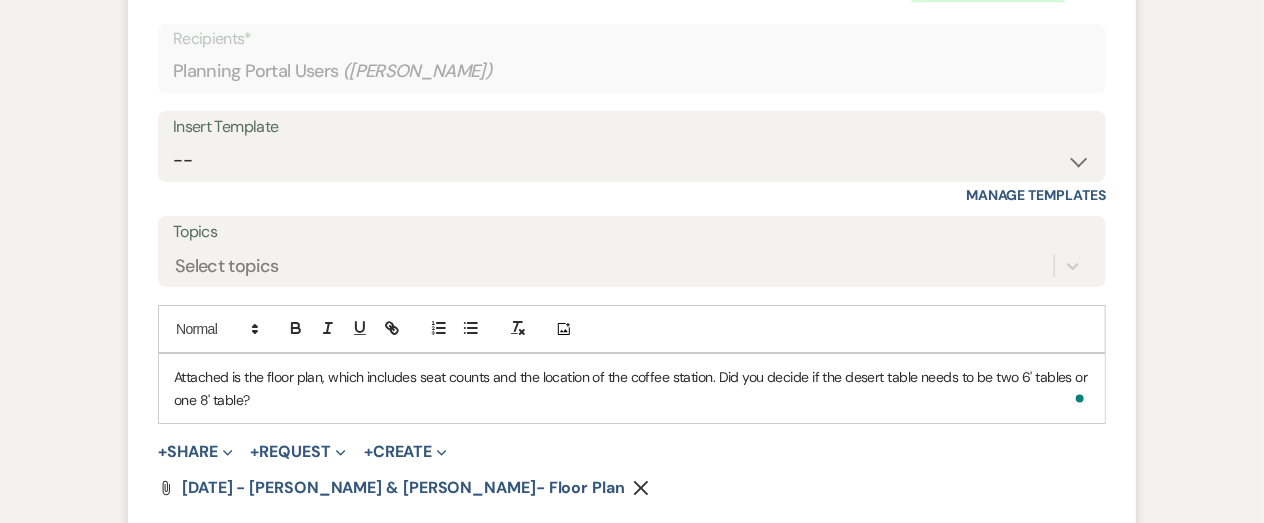 click on "Send Message" at bounding box center [1020, 550] 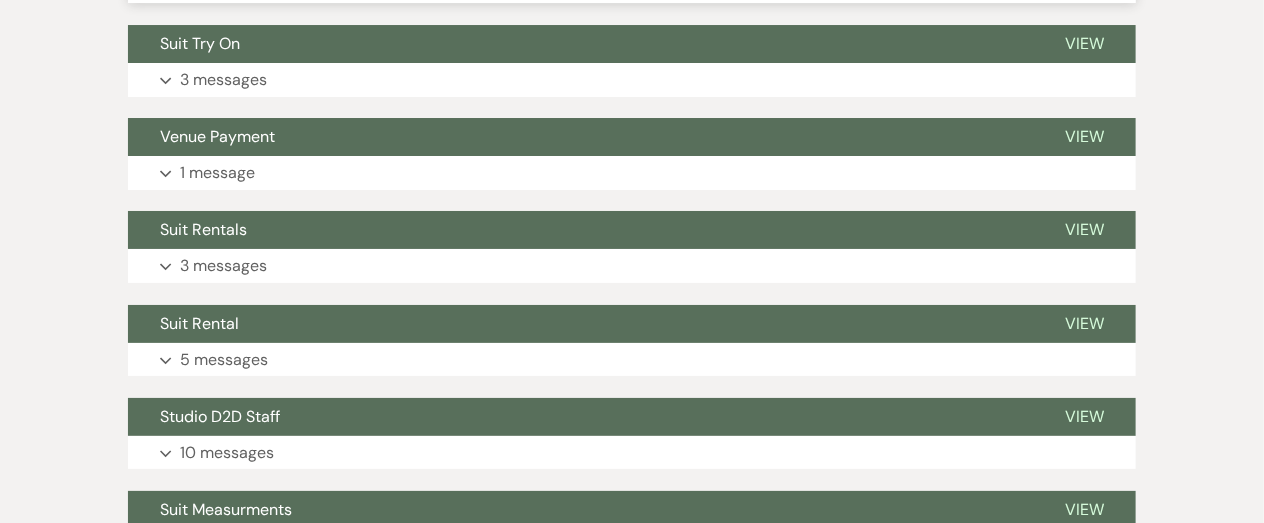 scroll, scrollTop: 0, scrollLeft: 0, axis: both 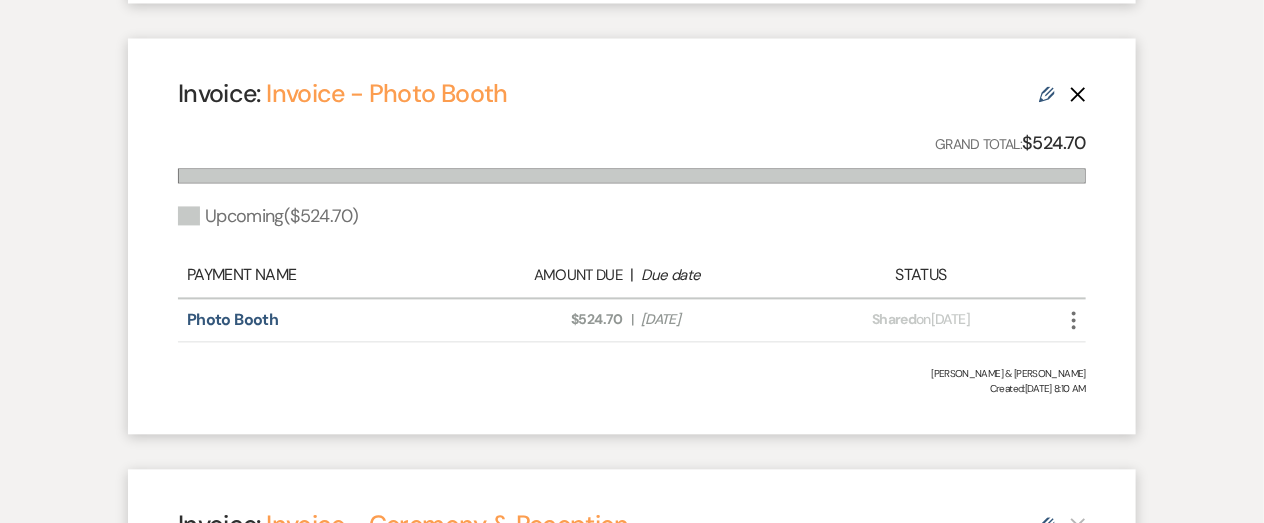 click on "[PERSON_NAME] & [PERSON_NAME]" at bounding box center (632, 373) 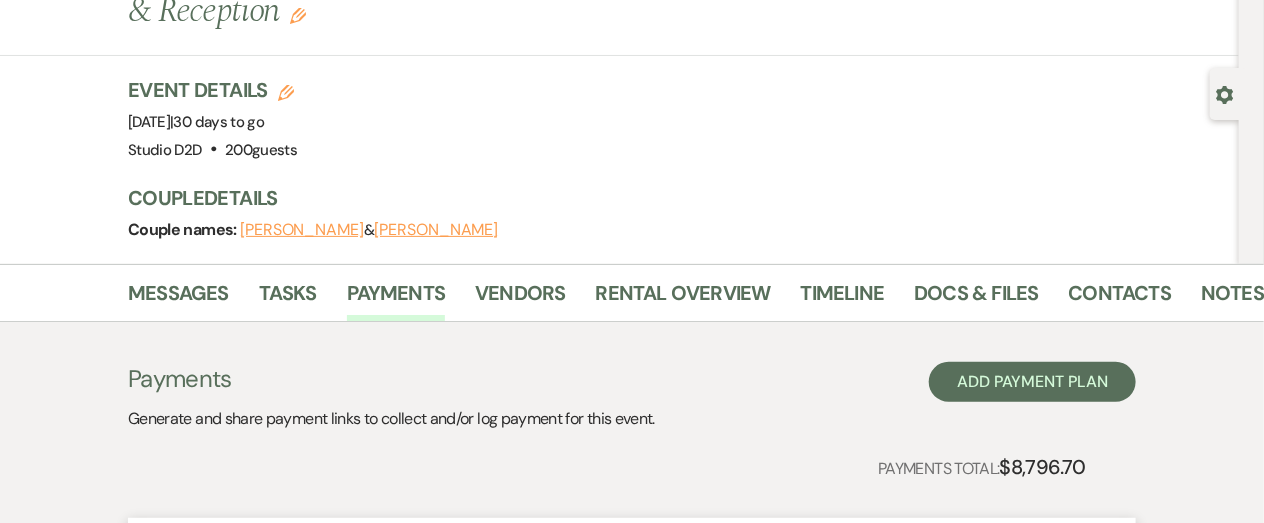 scroll, scrollTop: 0, scrollLeft: 0, axis: both 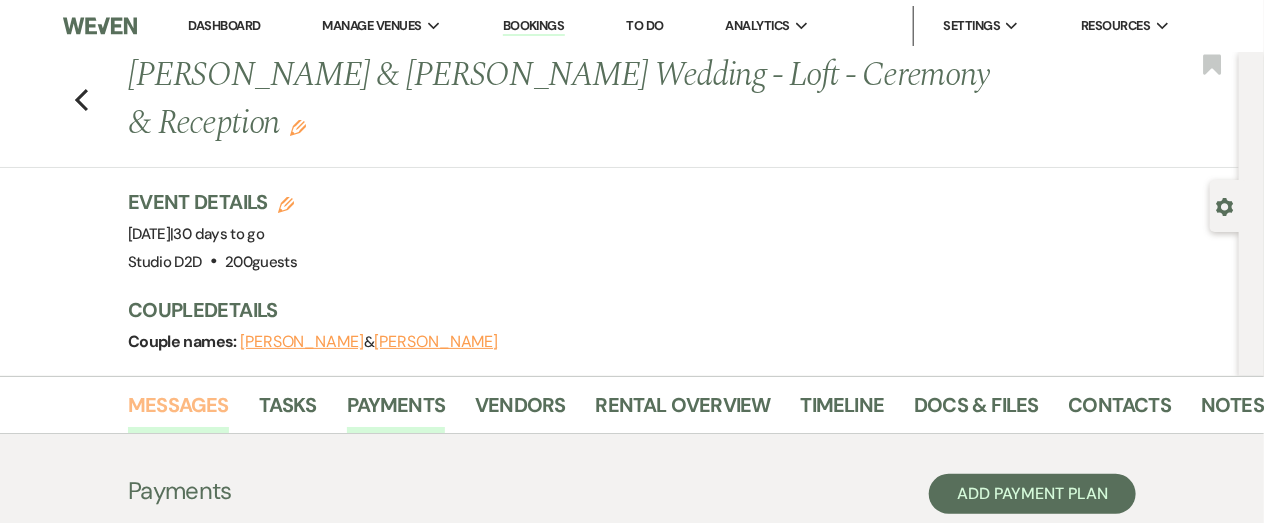 click on "Messages" at bounding box center (178, 411) 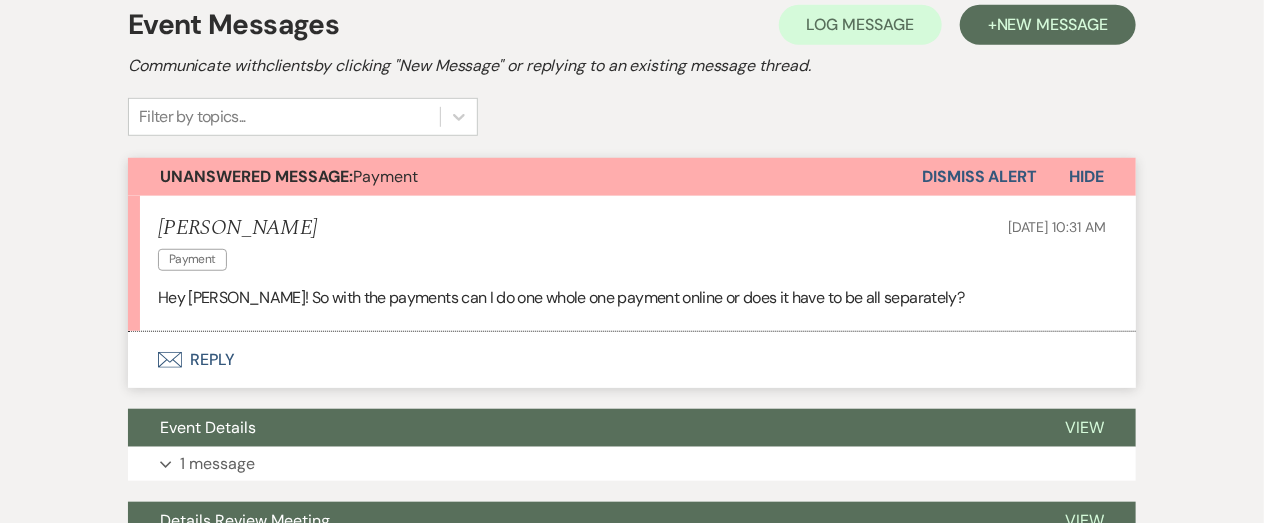 scroll, scrollTop: 421, scrollLeft: 0, axis: vertical 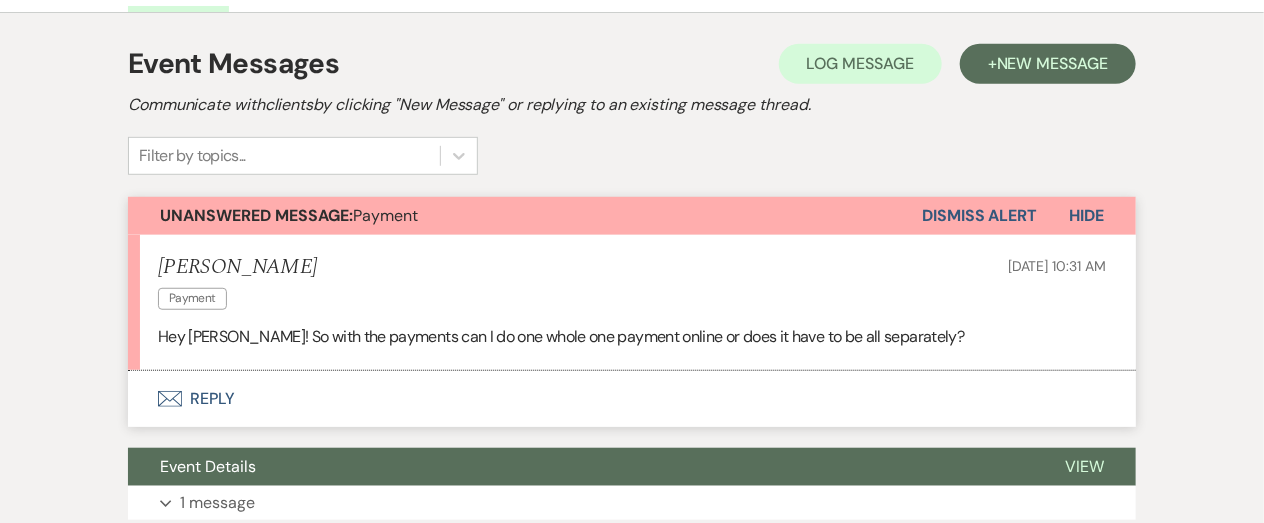 click on "Envelope Reply" at bounding box center [632, 399] 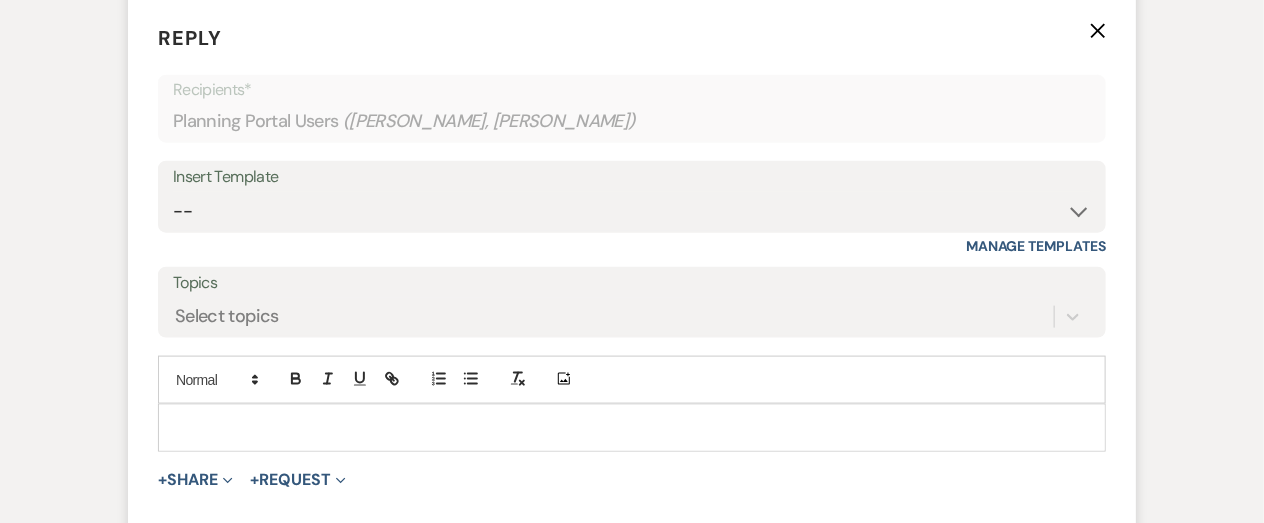 scroll, scrollTop: 800, scrollLeft: 0, axis: vertical 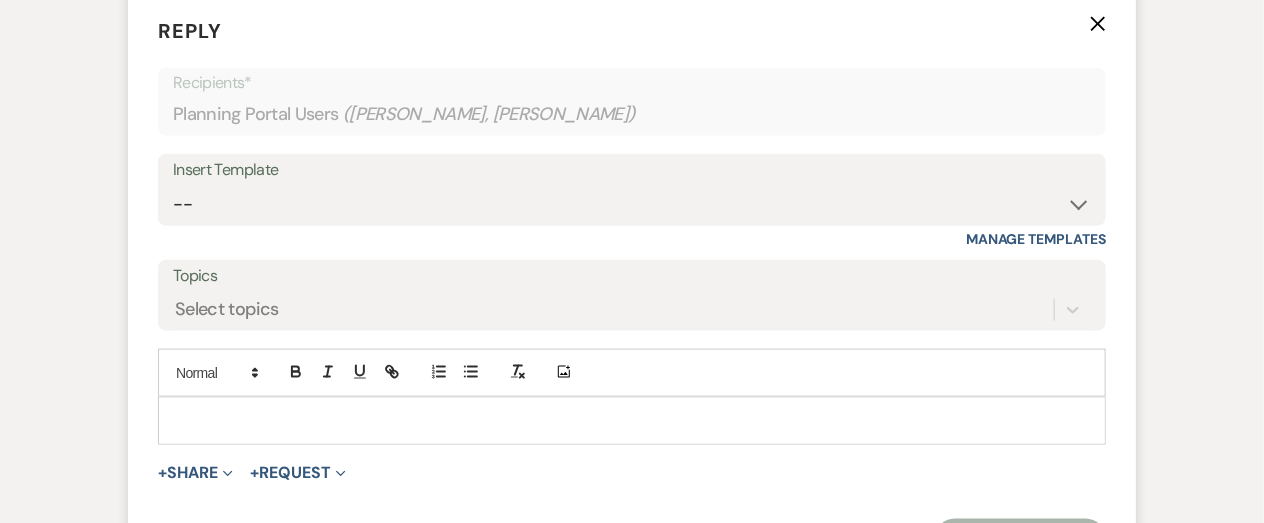 click at bounding box center (632, 421) 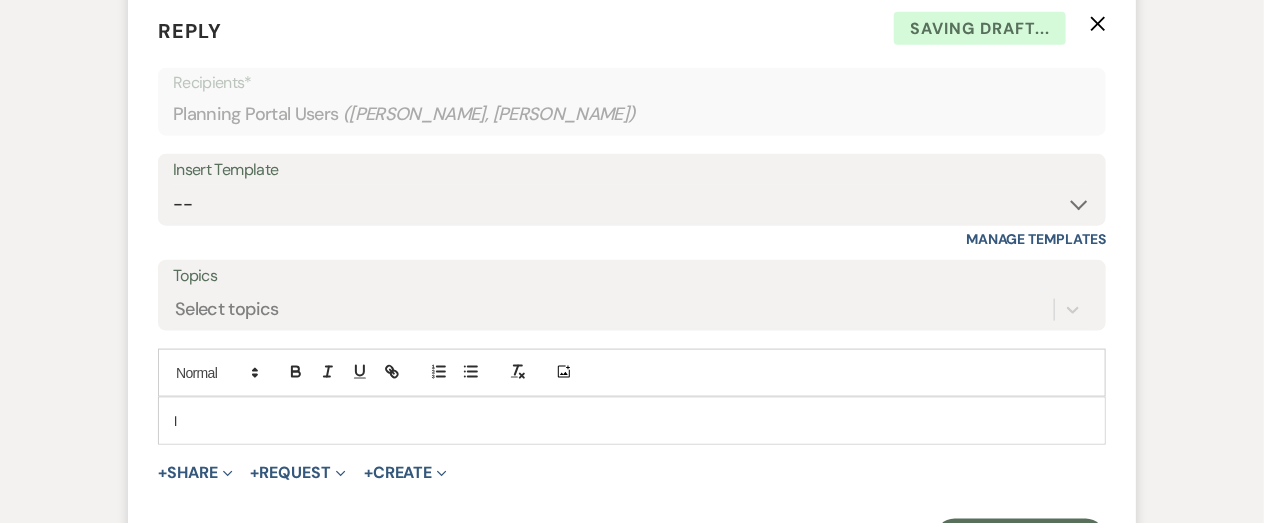 type 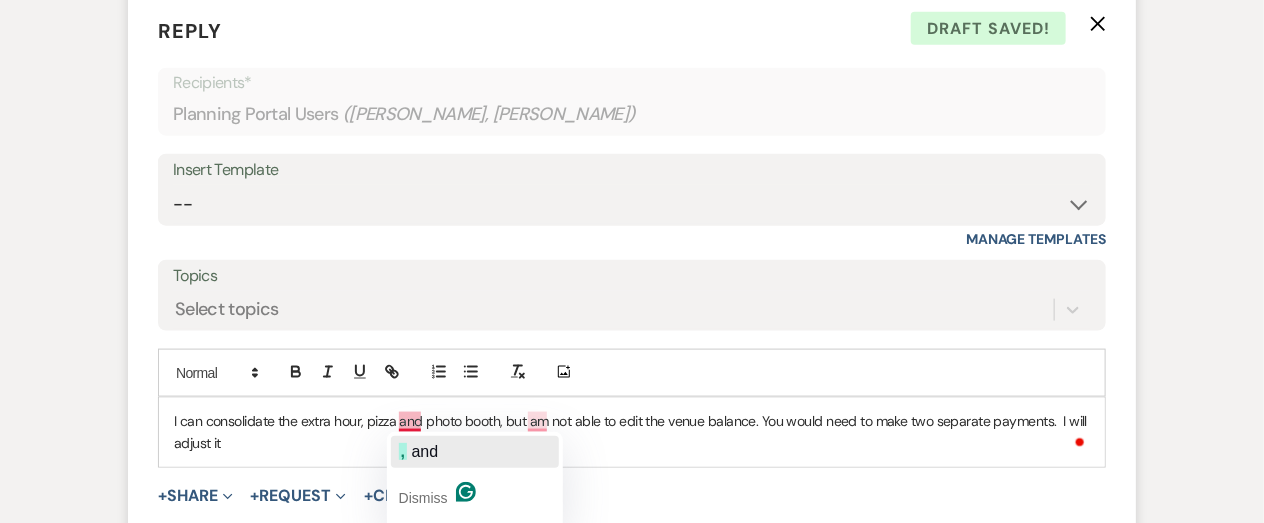 click on "and" 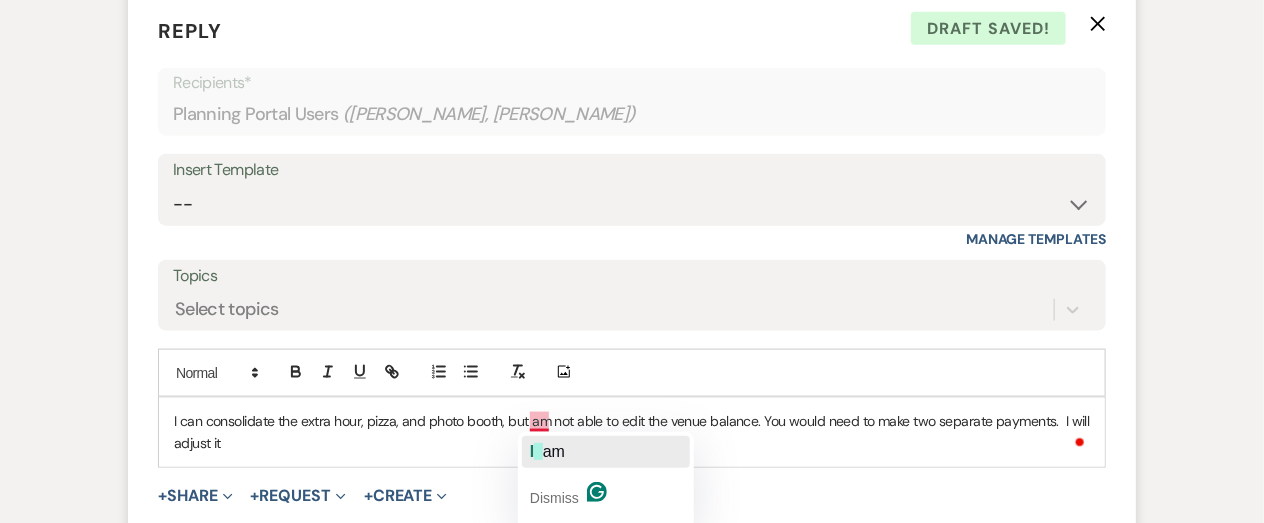 click on "am" 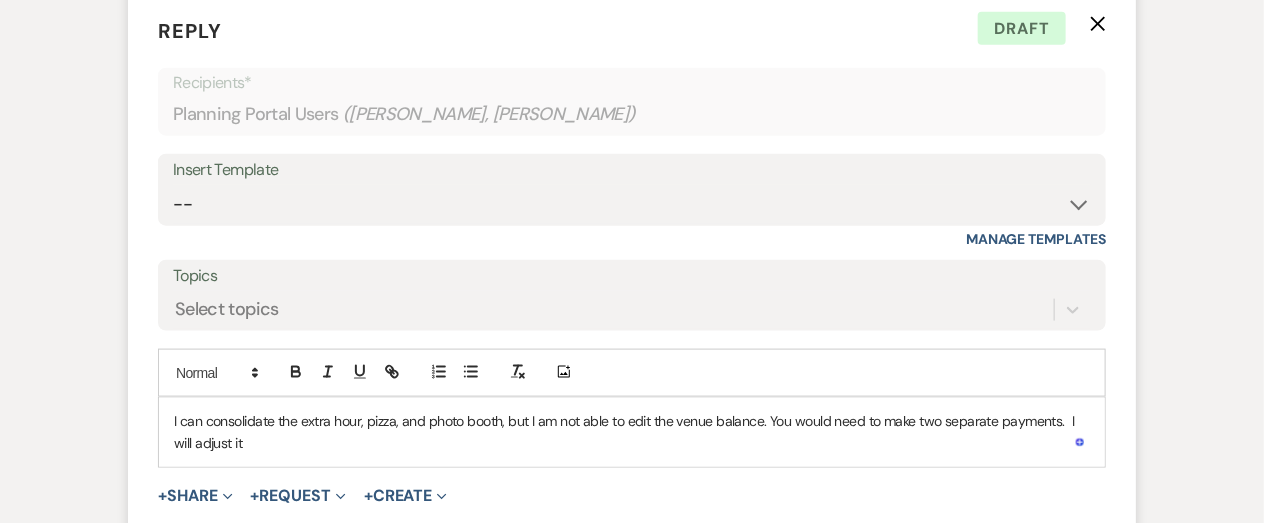 click on "I can consolidate the extra hour, pizza, and photo booth, but I am not able to edit the venue balance. You would need to make two separate payments.  I will adjust it" at bounding box center (632, 432) 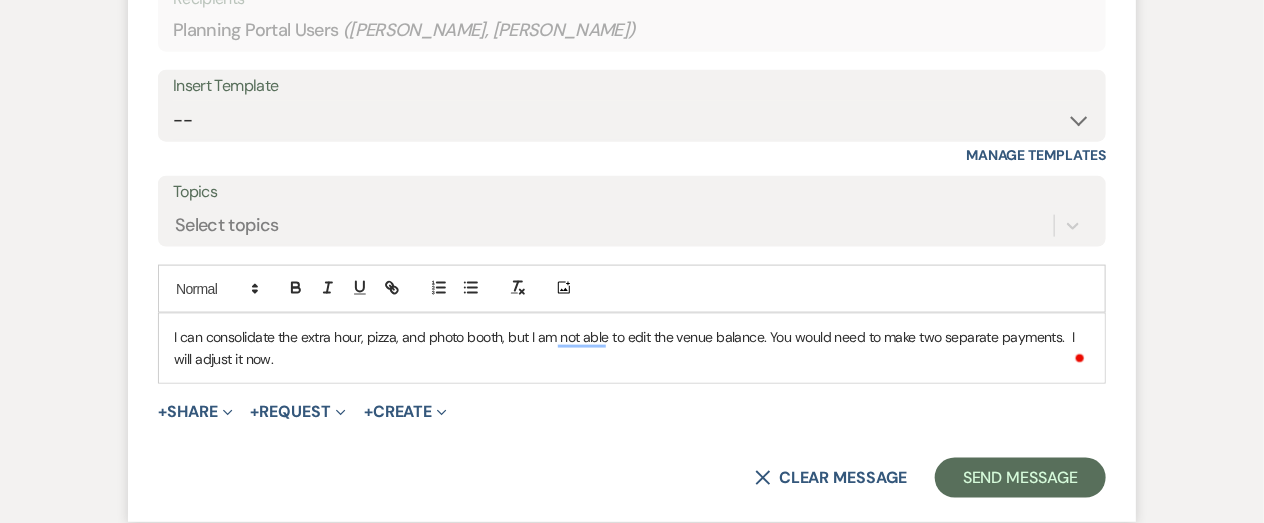 scroll, scrollTop: 895, scrollLeft: 0, axis: vertical 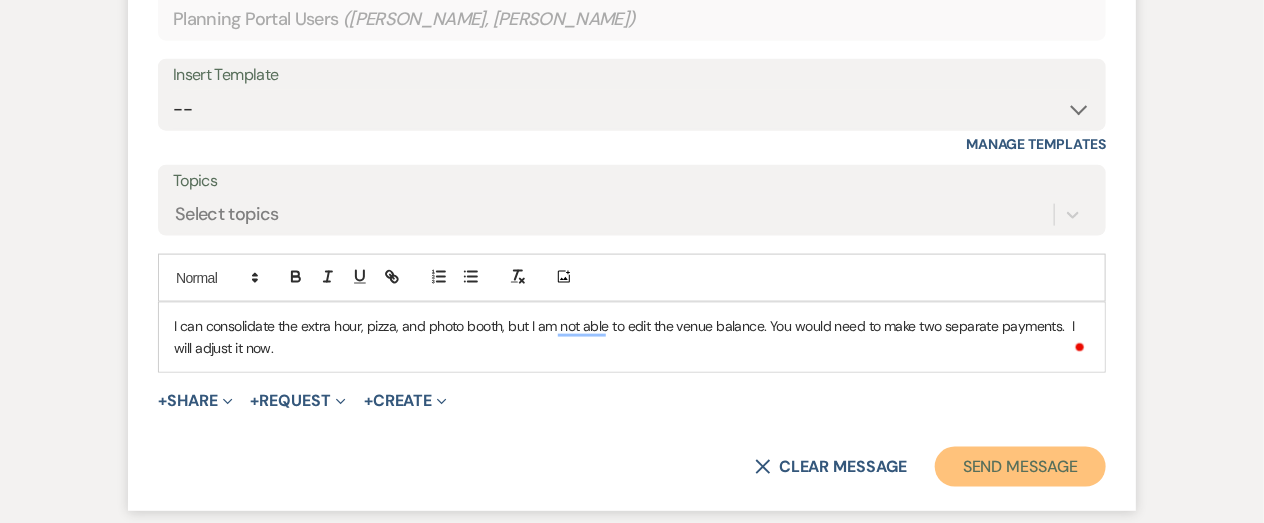 click on "Send Message" at bounding box center (1020, 467) 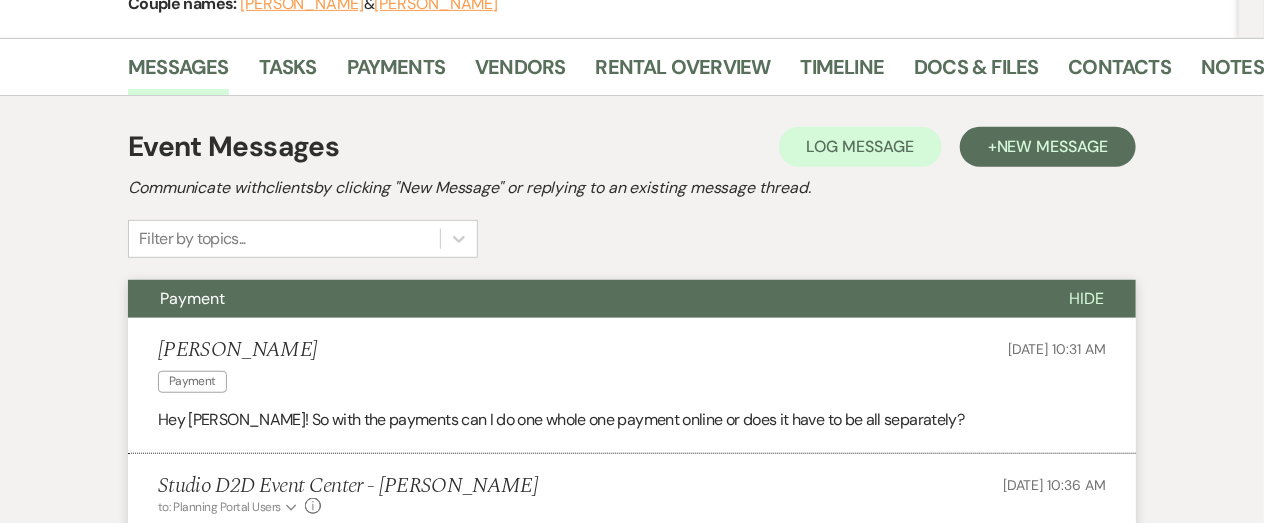 scroll, scrollTop: 279, scrollLeft: 0, axis: vertical 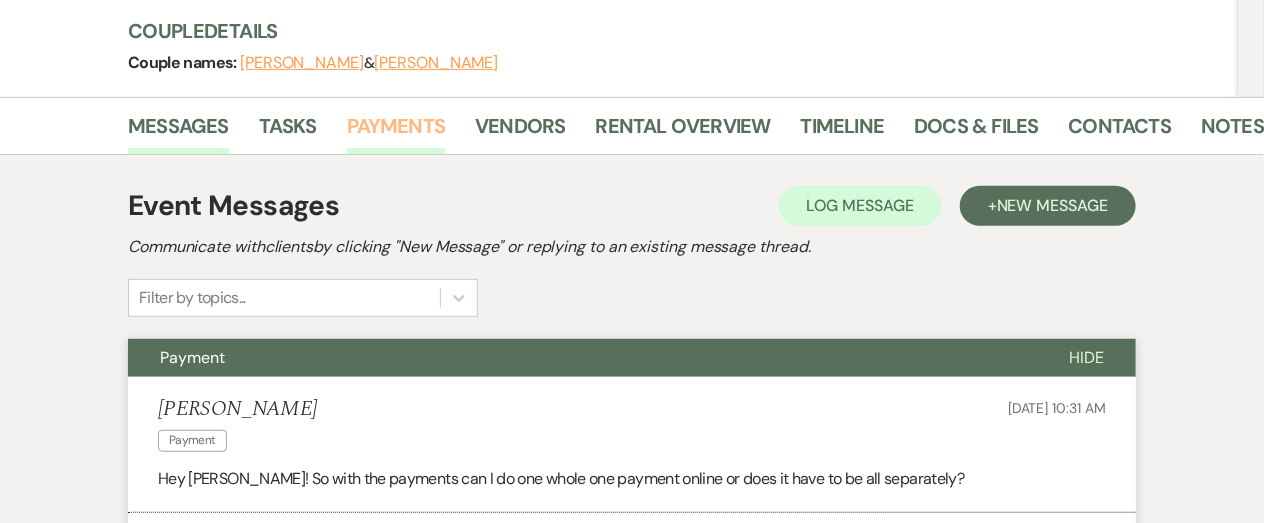 click on "Payments" at bounding box center [396, 132] 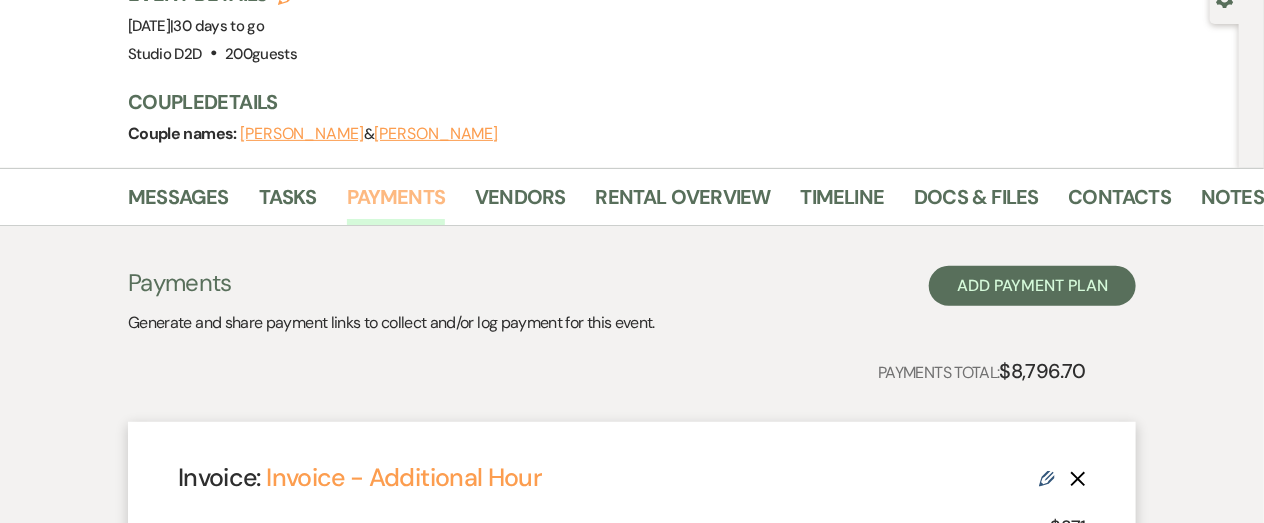 scroll, scrollTop: 175, scrollLeft: 0, axis: vertical 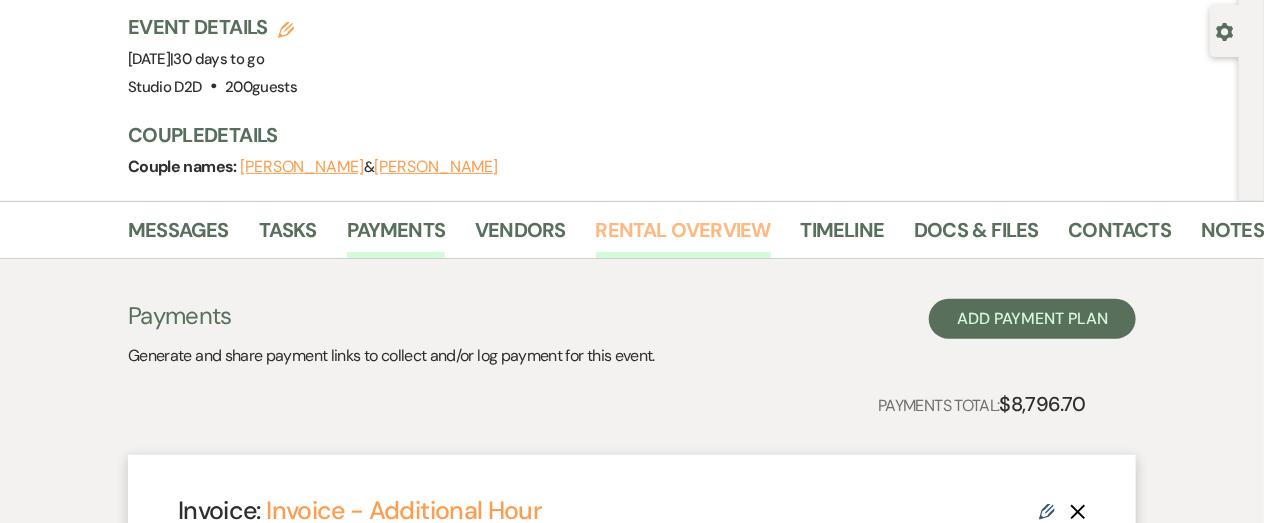 click on "Rental Overview" at bounding box center (683, 236) 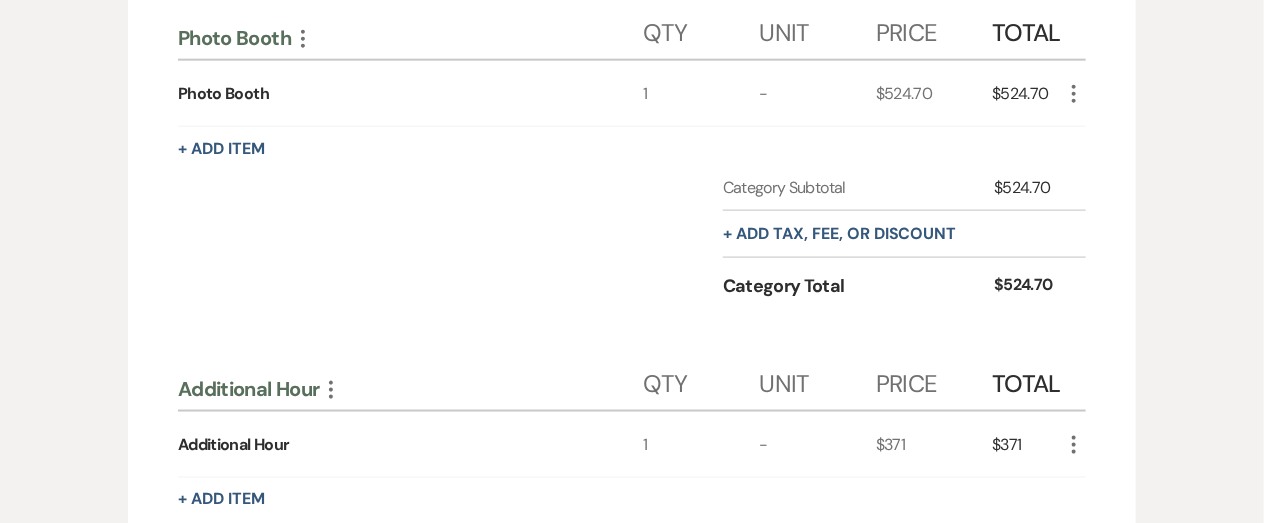 scroll, scrollTop: 934, scrollLeft: 0, axis: vertical 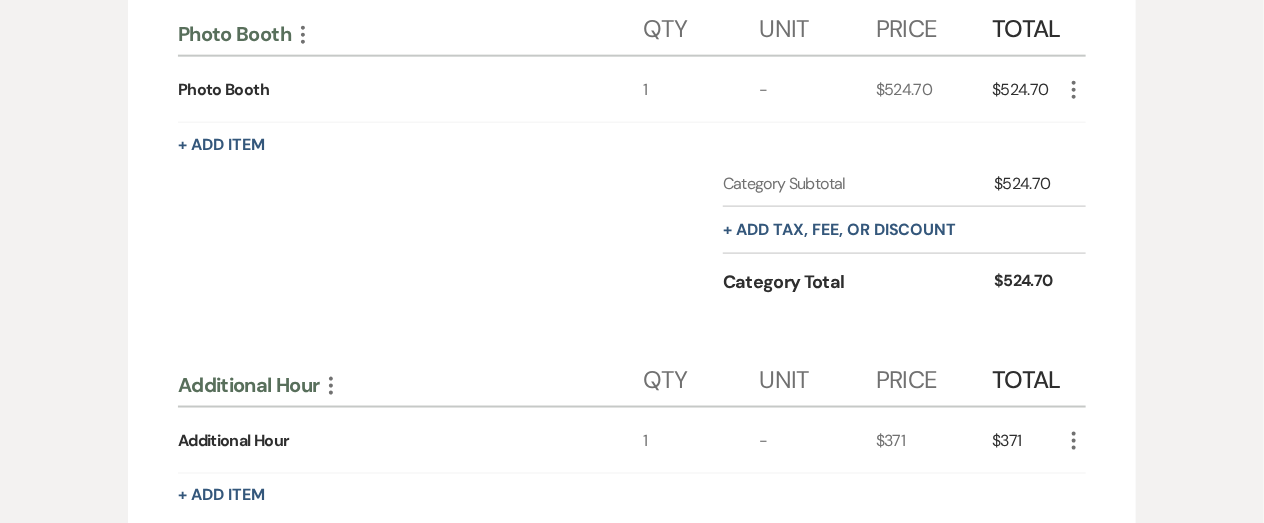 click 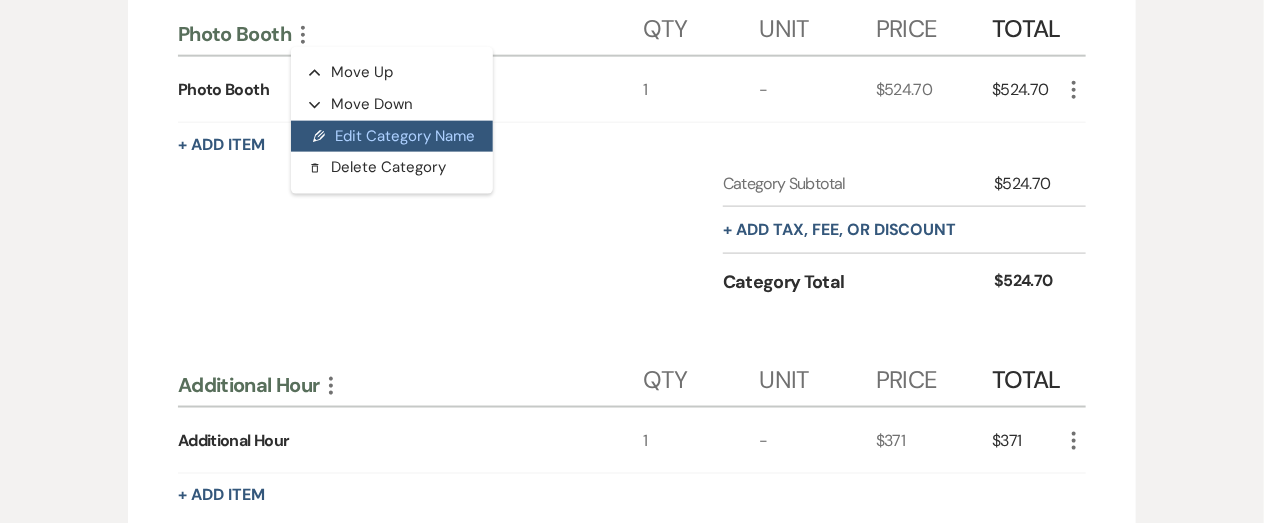 click on "Pencil Edit Category Name" at bounding box center [392, 137] 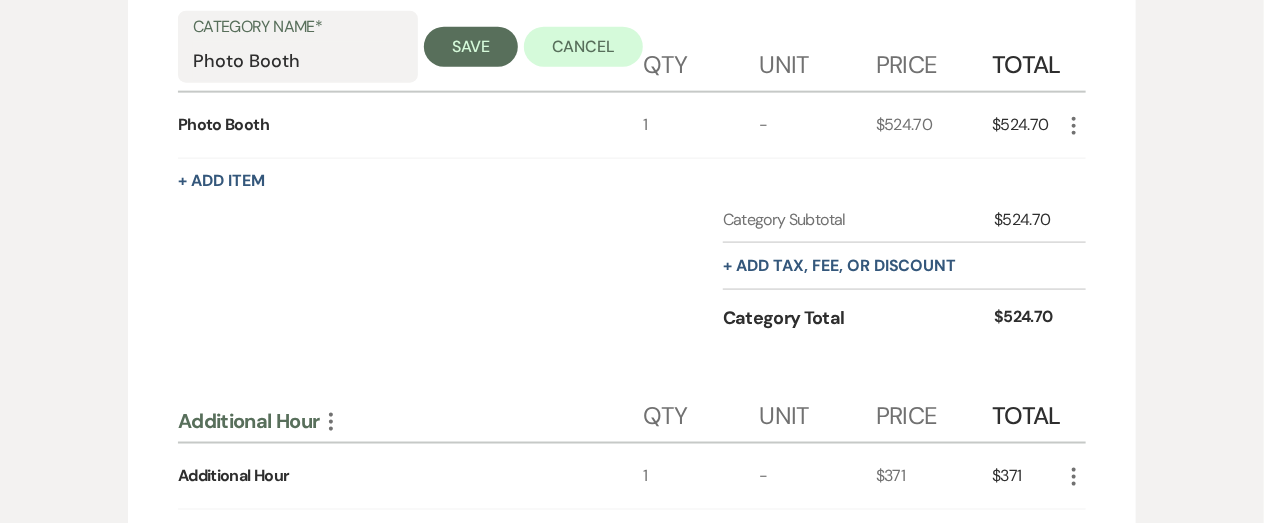 scroll, scrollTop: 924, scrollLeft: 0, axis: vertical 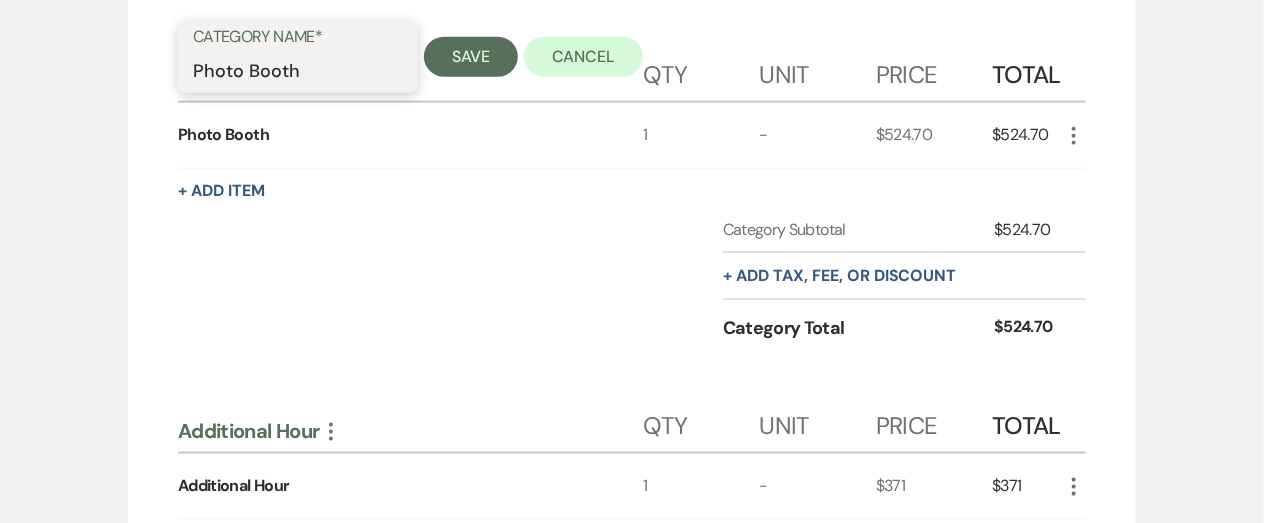 drag, startPoint x: 321, startPoint y: 72, endPoint x: 197, endPoint y: 66, distance: 124.14507 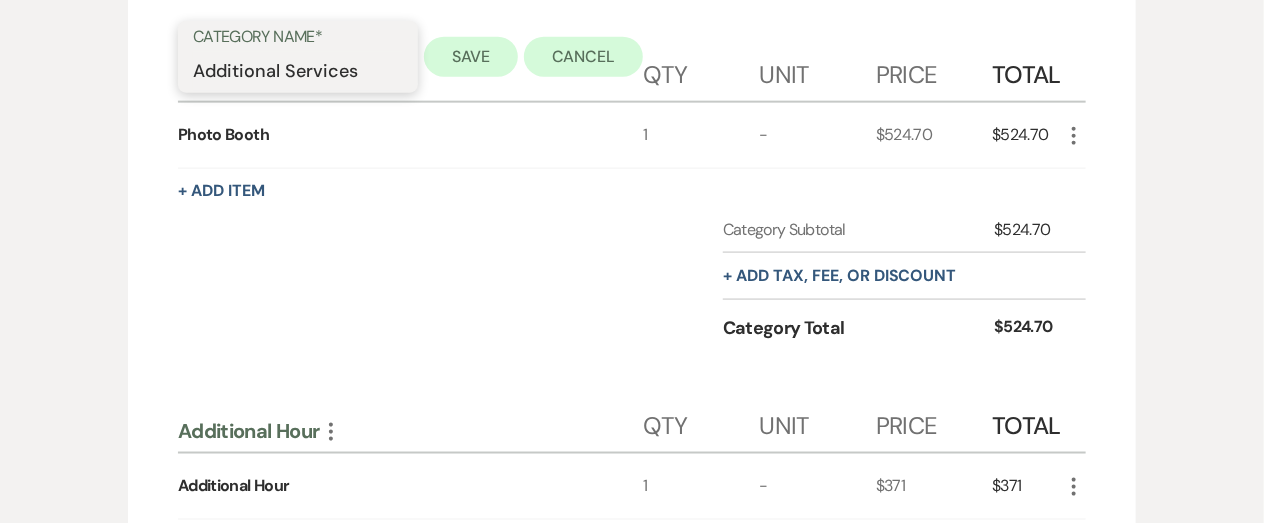 type on "Additional Services" 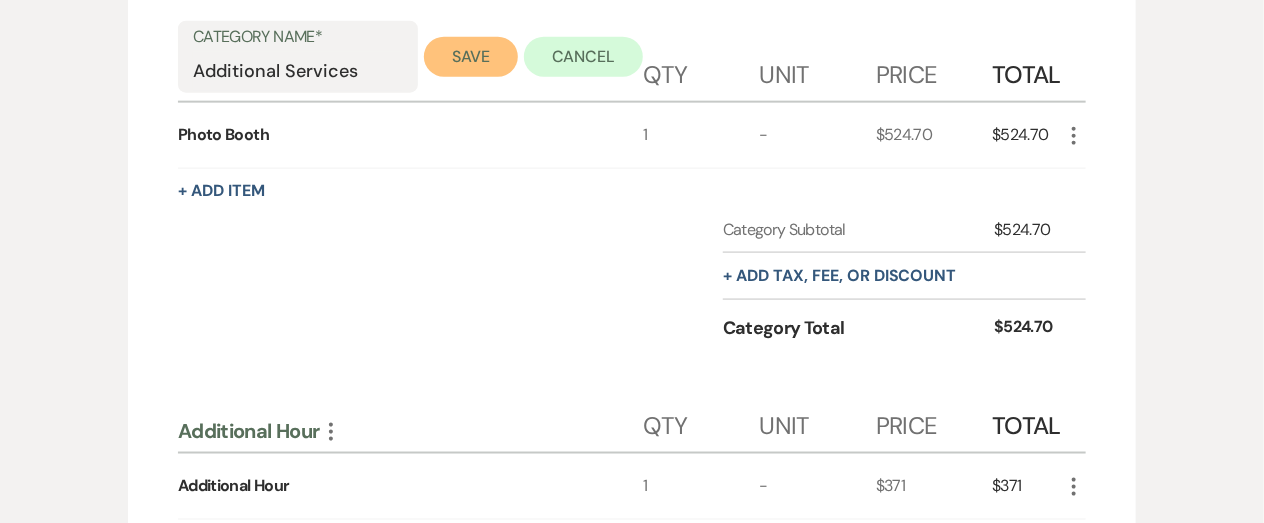 click on "Save" at bounding box center [471, 57] 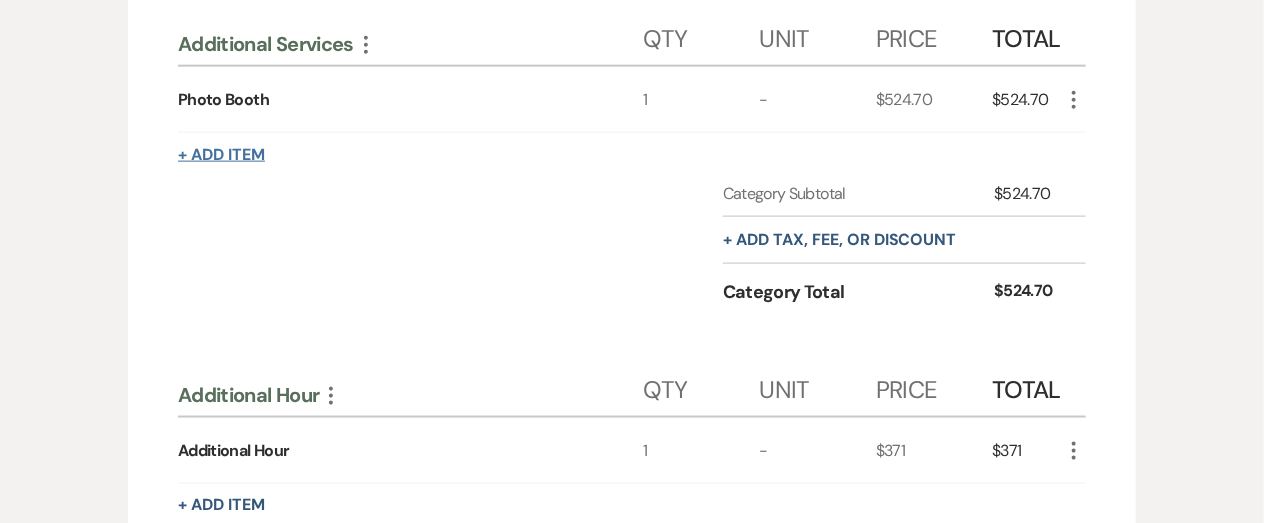 click on "+ Add Item" at bounding box center [221, 155] 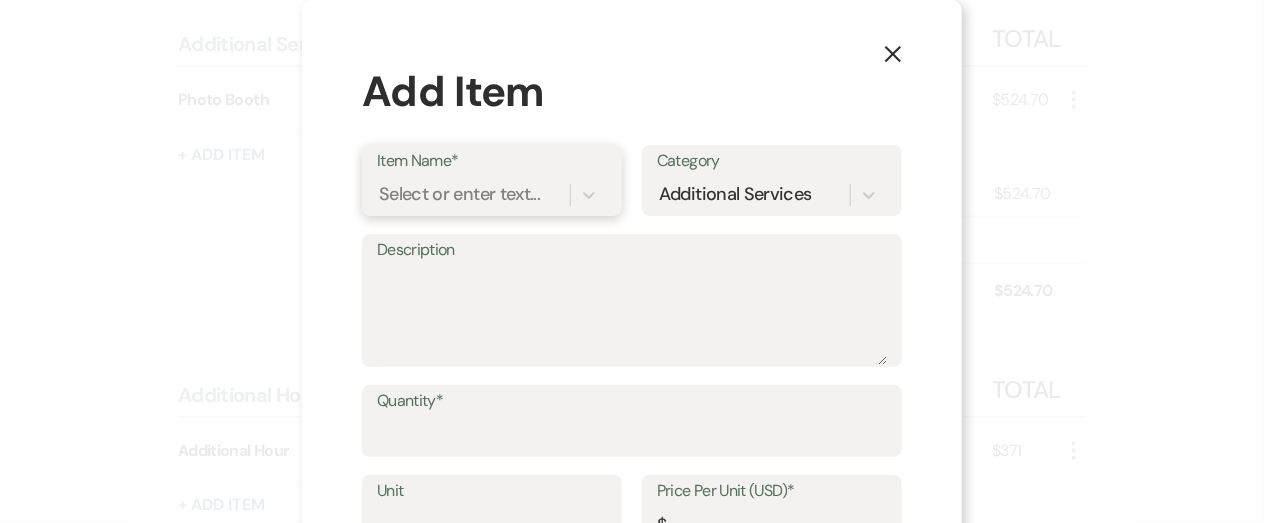 click on "Select or enter text..." at bounding box center [459, 194] 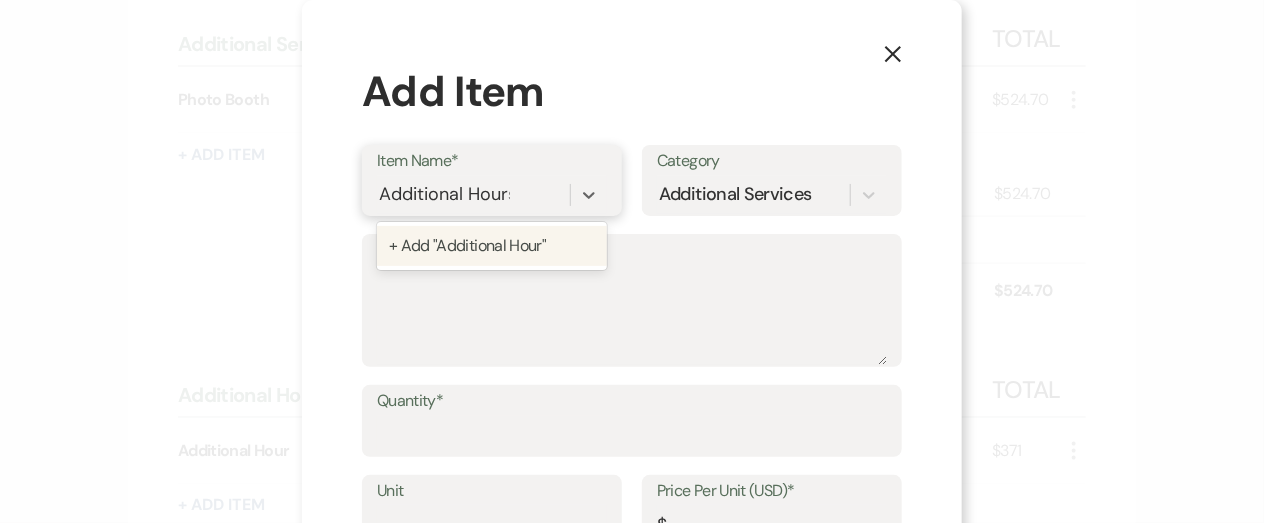 type on "Additional Hour" 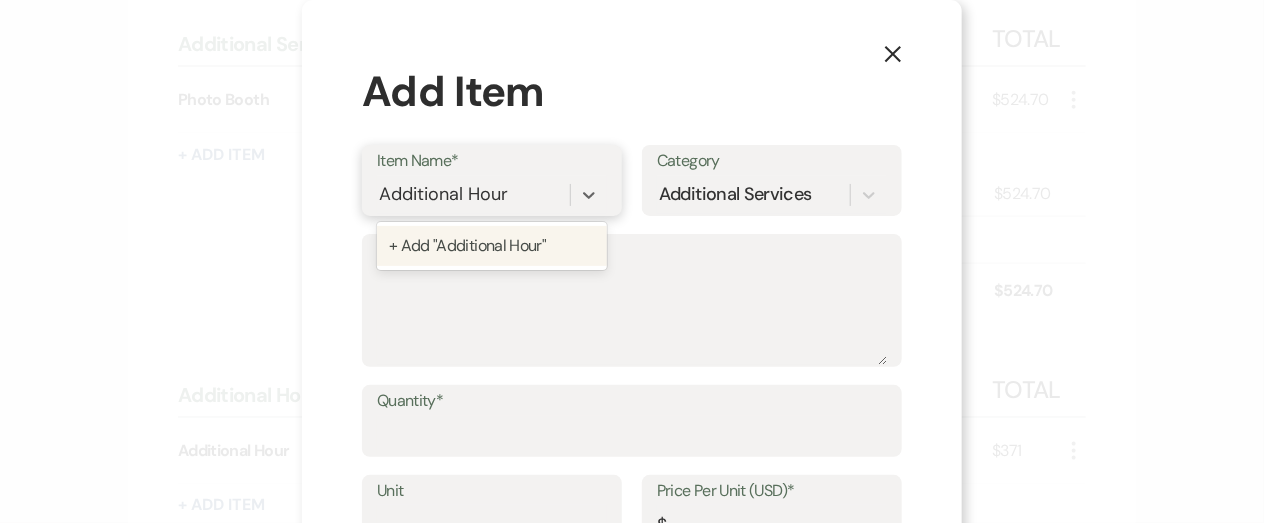 click on "+ Add "Additional Hour"" at bounding box center [492, 246] 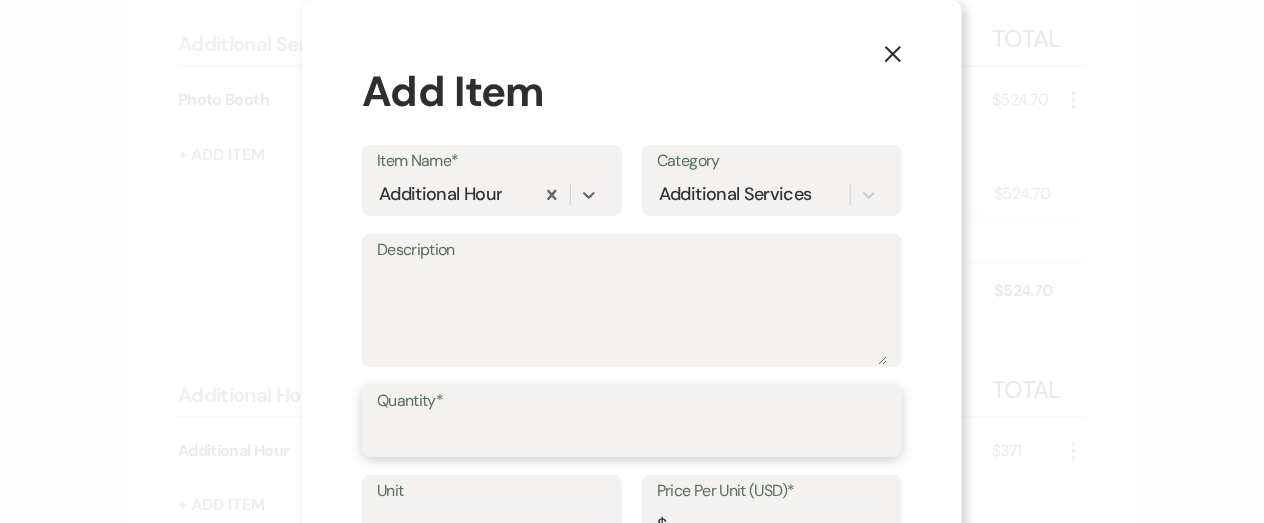 click on "Quantity*" at bounding box center [632, 435] 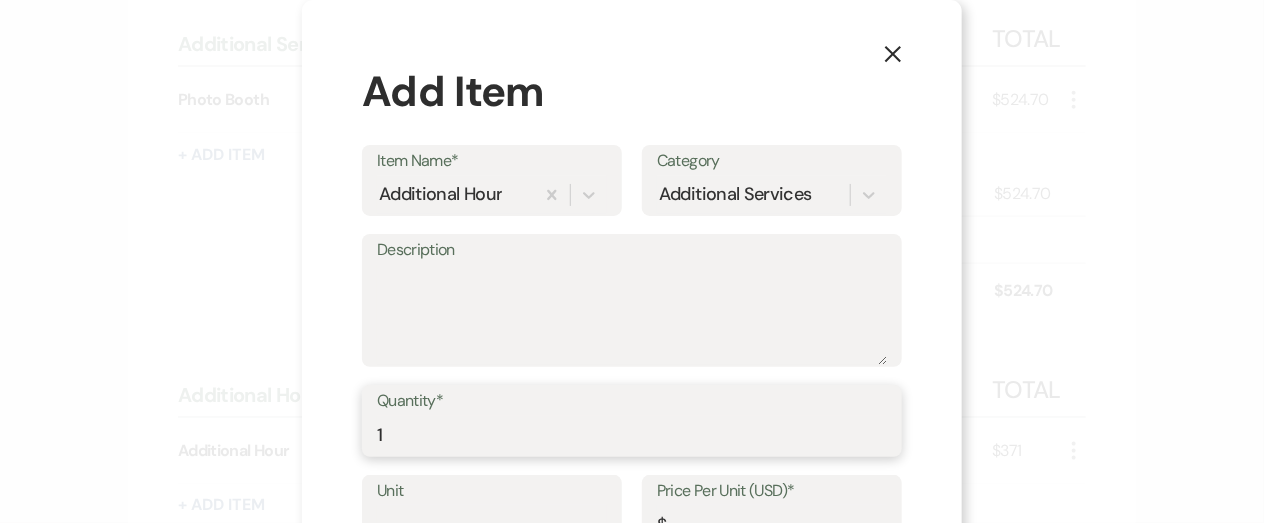 type on "1" 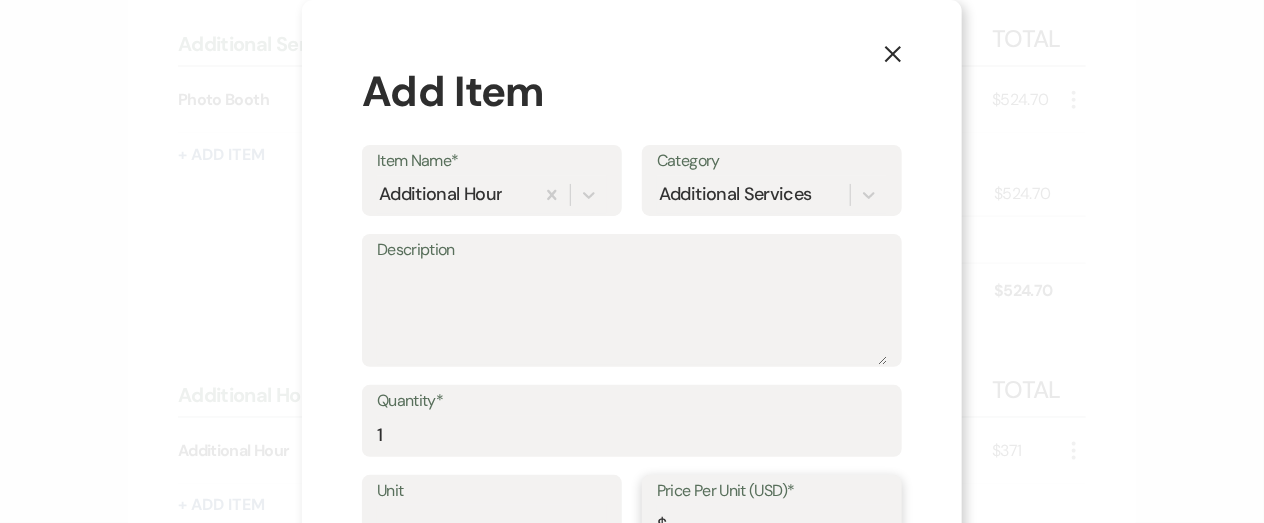 click on "Price Per Unit (USD)*" at bounding box center (772, 524) 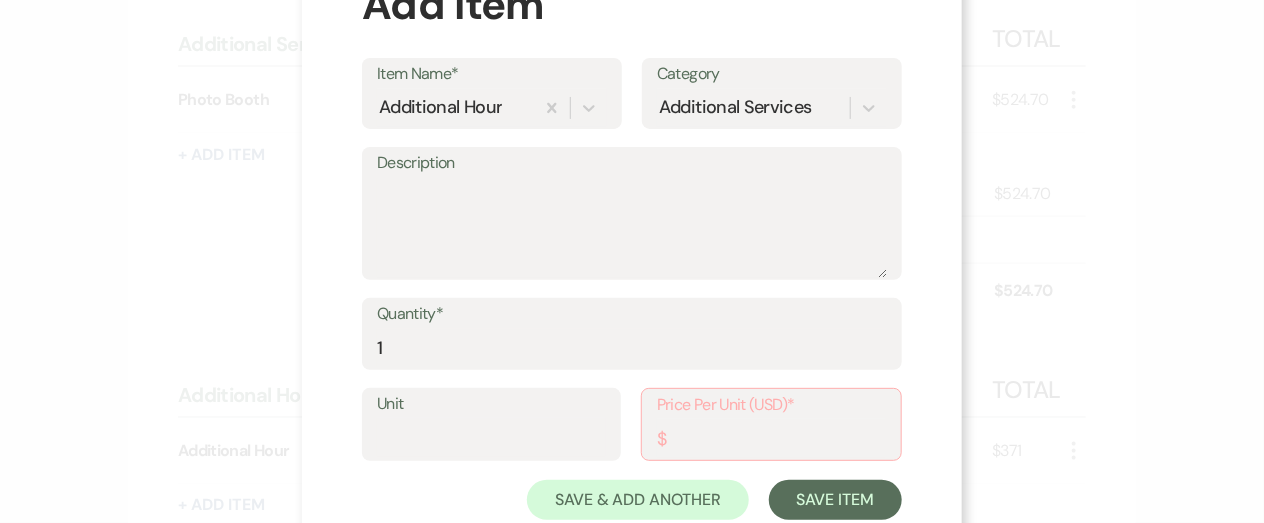 scroll, scrollTop: 93, scrollLeft: 0, axis: vertical 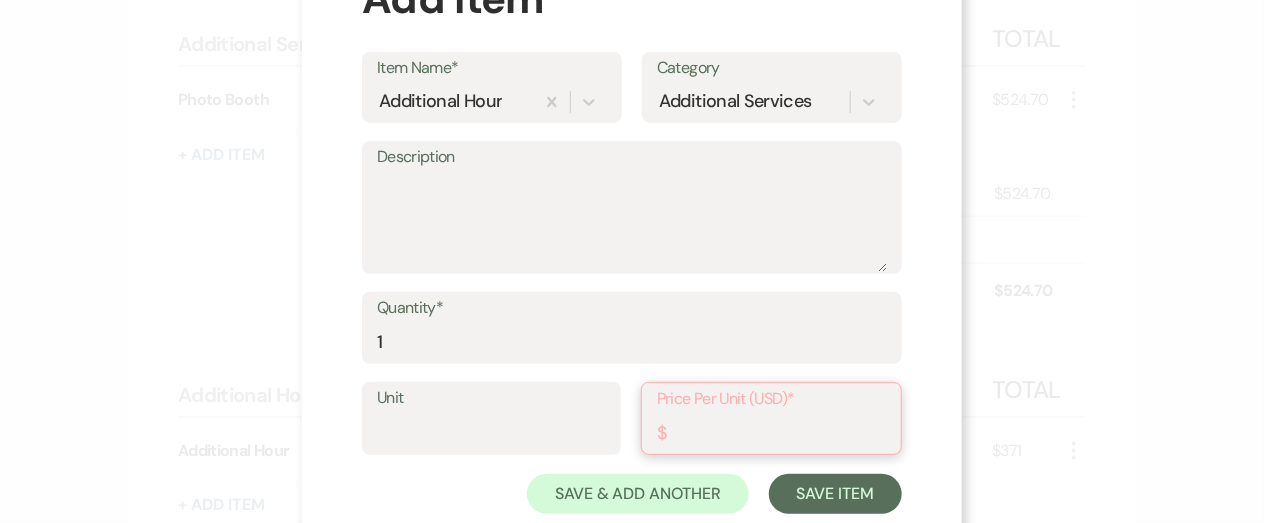 click on "Price Per Unit (USD)*" at bounding box center (771, 432) 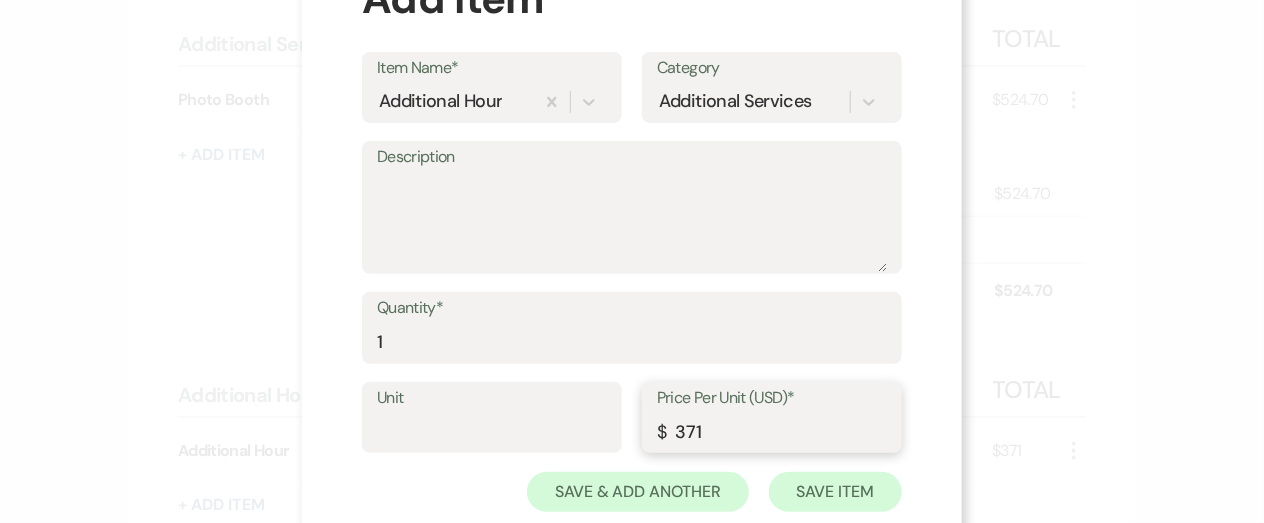 type on "371" 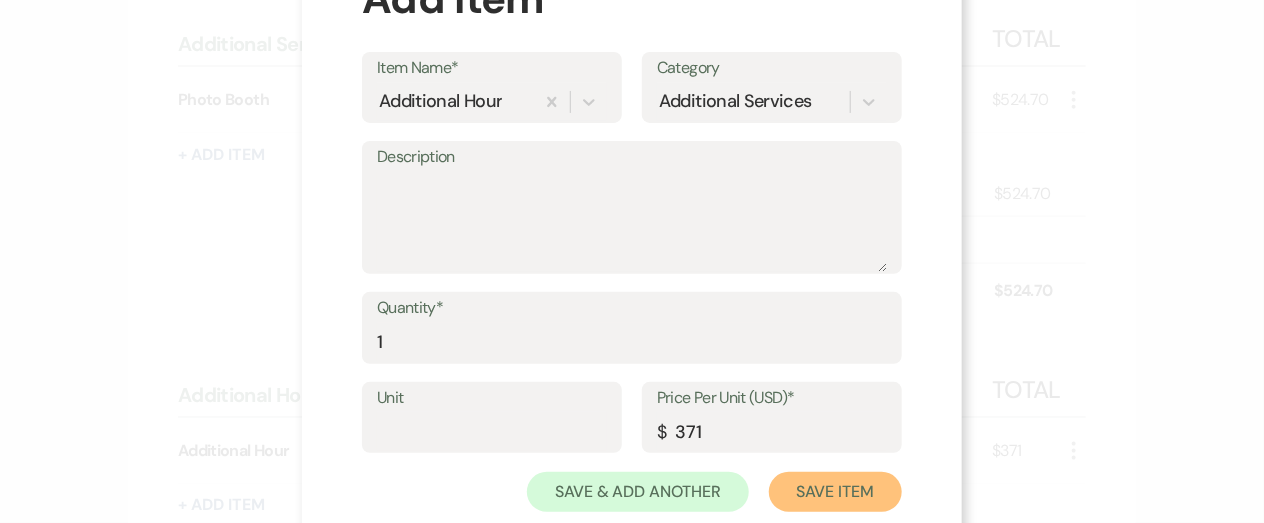click on "Save Item" at bounding box center [835, 492] 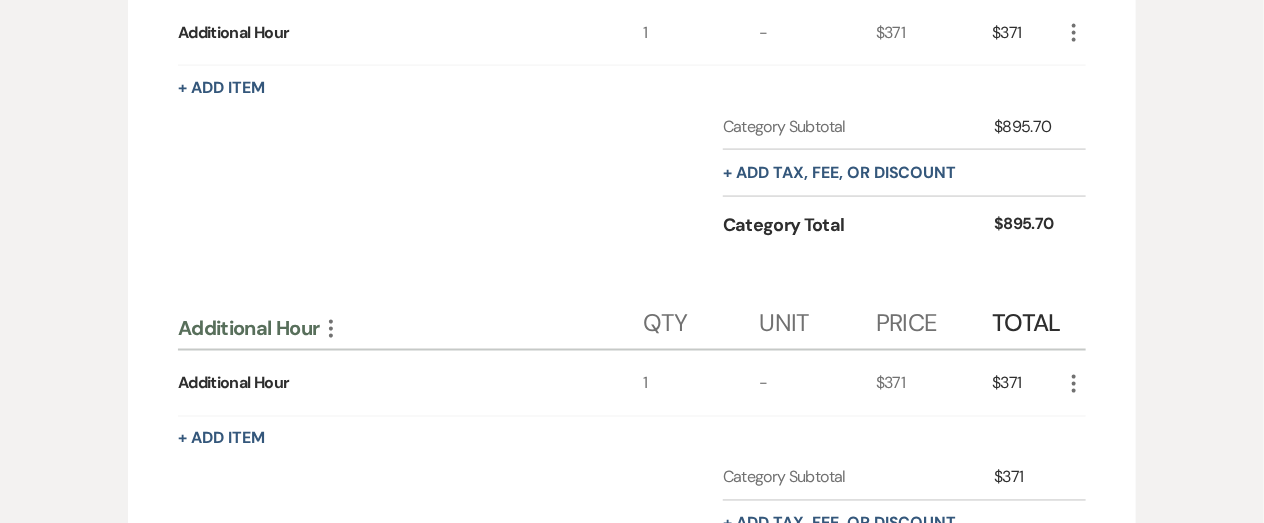 scroll, scrollTop: 1058, scrollLeft: 0, axis: vertical 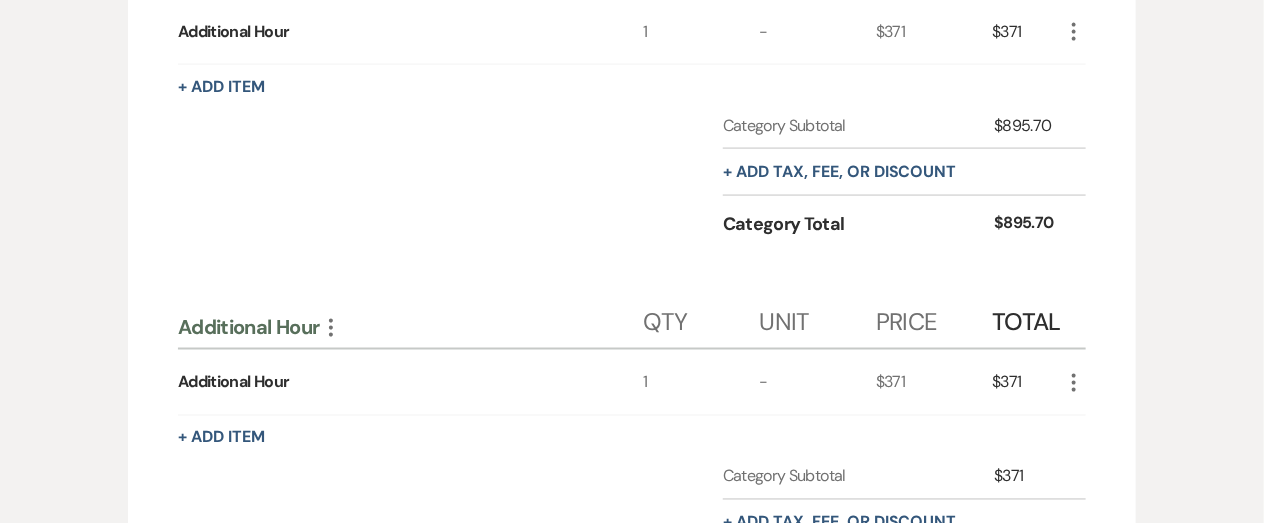 click 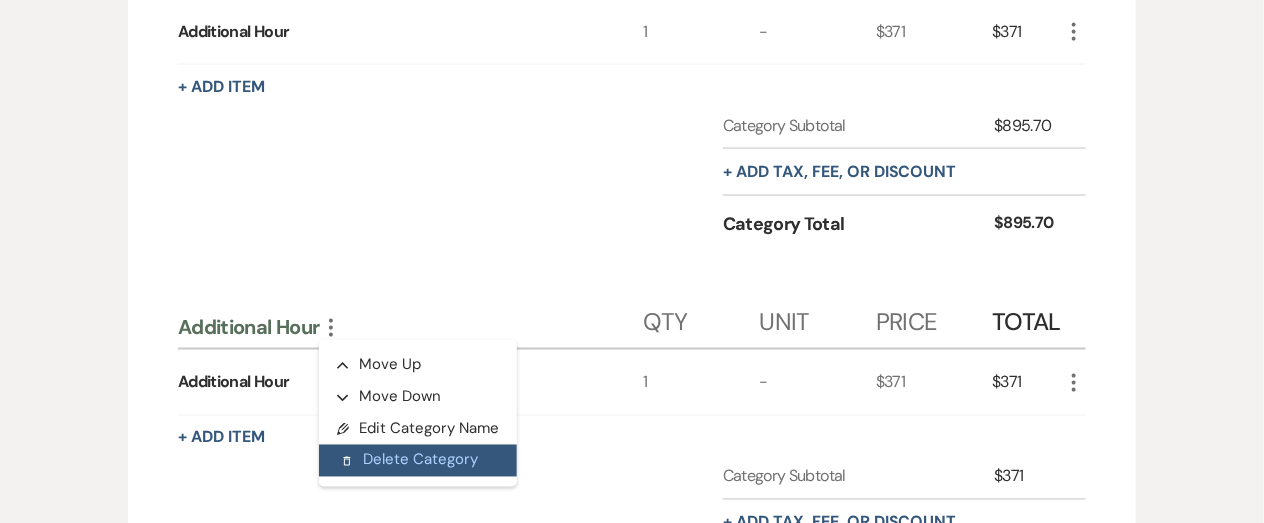 click on "Delete Delete Category" at bounding box center (418, 461) 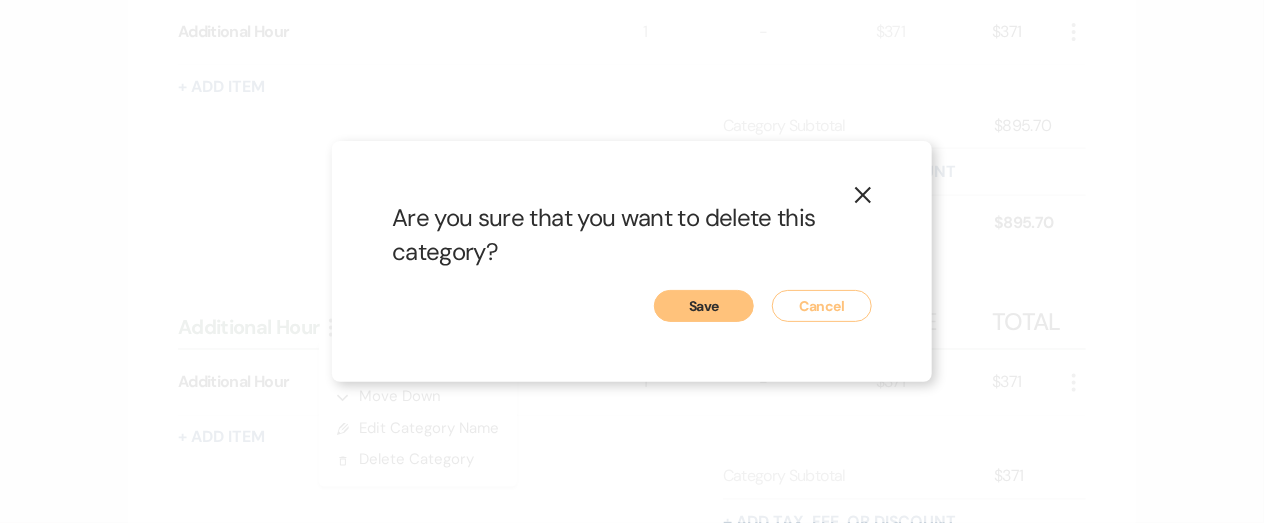 click on "Save" at bounding box center (704, 306) 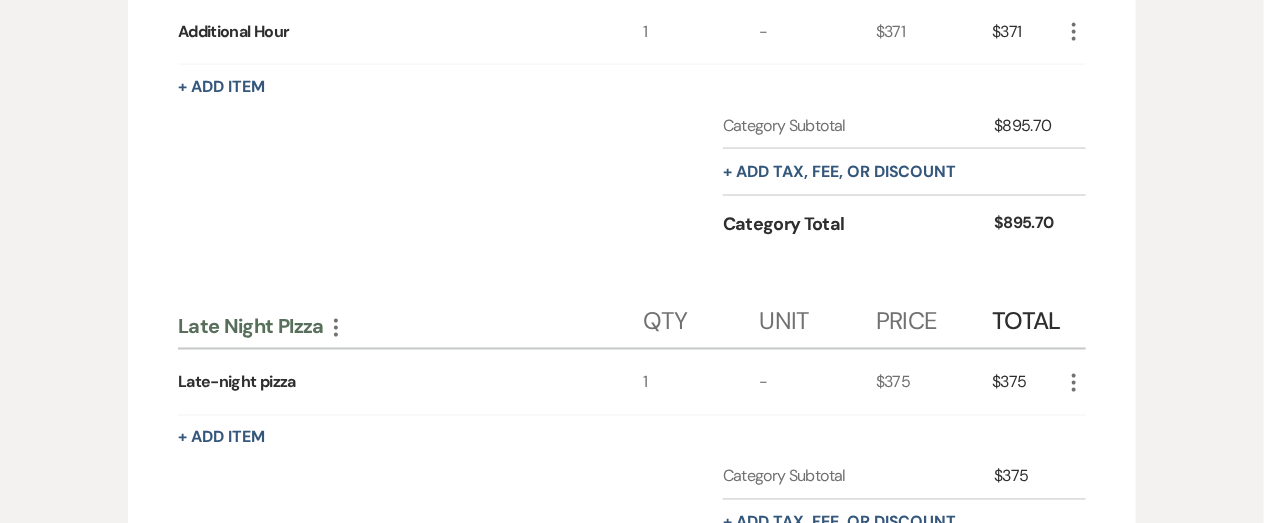 scroll, scrollTop: 937, scrollLeft: 0, axis: vertical 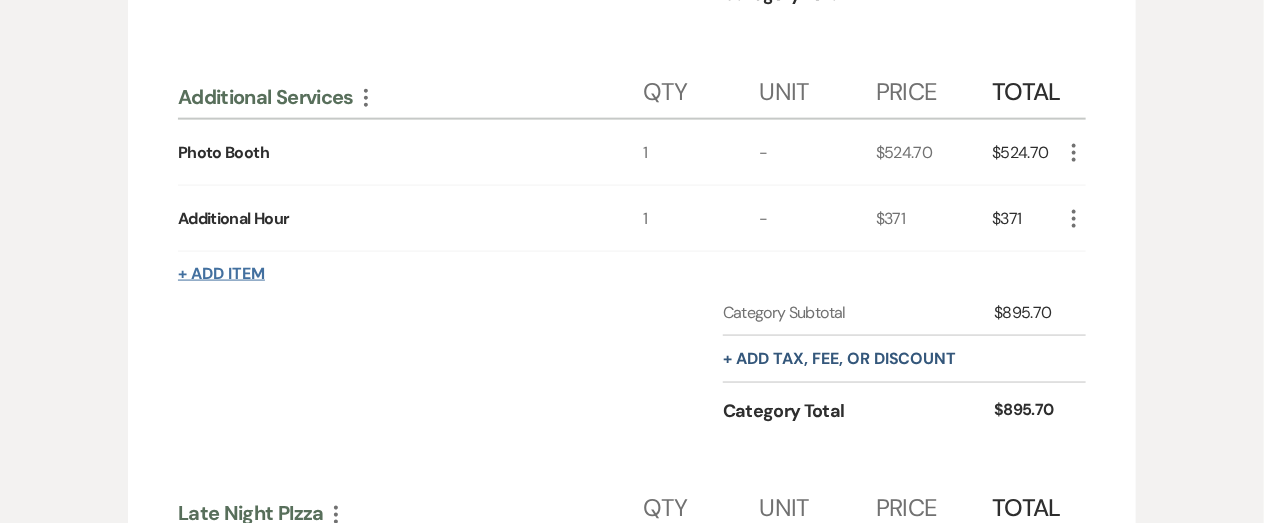 click on "+ Add Item" at bounding box center (221, 274) 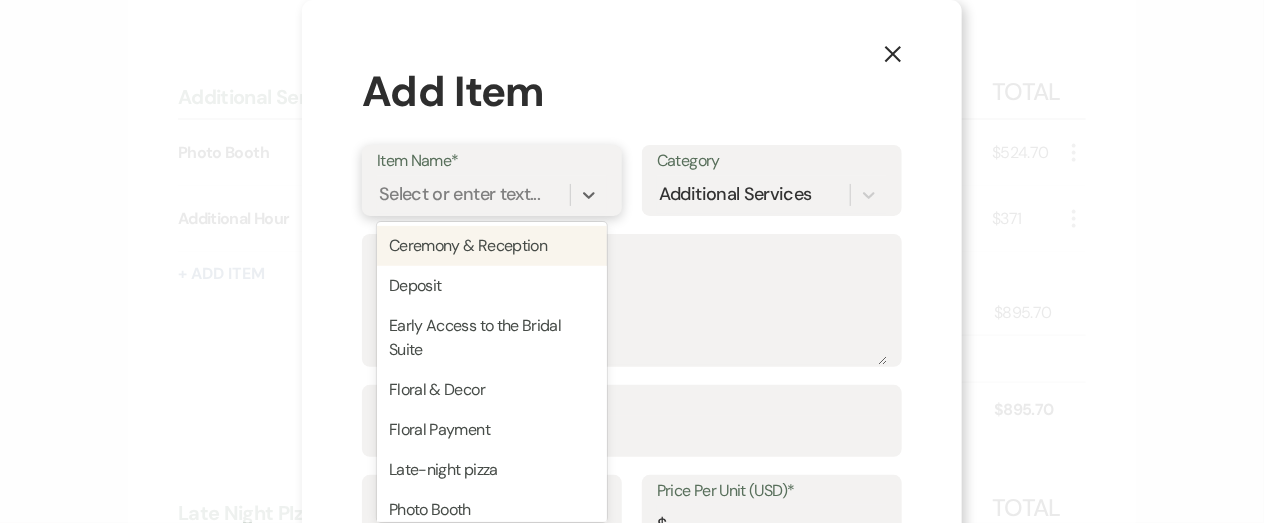 click on "Select or enter text..." at bounding box center (459, 194) 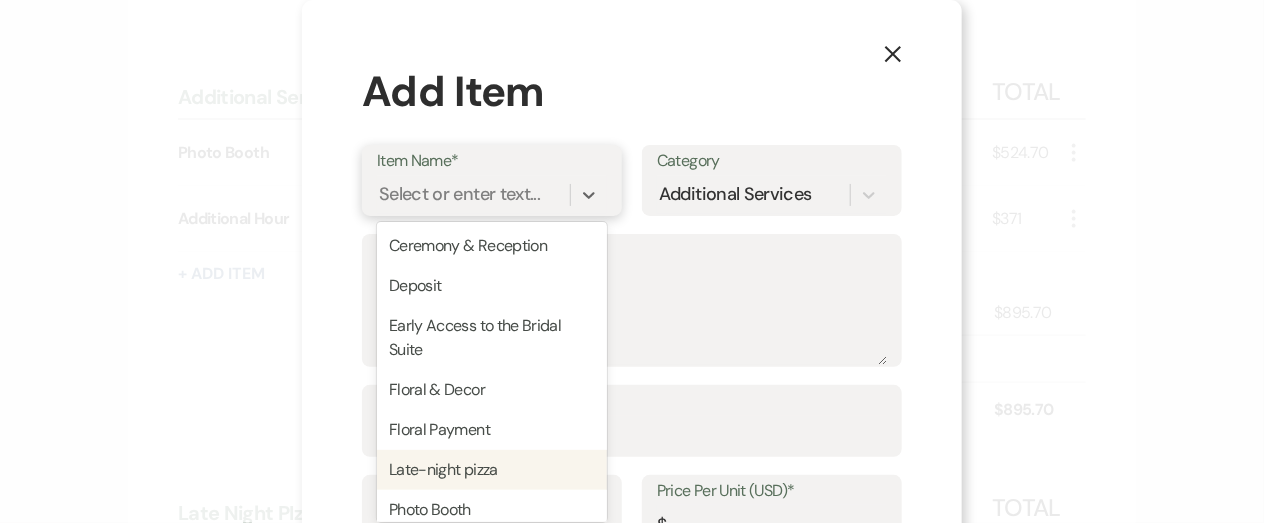 click on "Late-night pizza" at bounding box center [492, 470] 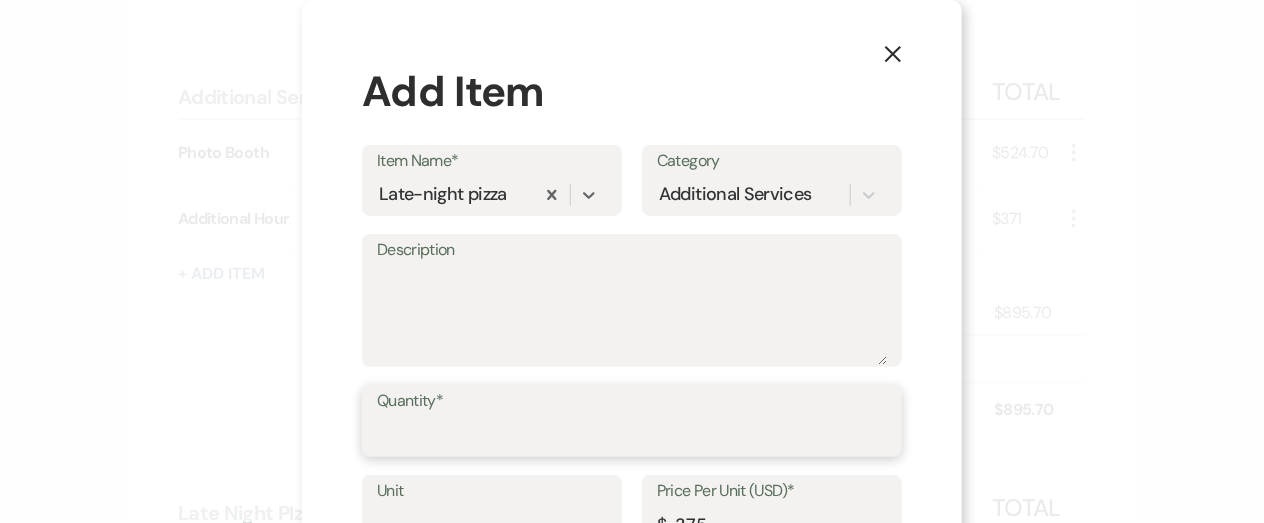 click on "Quantity*" at bounding box center (632, 435) 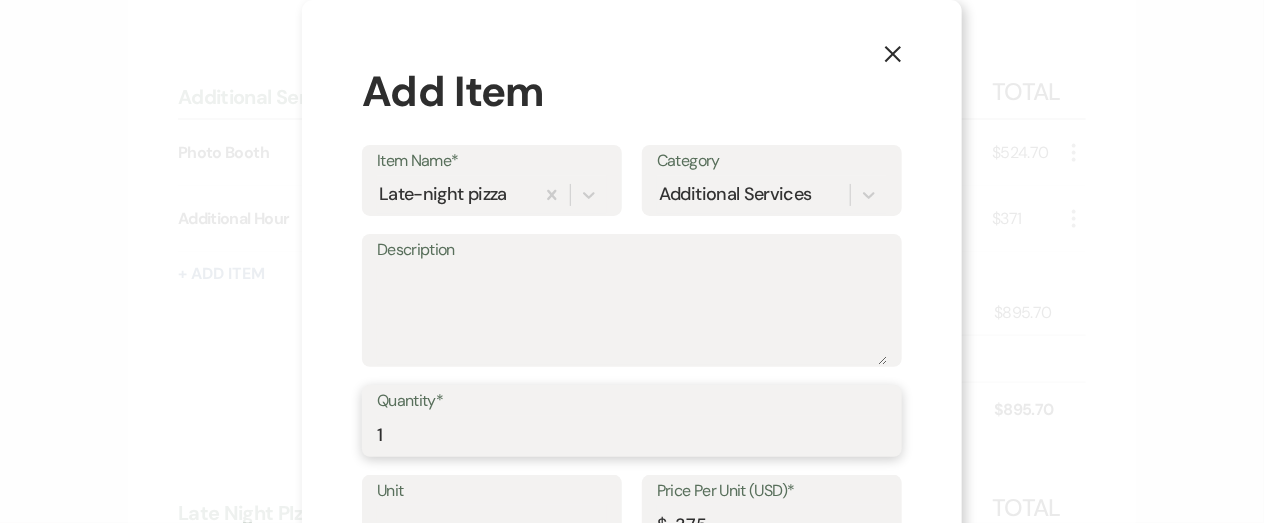 type on "1" 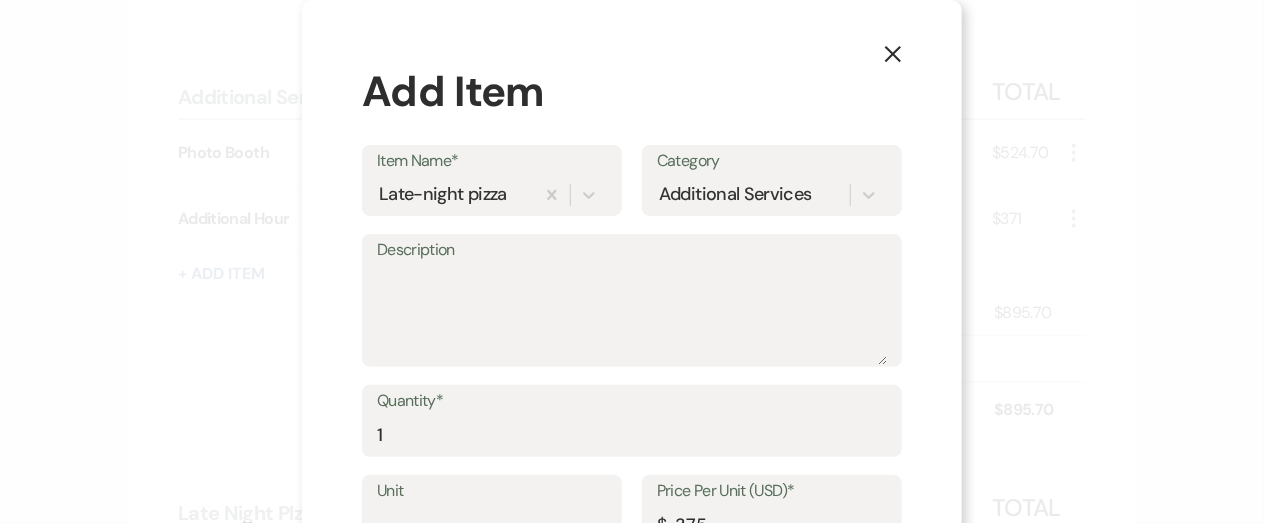 scroll, scrollTop: 141, scrollLeft: 0, axis: vertical 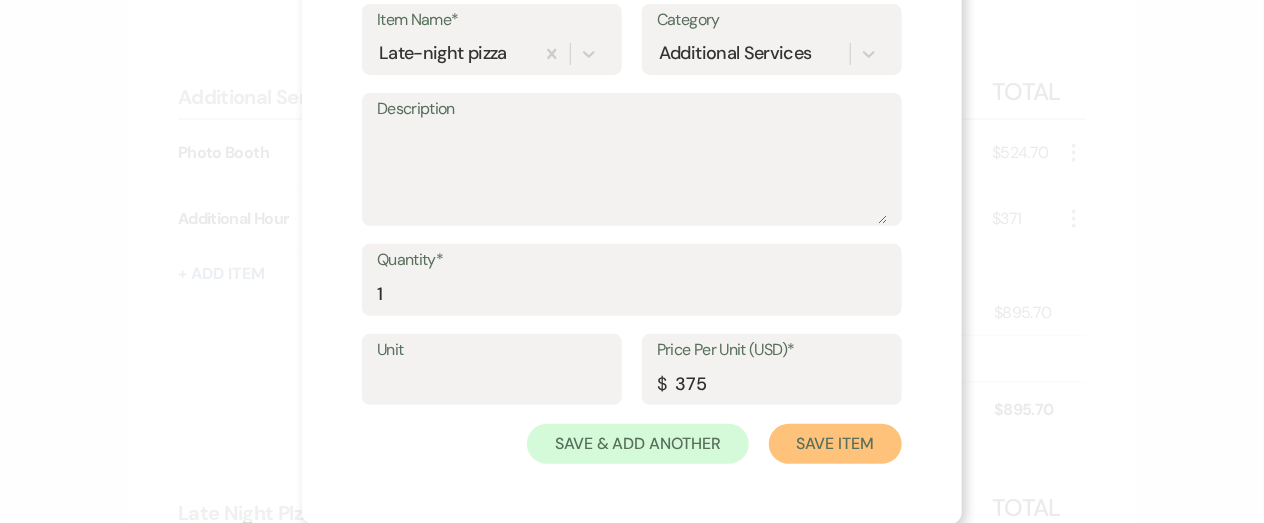 click on "Save Item" at bounding box center [835, 444] 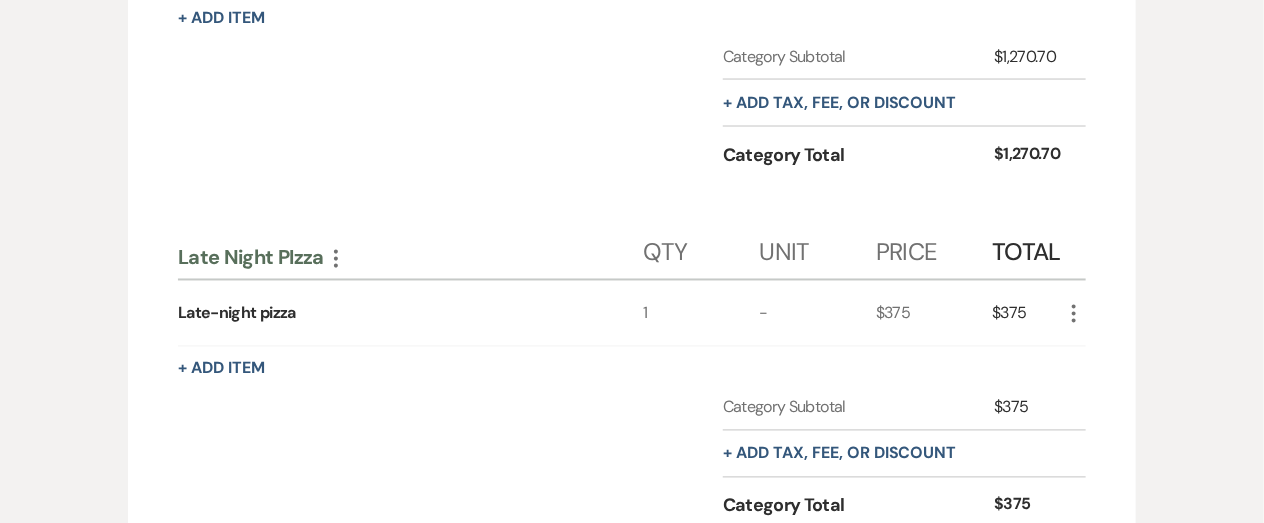 scroll, scrollTop: 1263, scrollLeft: 0, axis: vertical 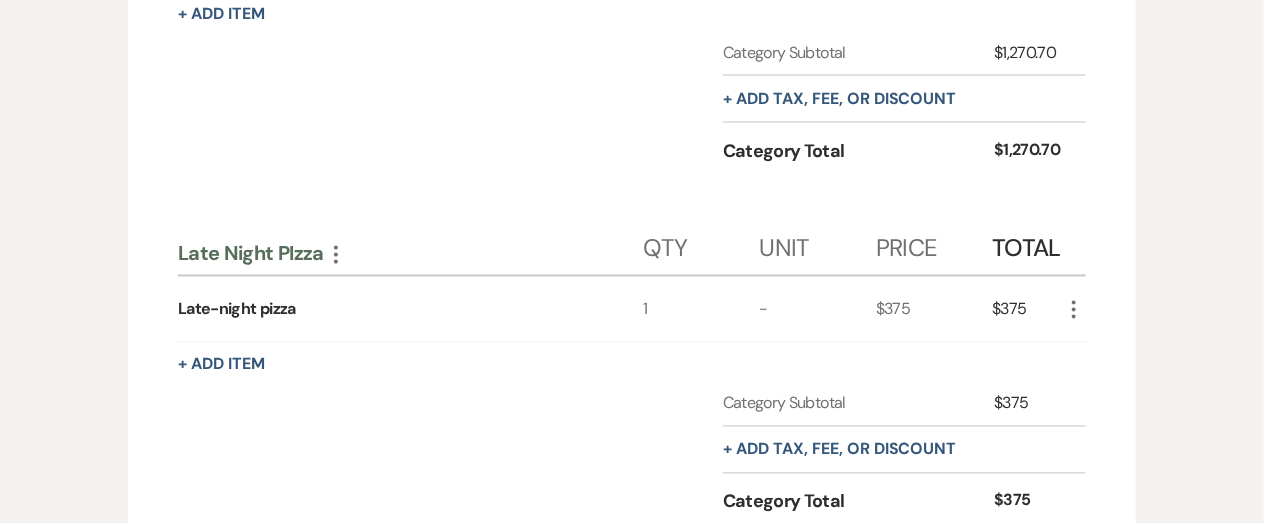 click on "More" 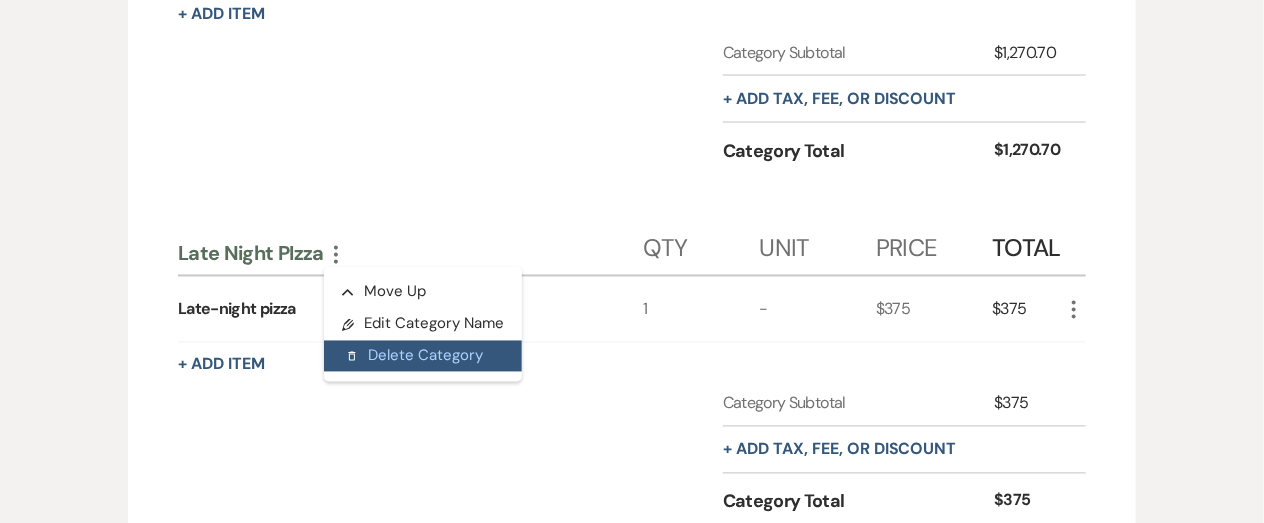 click on "Delete Delete Category" at bounding box center (423, 357) 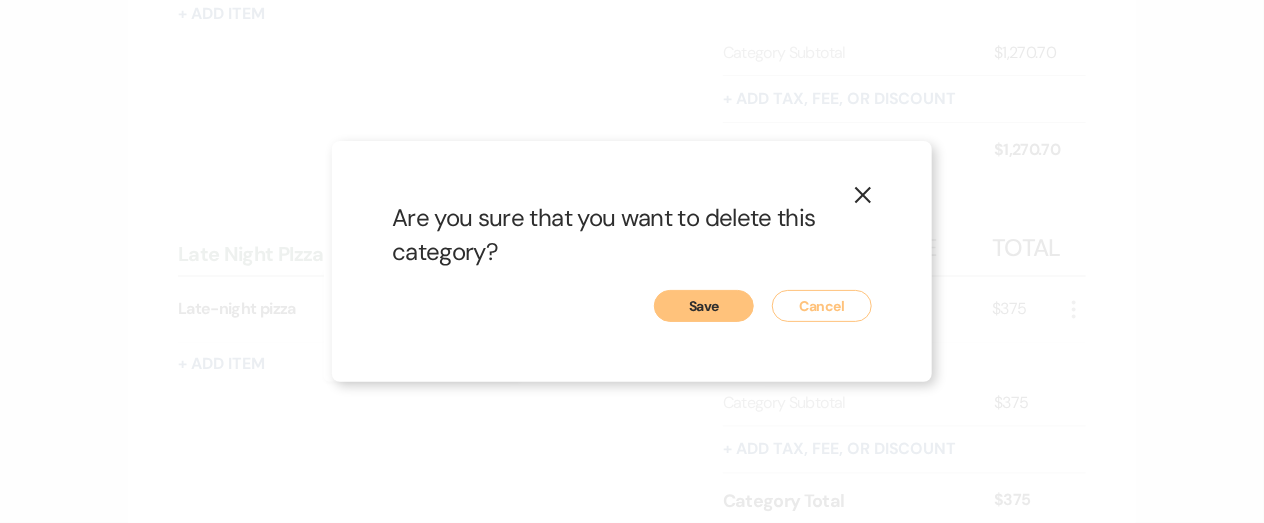 click on "Save" at bounding box center [704, 306] 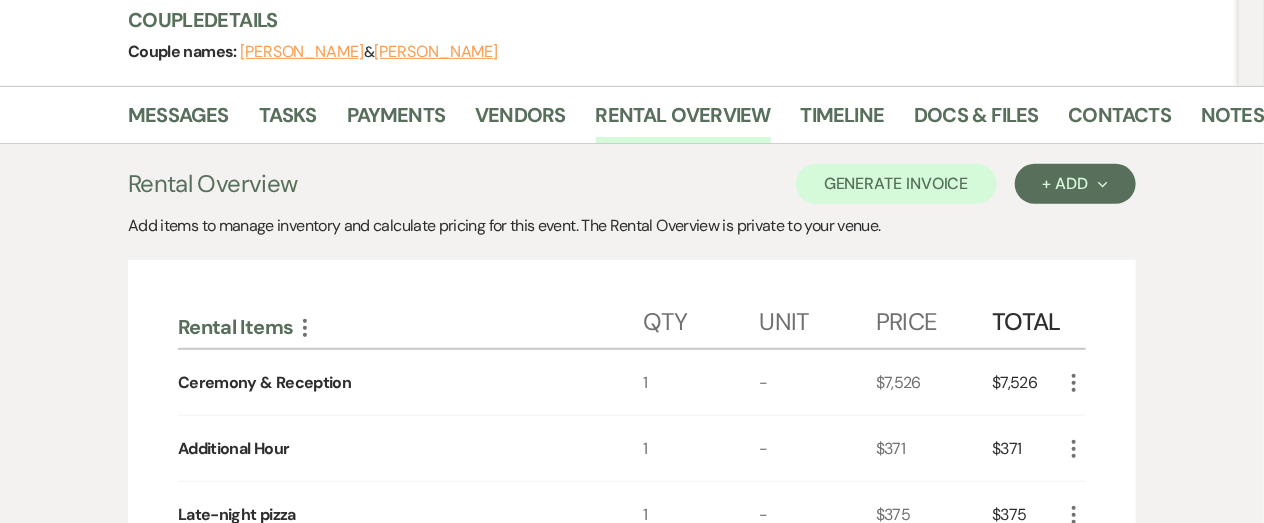 scroll, scrollTop: 254, scrollLeft: 0, axis: vertical 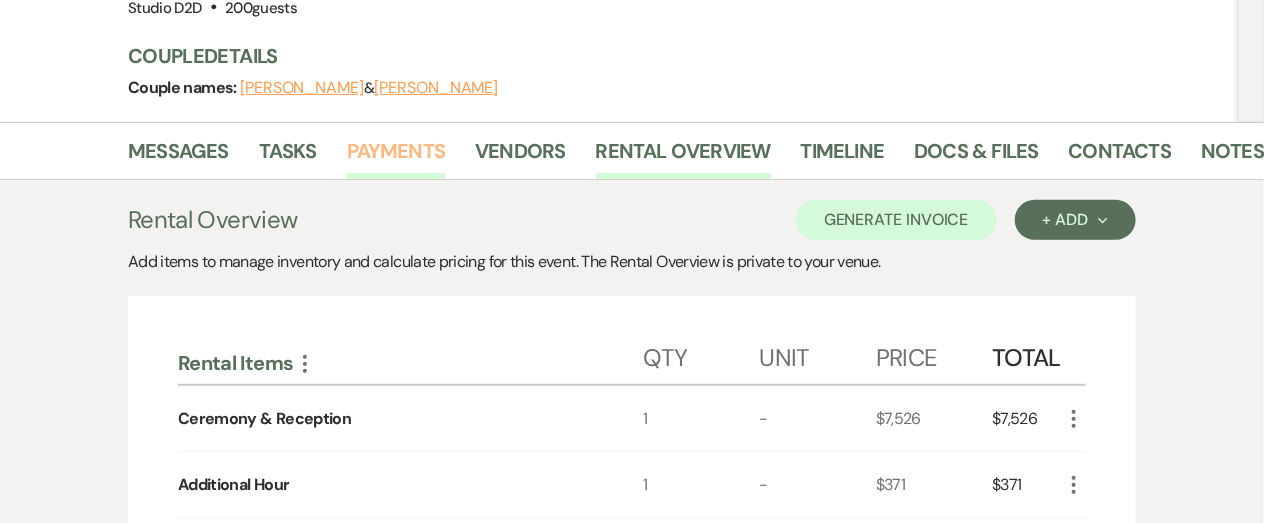 click on "Payments" at bounding box center [396, 157] 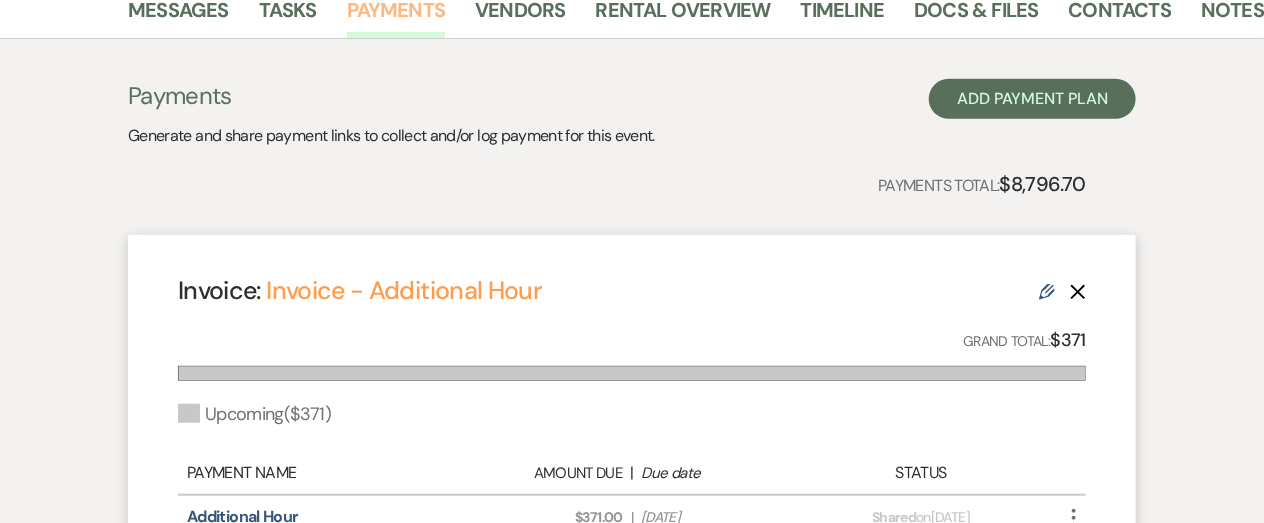 scroll, scrollTop: 401, scrollLeft: 0, axis: vertical 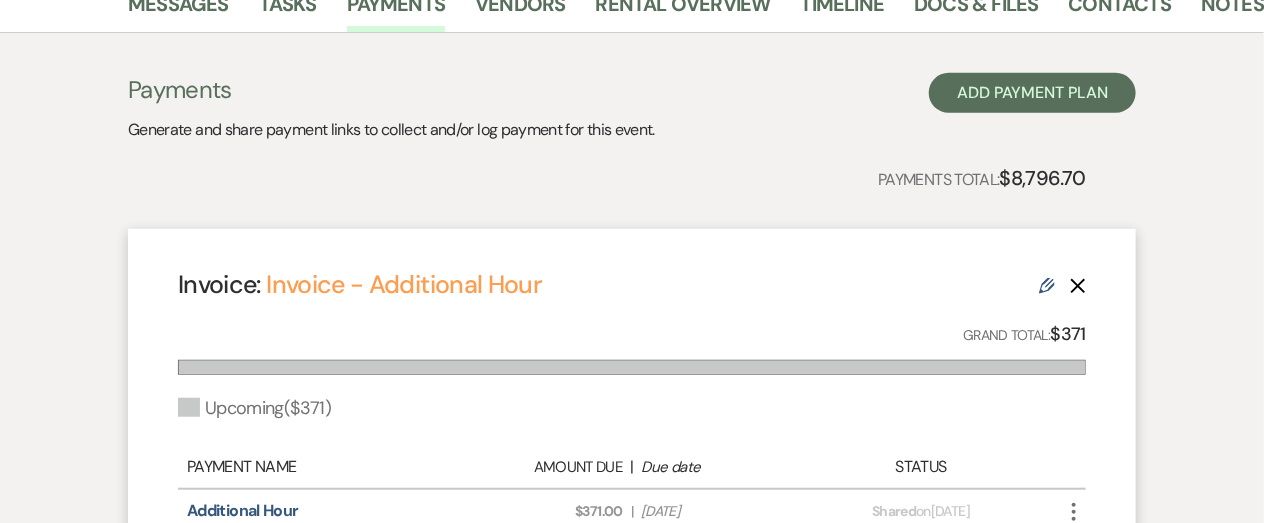 click on "Delete" 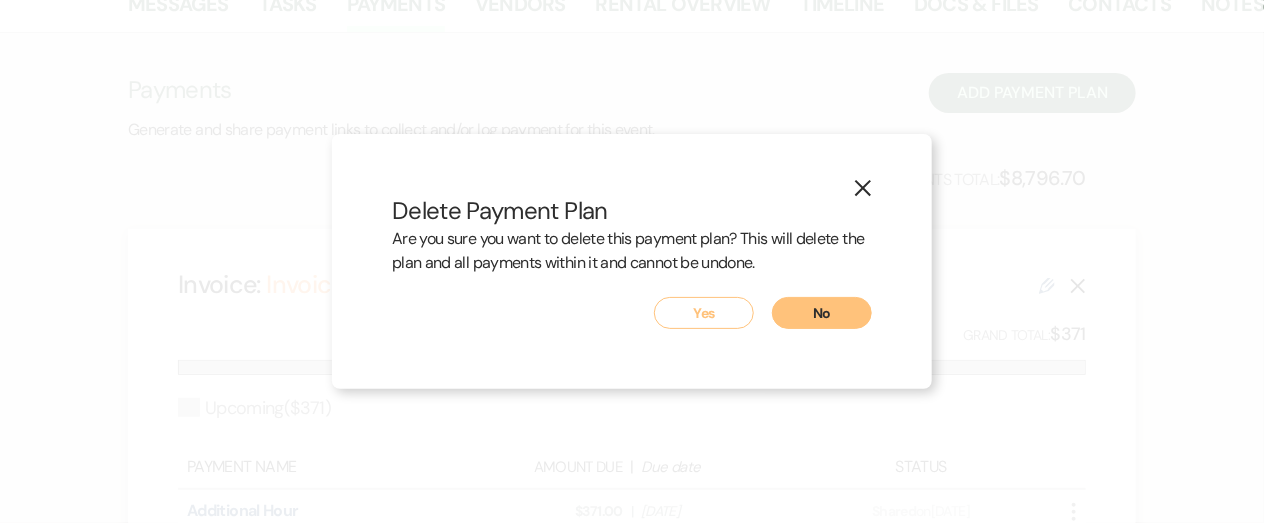 click on "Yes" at bounding box center [704, 313] 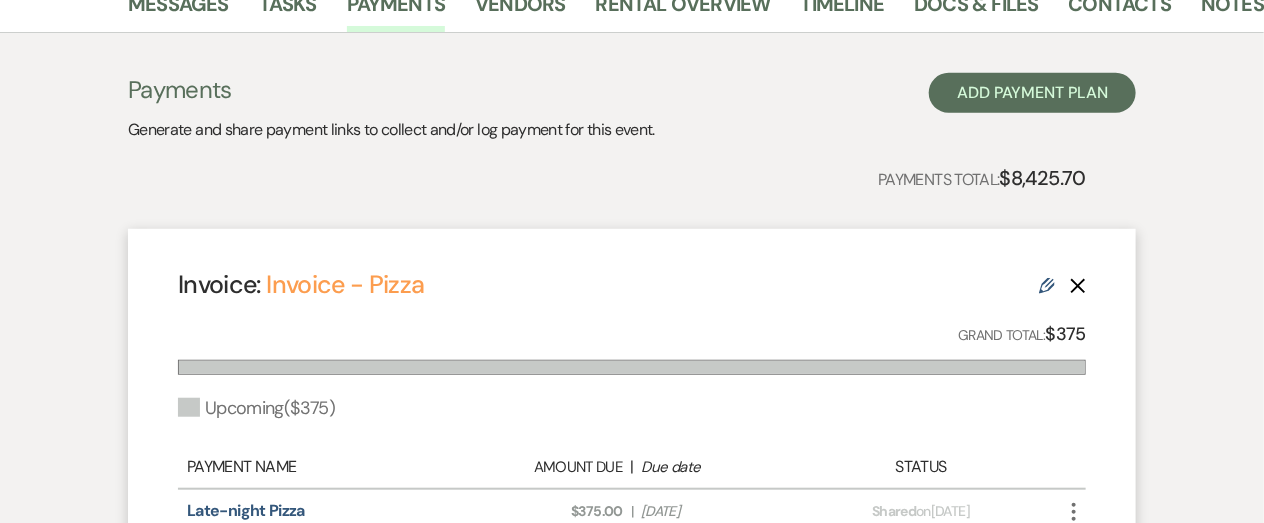 click on "Delete" 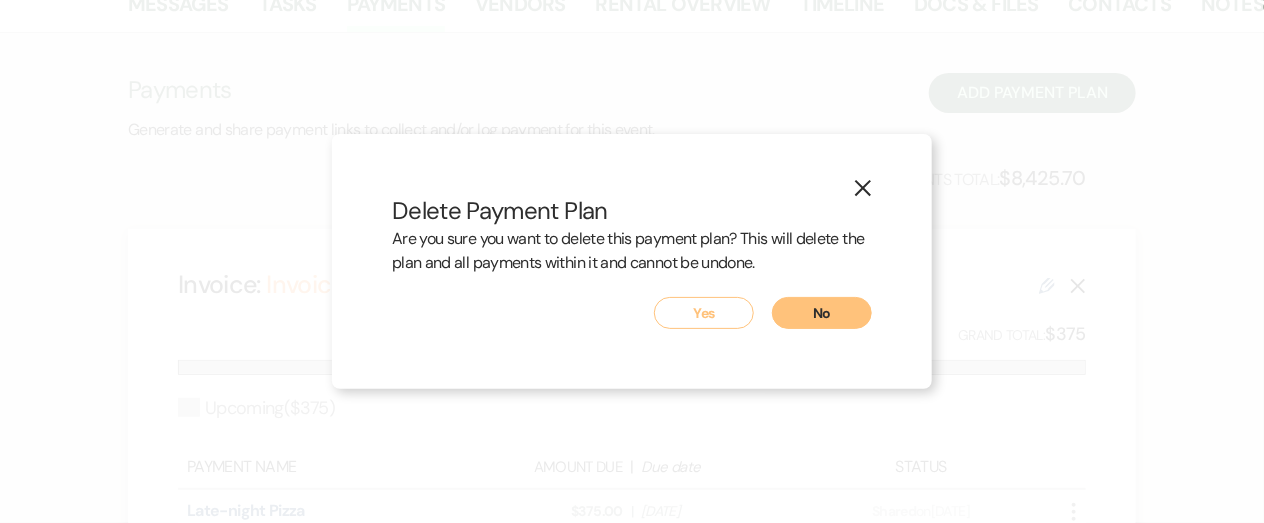 click on "Yes" at bounding box center [704, 313] 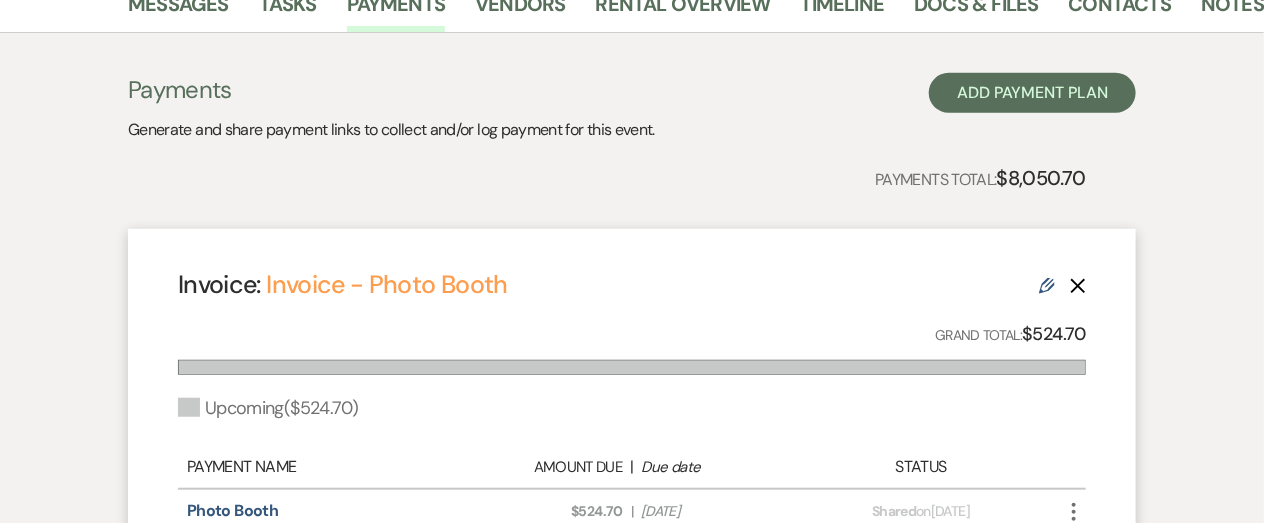 click on "Edit Delete" at bounding box center [1062, 285] 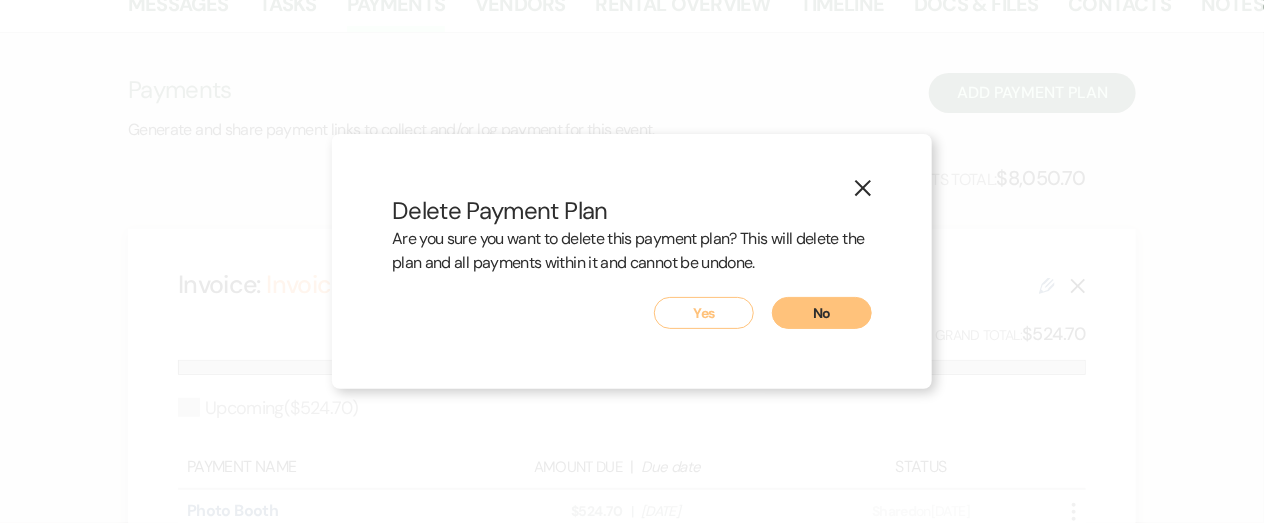 click on "Yes" at bounding box center [704, 313] 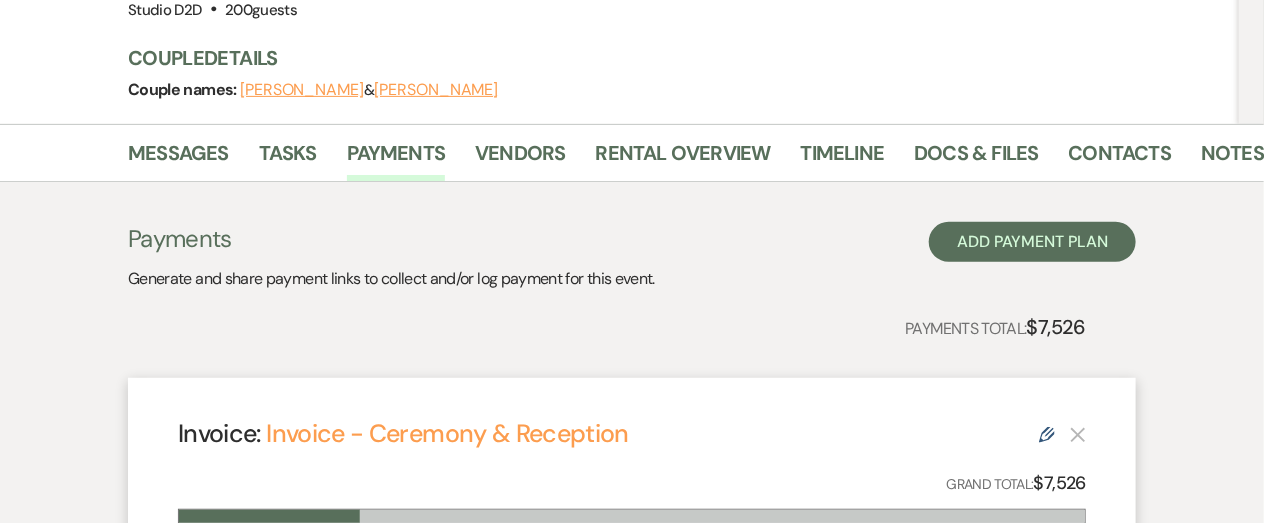 scroll, scrollTop: 244, scrollLeft: 0, axis: vertical 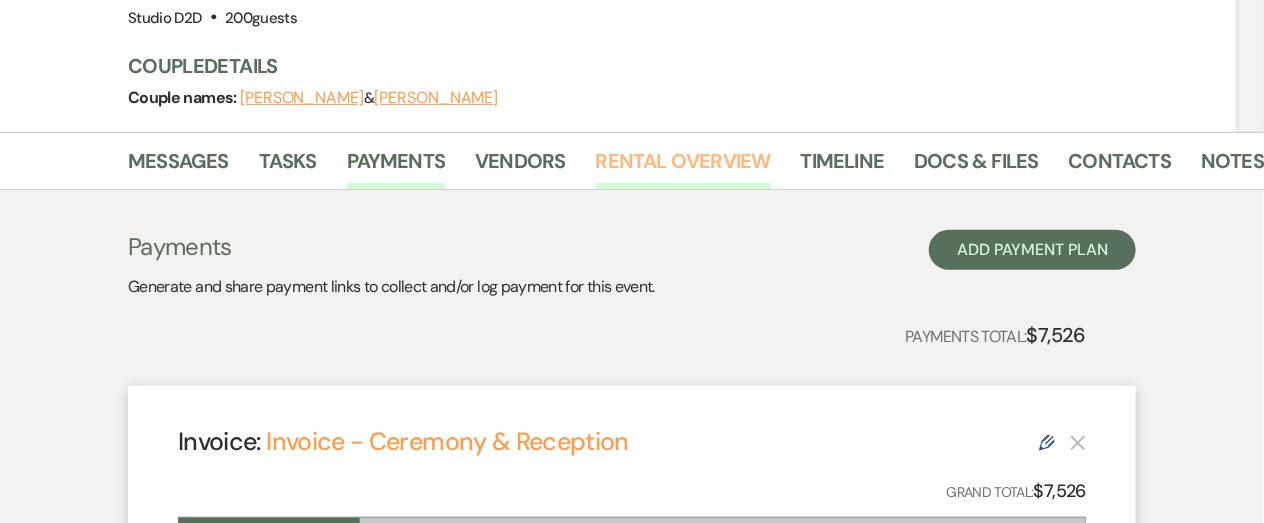 click on "Rental Overview" at bounding box center [683, 167] 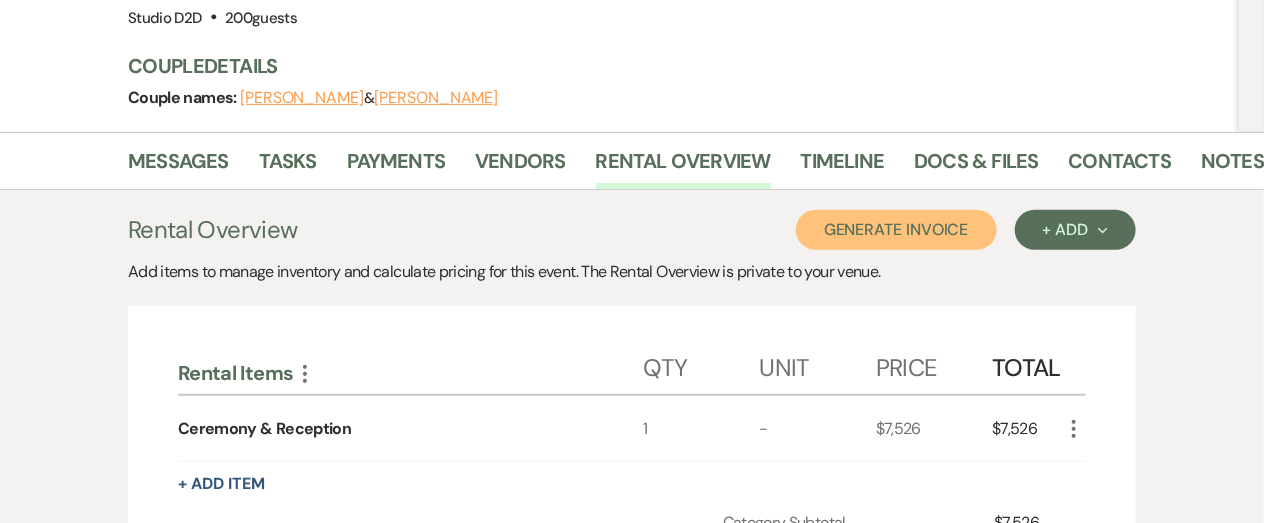 click on "Generate Invoice" at bounding box center [896, 230] 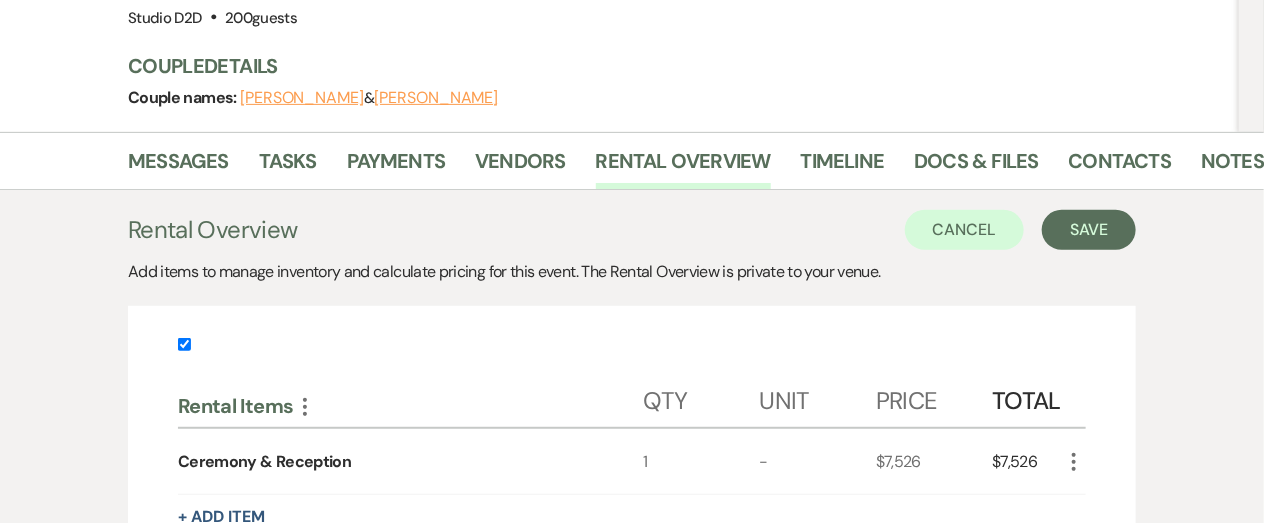 click at bounding box center (184, 344) 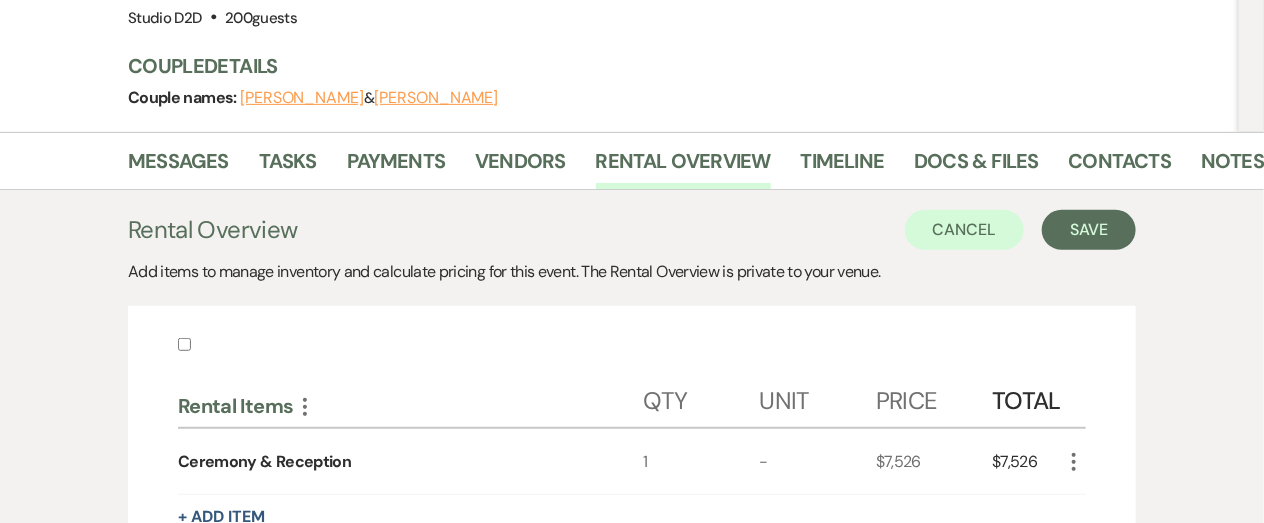 checkbox on "false" 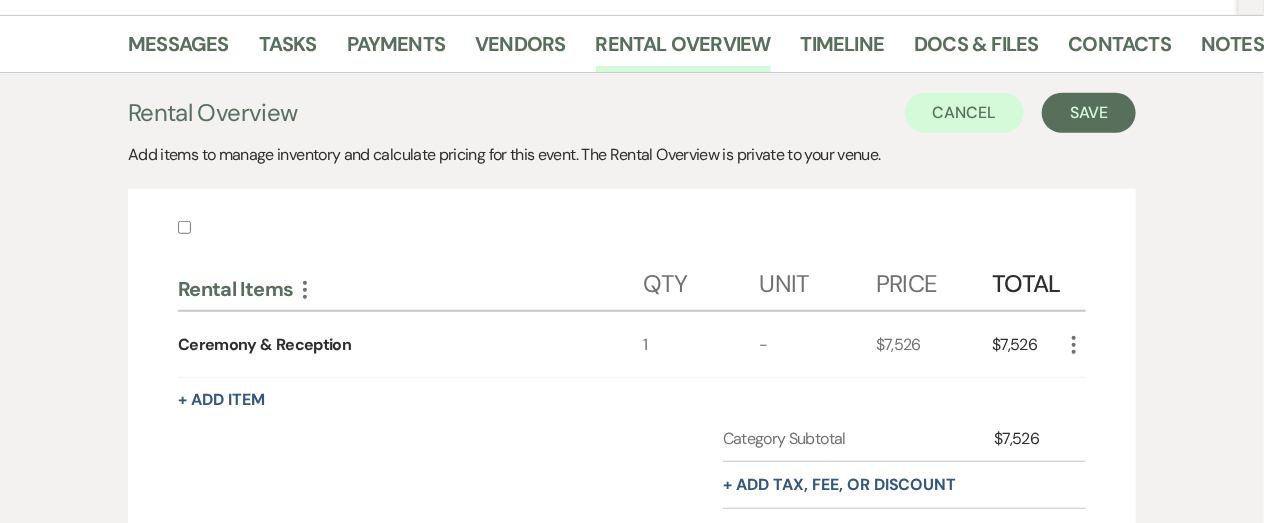scroll, scrollTop: 356, scrollLeft: 0, axis: vertical 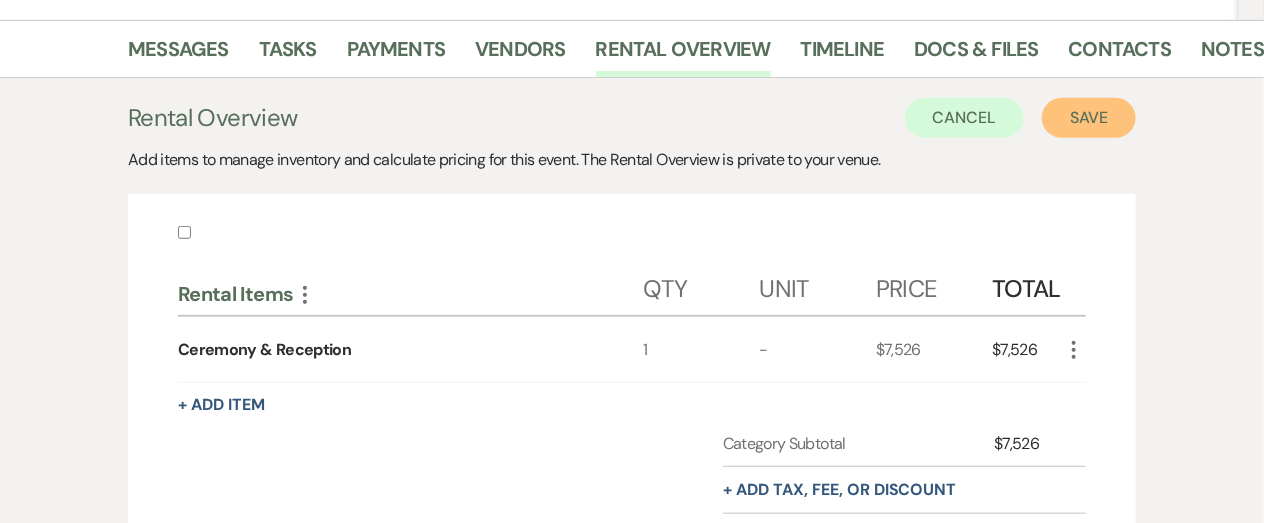 click on "Save" at bounding box center (1089, 118) 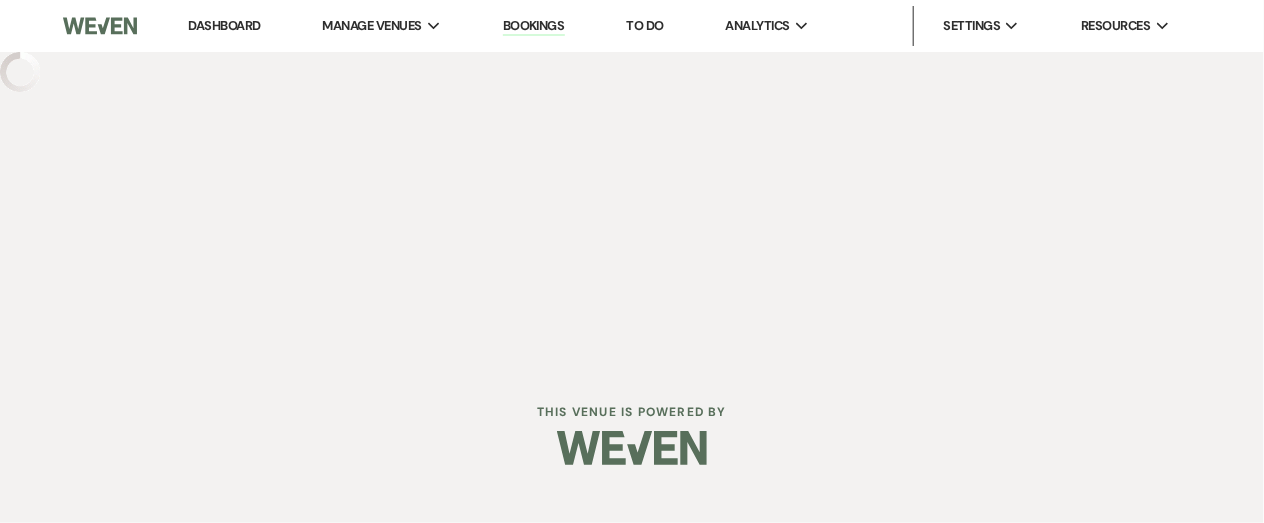 scroll, scrollTop: 0, scrollLeft: 0, axis: both 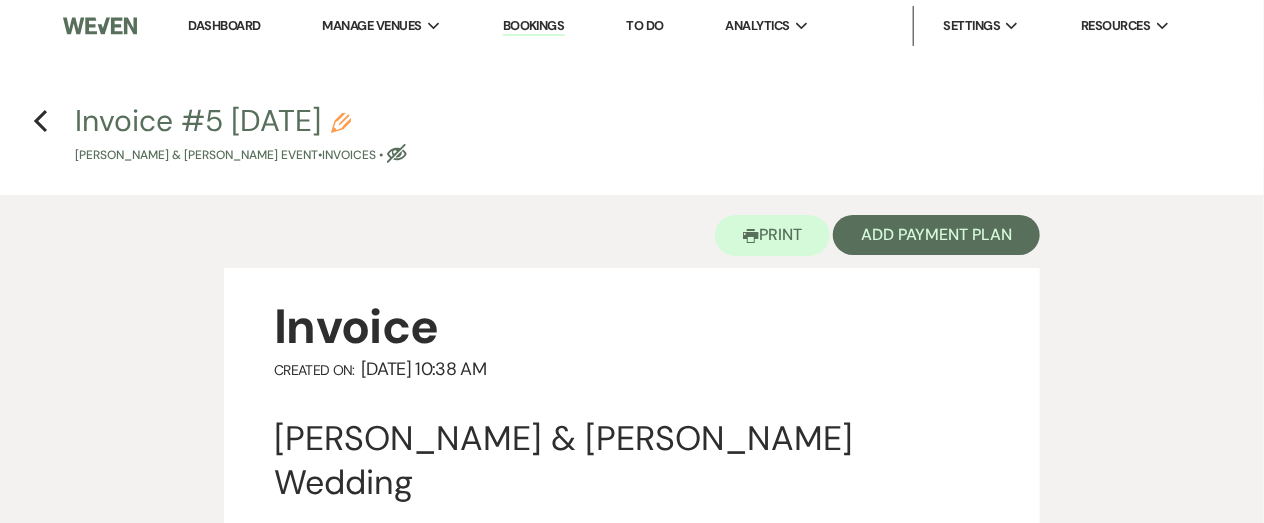 click 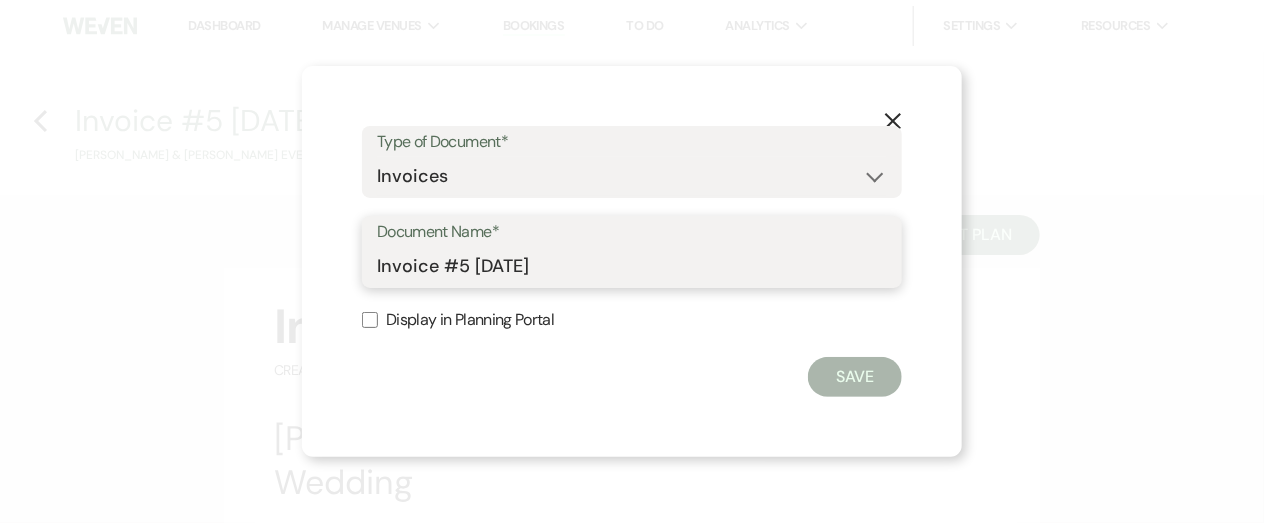 drag, startPoint x: 580, startPoint y: 265, endPoint x: 447, endPoint y: 257, distance: 133.24039 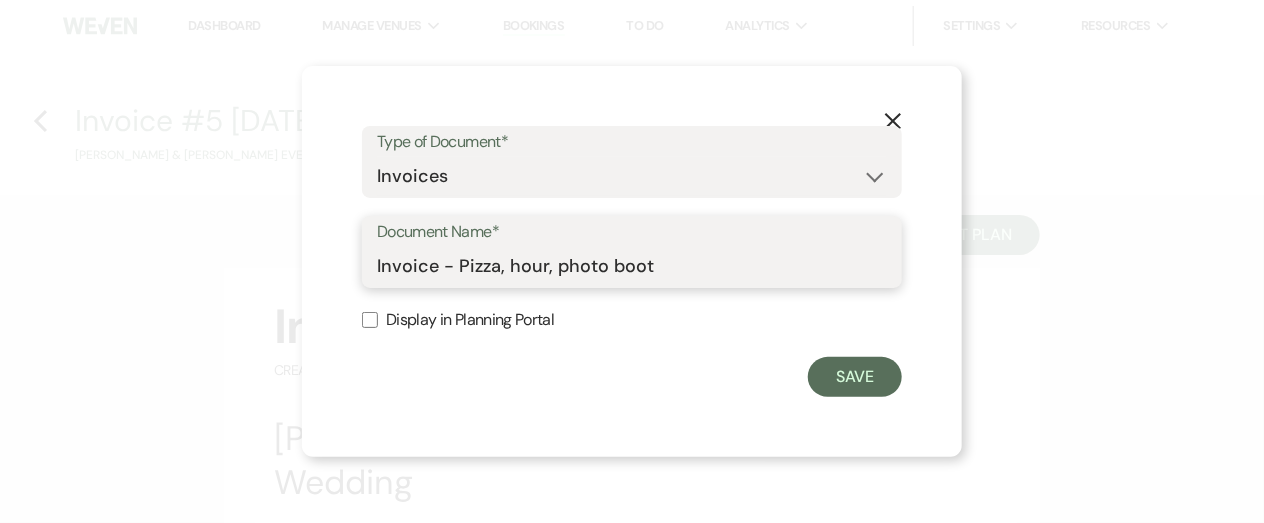 type on "Invoice - Pizza, hour, photo booth" 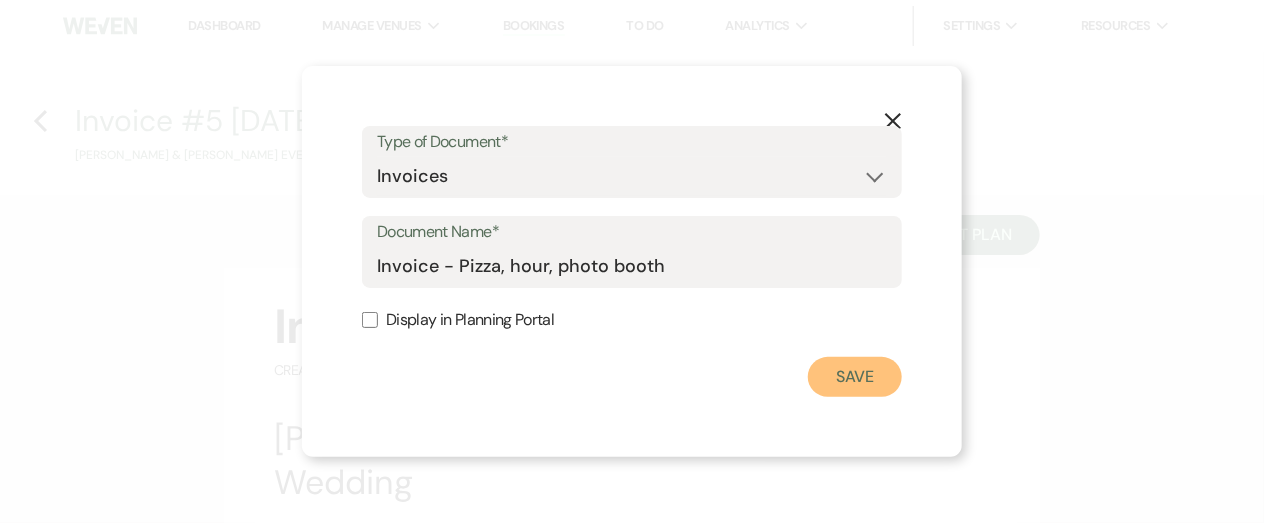 click on "Save" at bounding box center [855, 377] 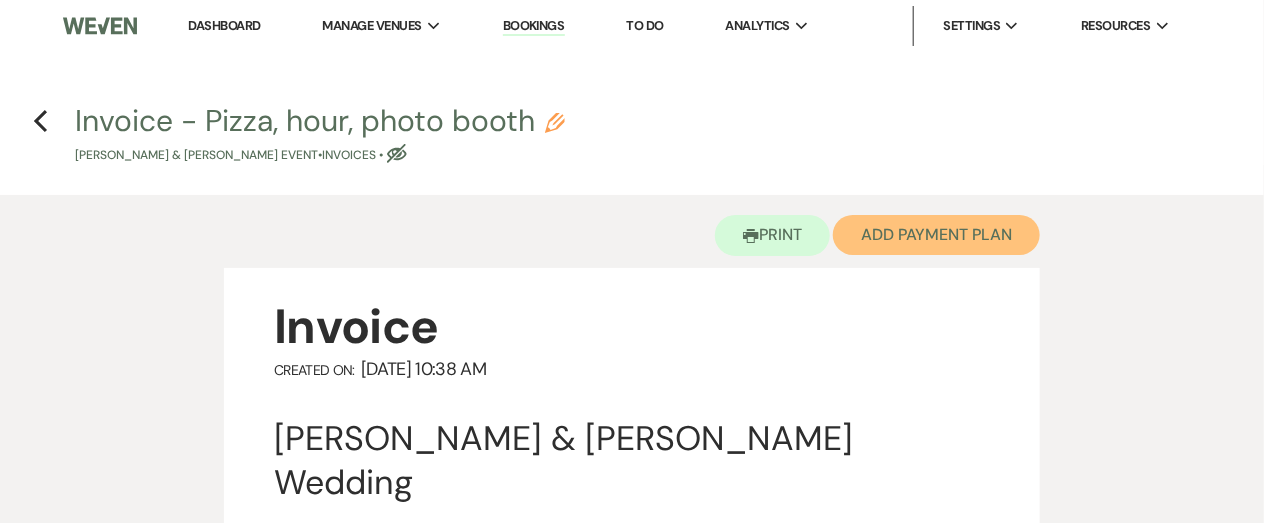 click on "Add Payment Plan" at bounding box center [936, 235] 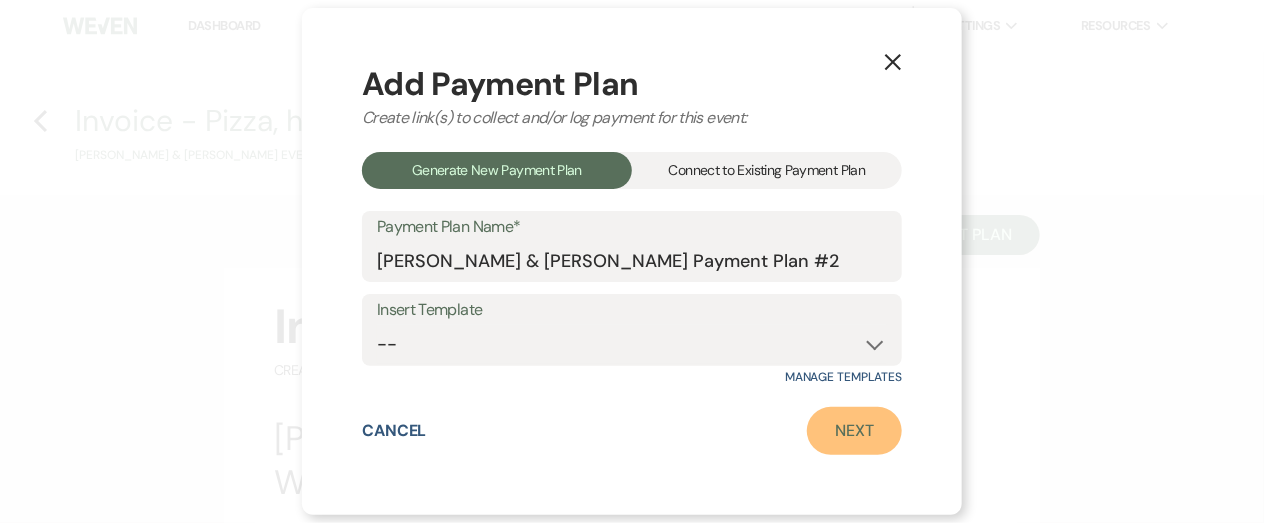 click on "Next" at bounding box center [854, 431] 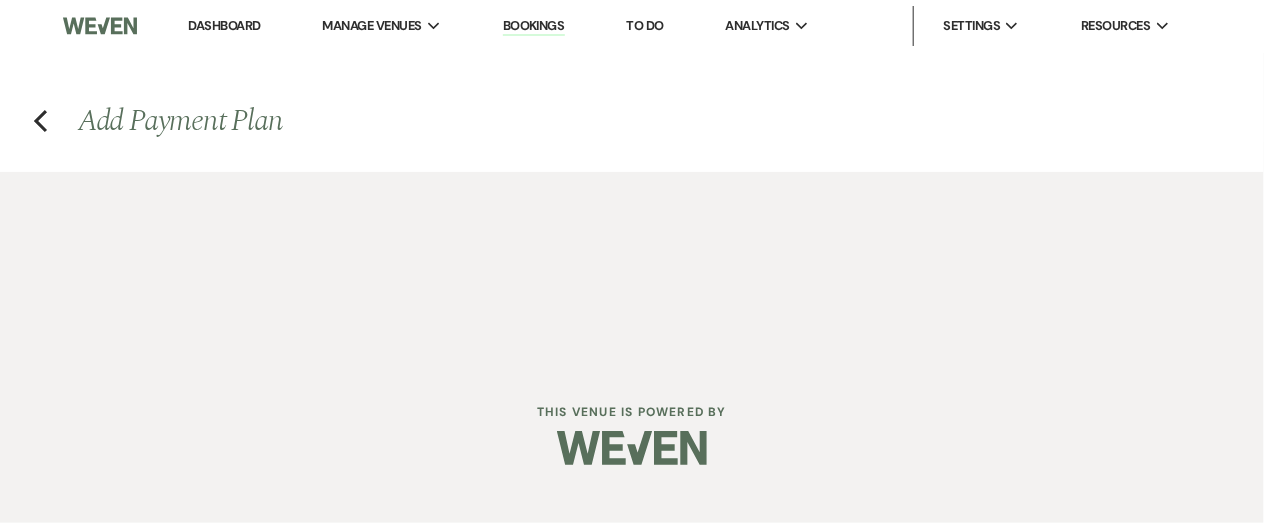 select on "26356" 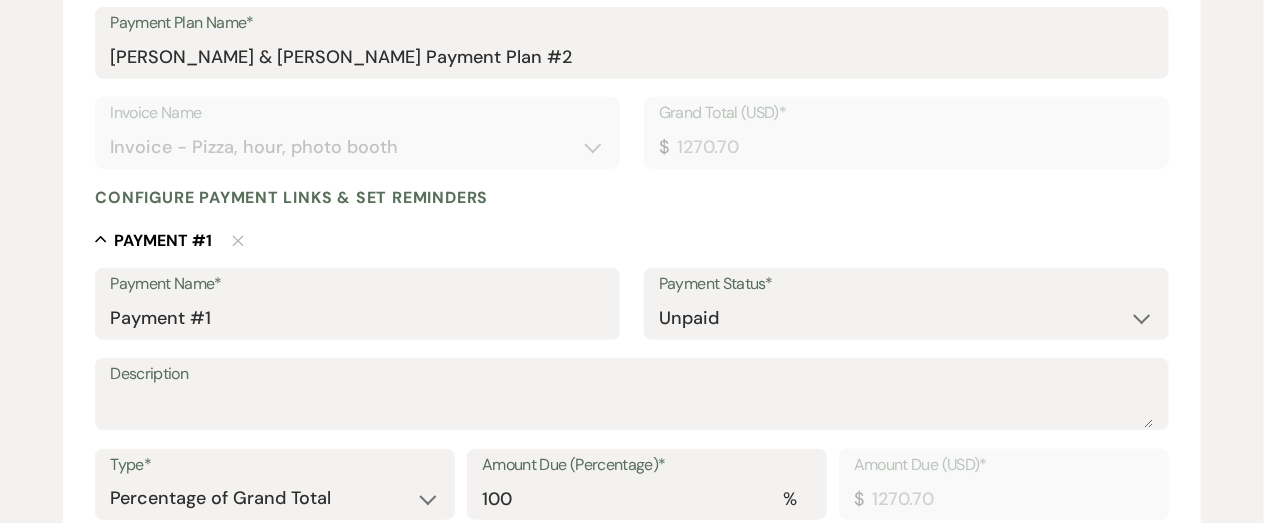 scroll, scrollTop: 361, scrollLeft: 0, axis: vertical 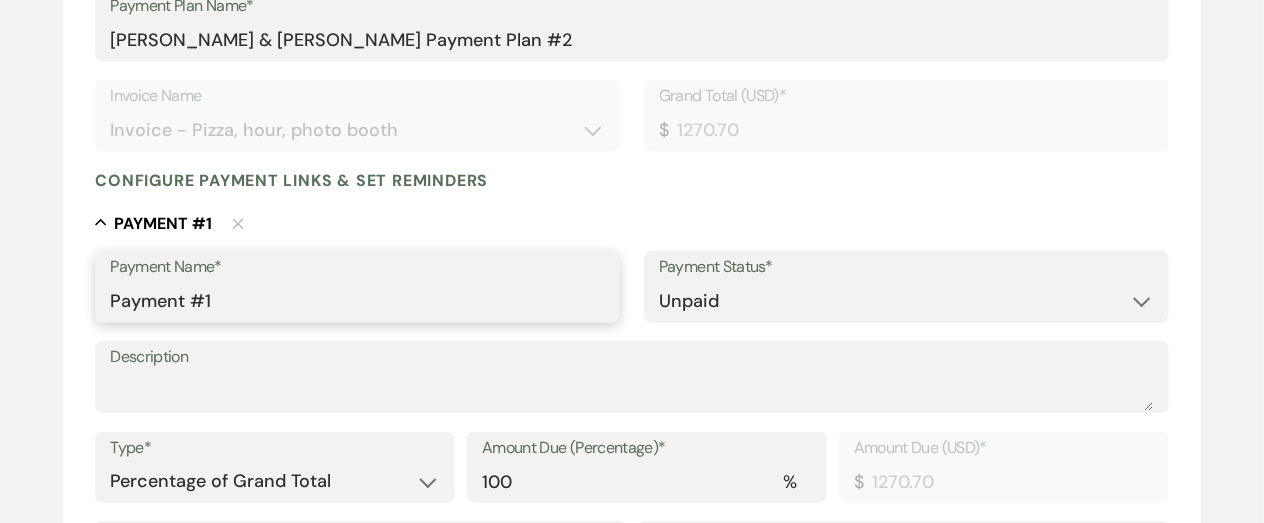 drag, startPoint x: 221, startPoint y: 291, endPoint x: 102, endPoint y: 304, distance: 119.70798 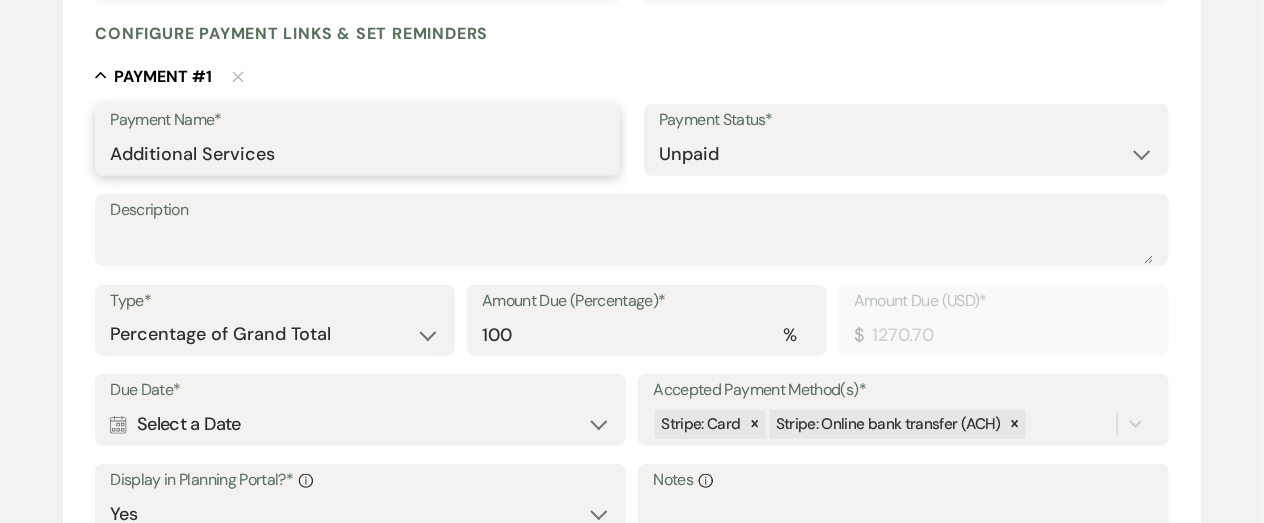 scroll, scrollTop: 515, scrollLeft: 0, axis: vertical 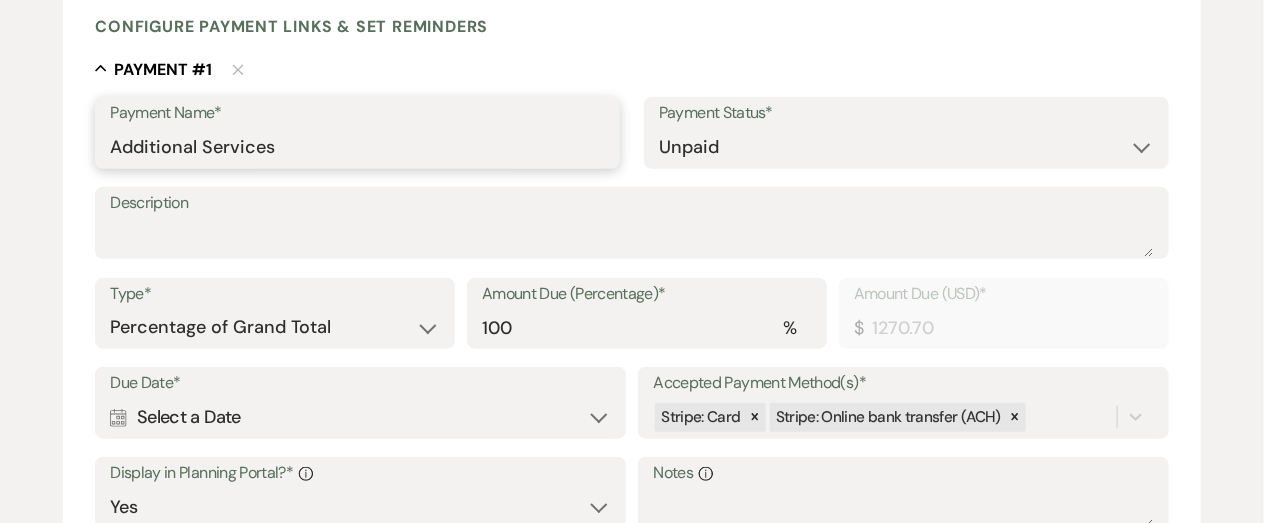 type on "Additional Services" 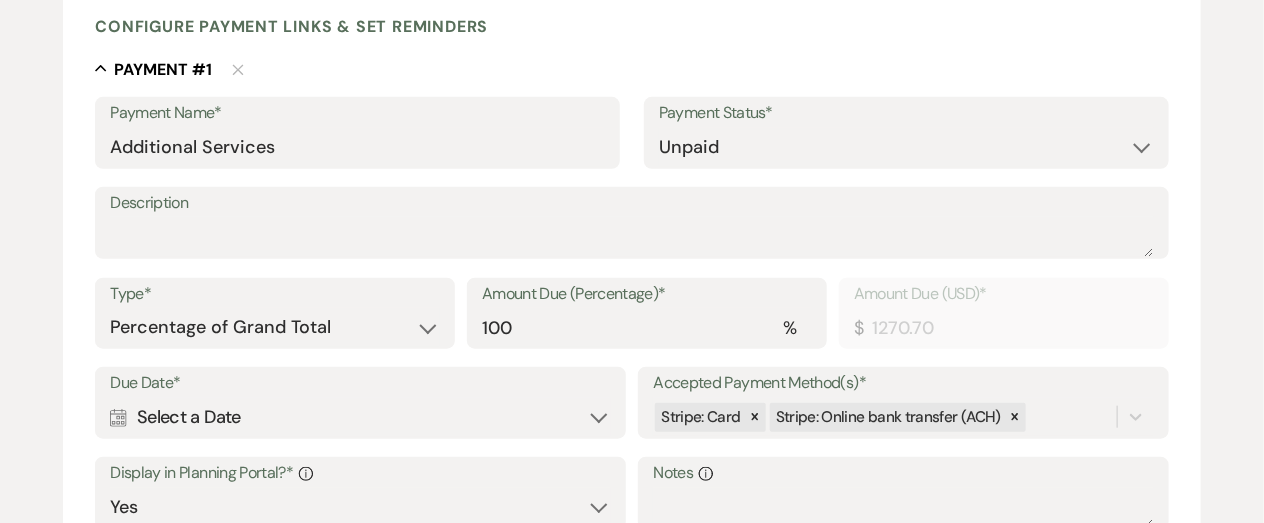 click on "Calendar Select a Date Expand" at bounding box center [360, 417] 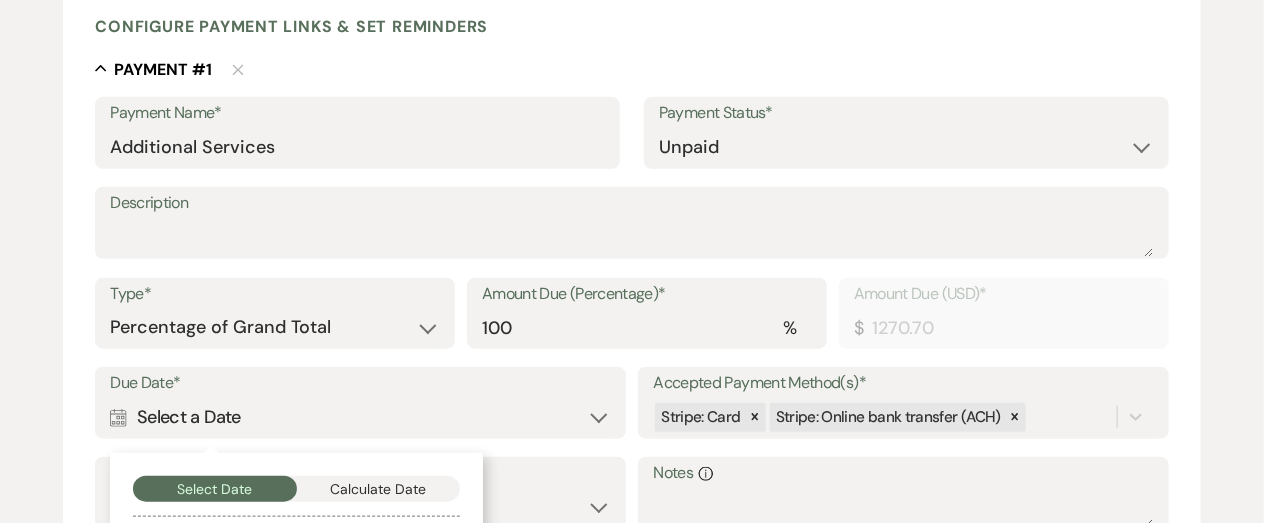 scroll, scrollTop: 621, scrollLeft: 0, axis: vertical 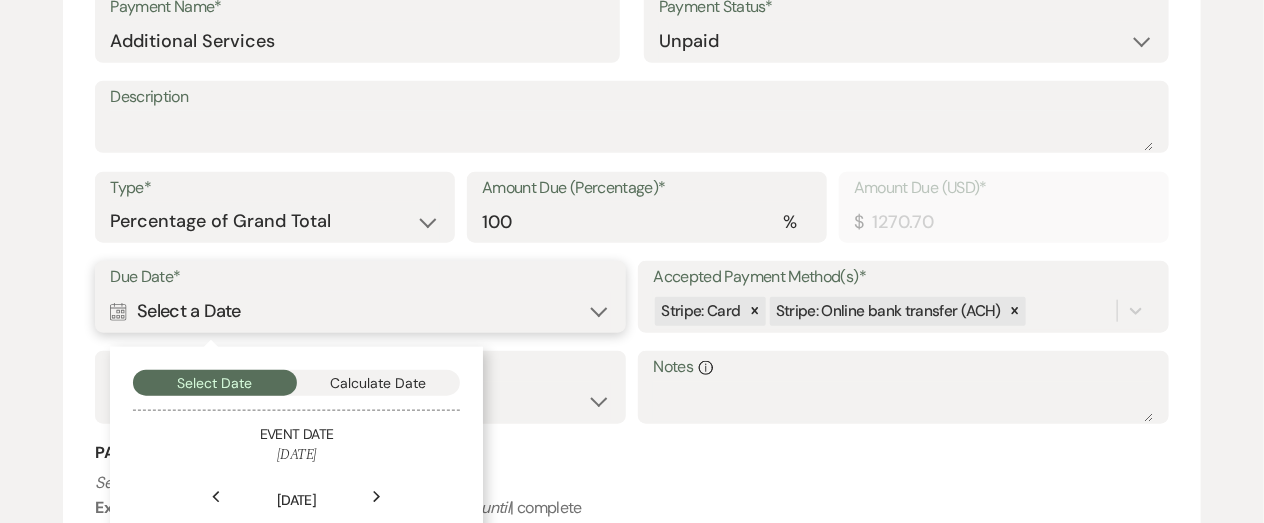 click on "Calculate Date" at bounding box center [379, 383] 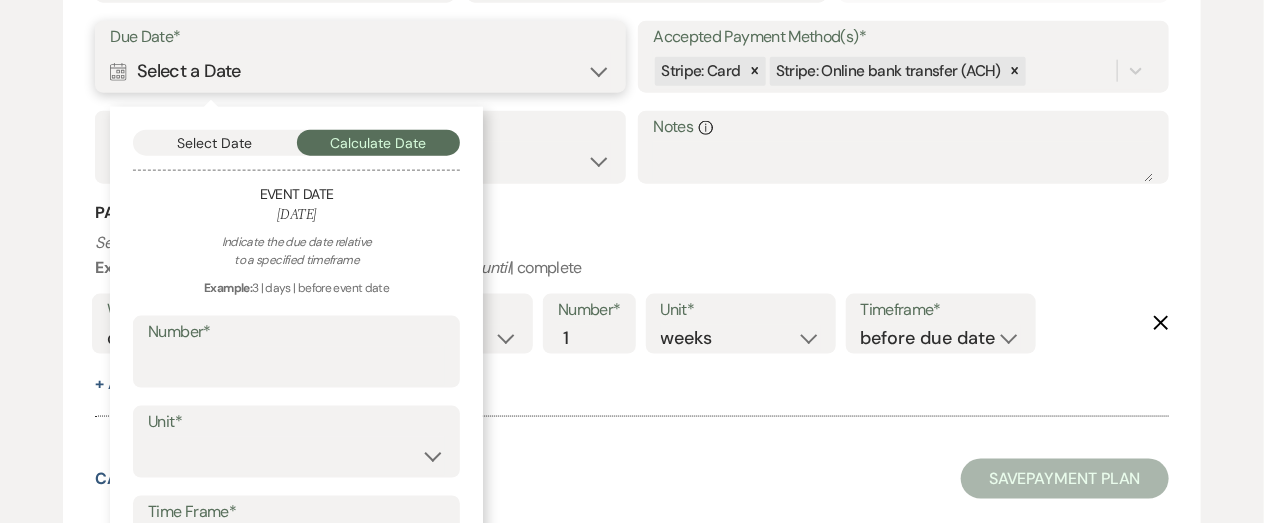 scroll, scrollTop: 865, scrollLeft: 0, axis: vertical 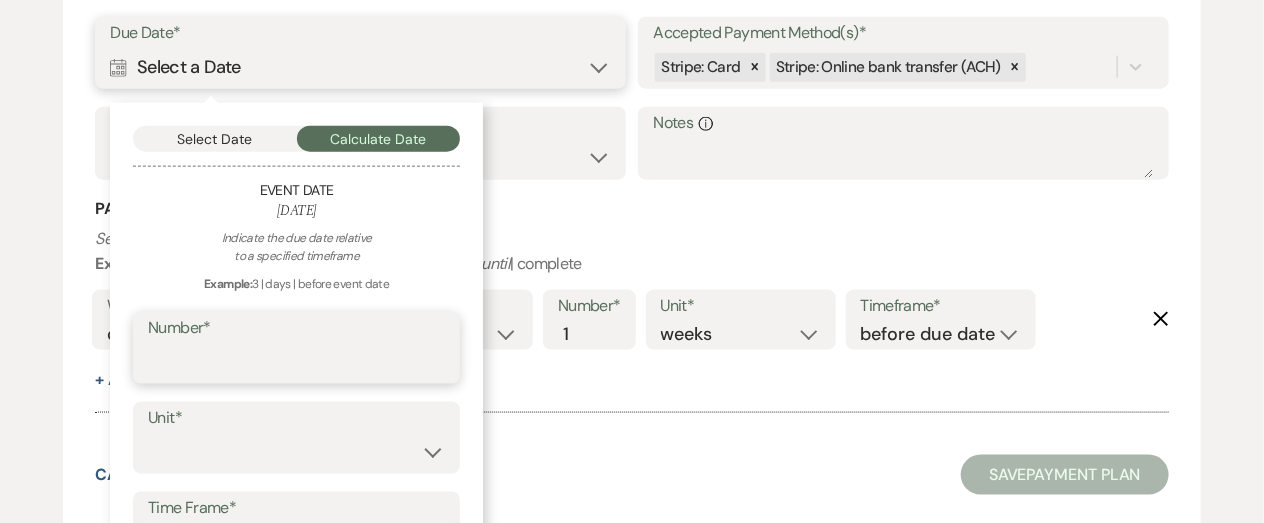 click on "Number*" at bounding box center (296, 362) 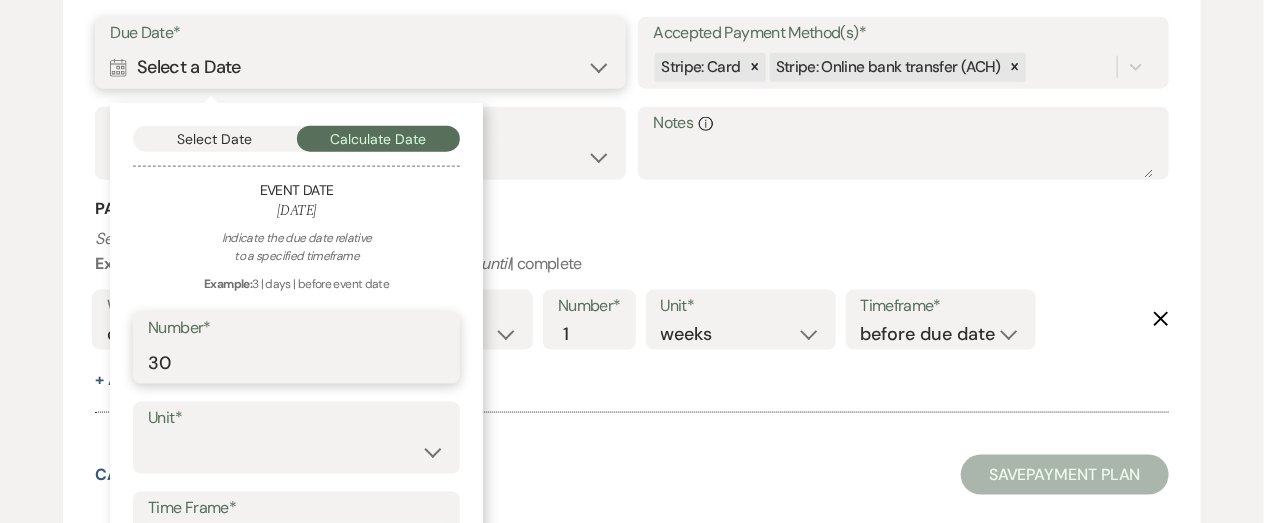 type on "30" 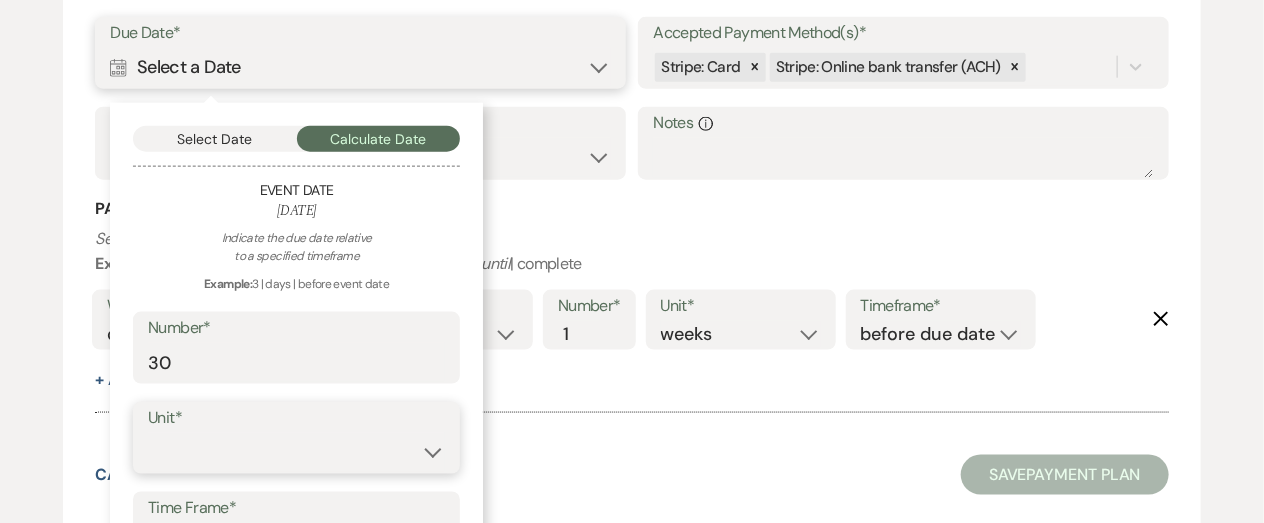 click on "days weeks months" at bounding box center (296, 452) 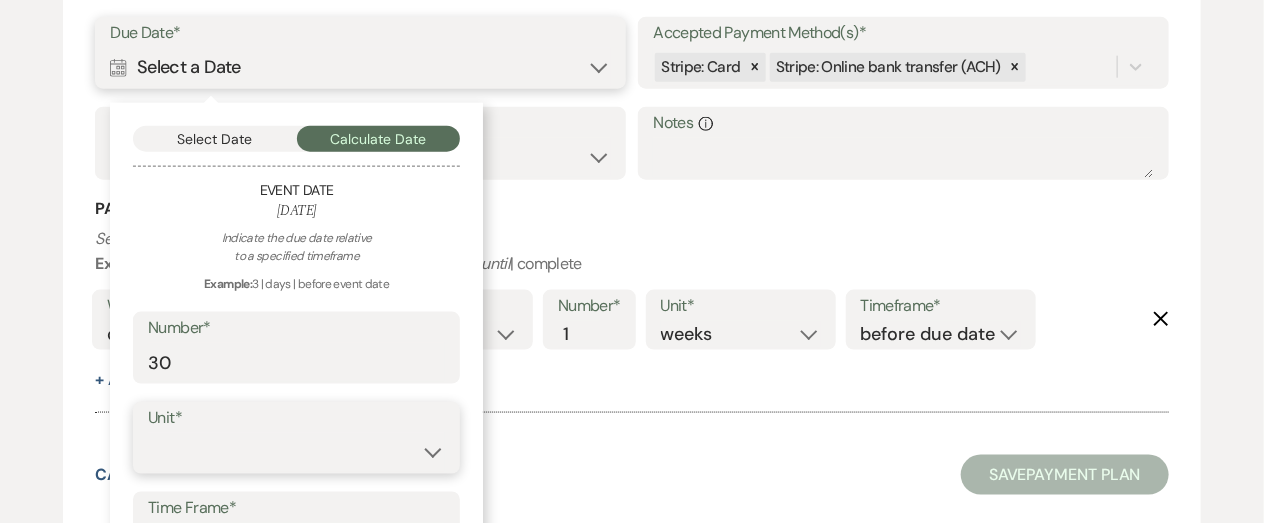 select on "day" 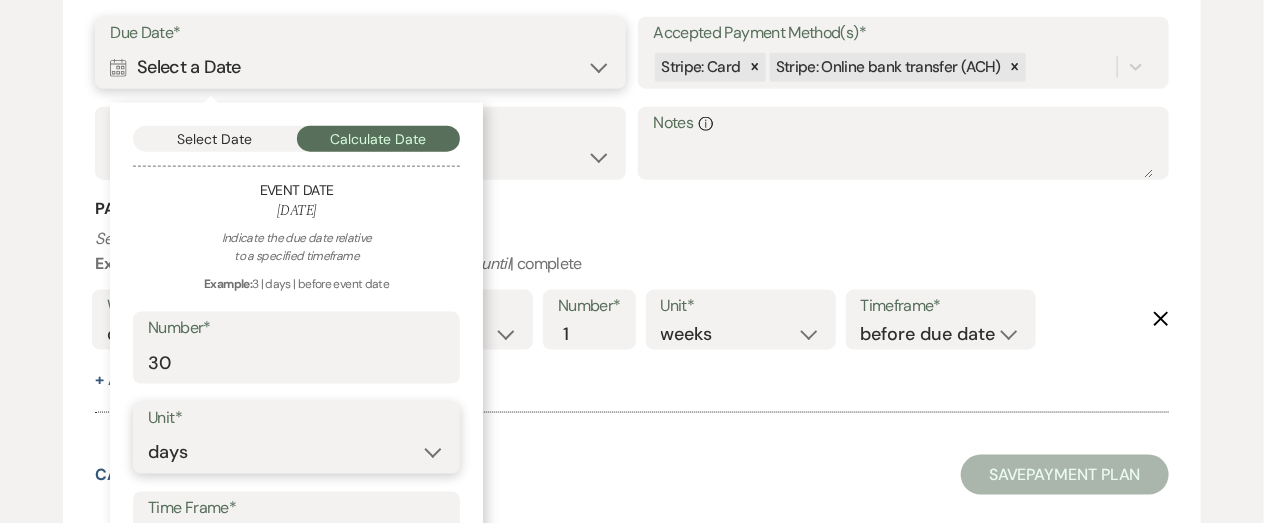 click on "days weeks months" at bounding box center [296, 452] 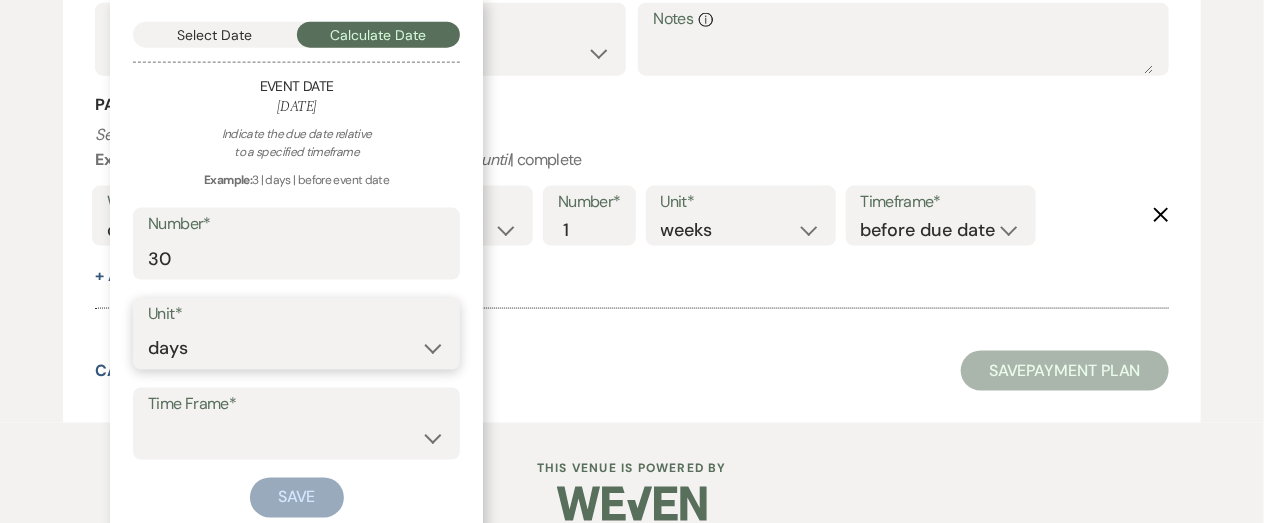 scroll, scrollTop: 971, scrollLeft: 0, axis: vertical 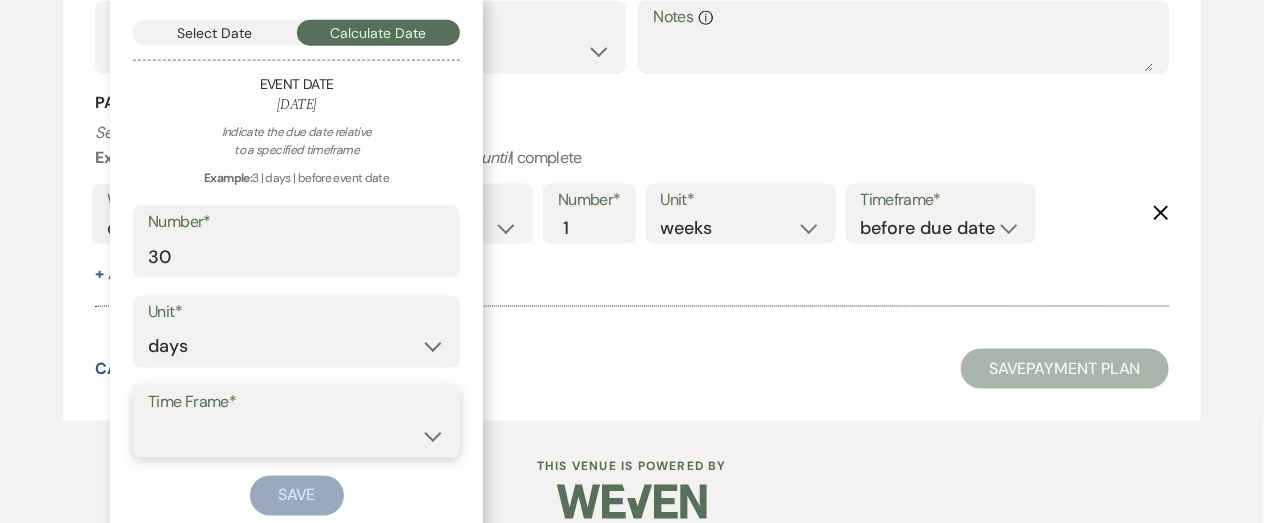 click on "before event date after event date after event is booked after today's date" at bounding box center [296, 436] 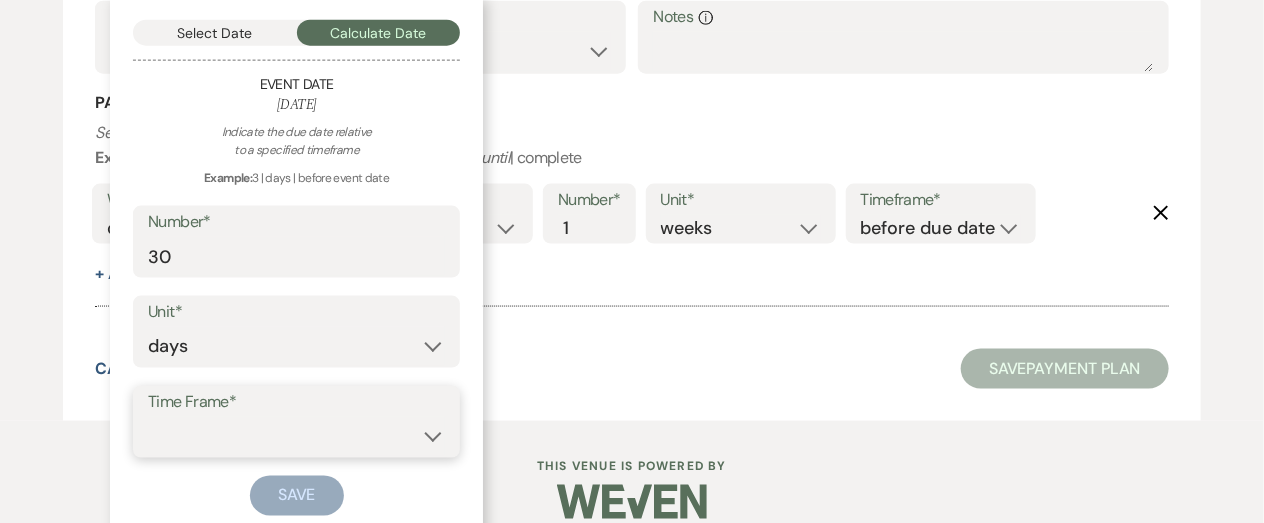 select on "beforeEventDate" 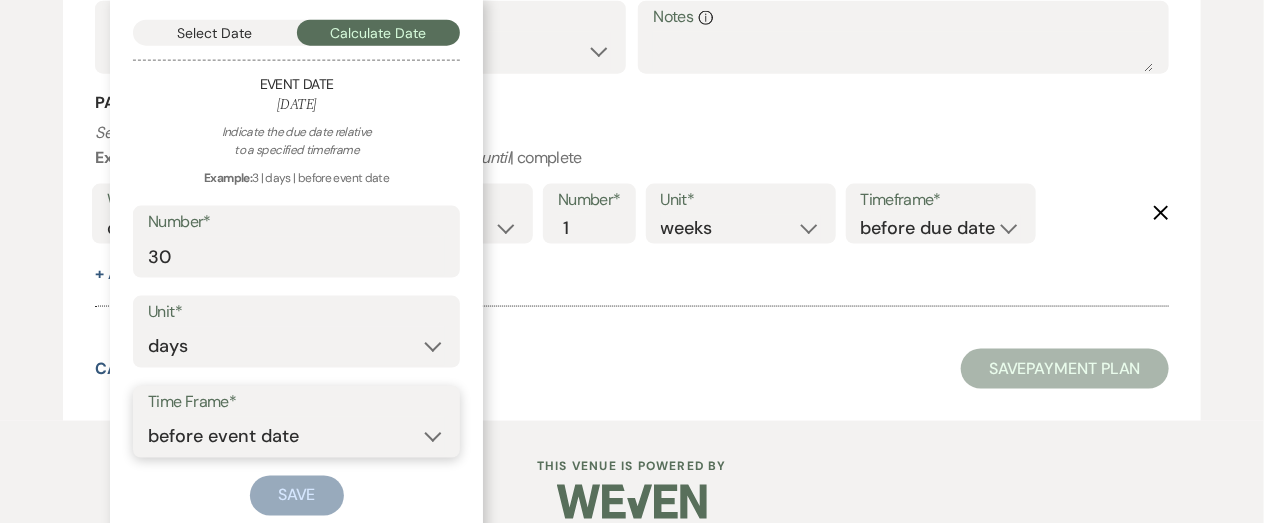 click on "before event date after event date after event is booked after today's date" at bounding box center (296, 436) 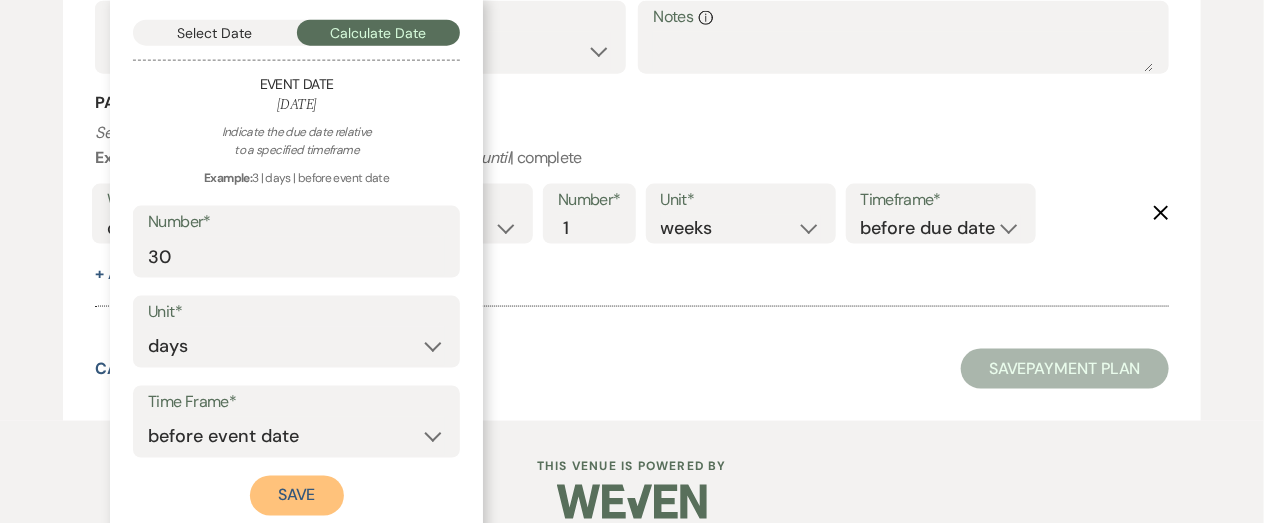 click on "Save" at bounding box center (297, 496) 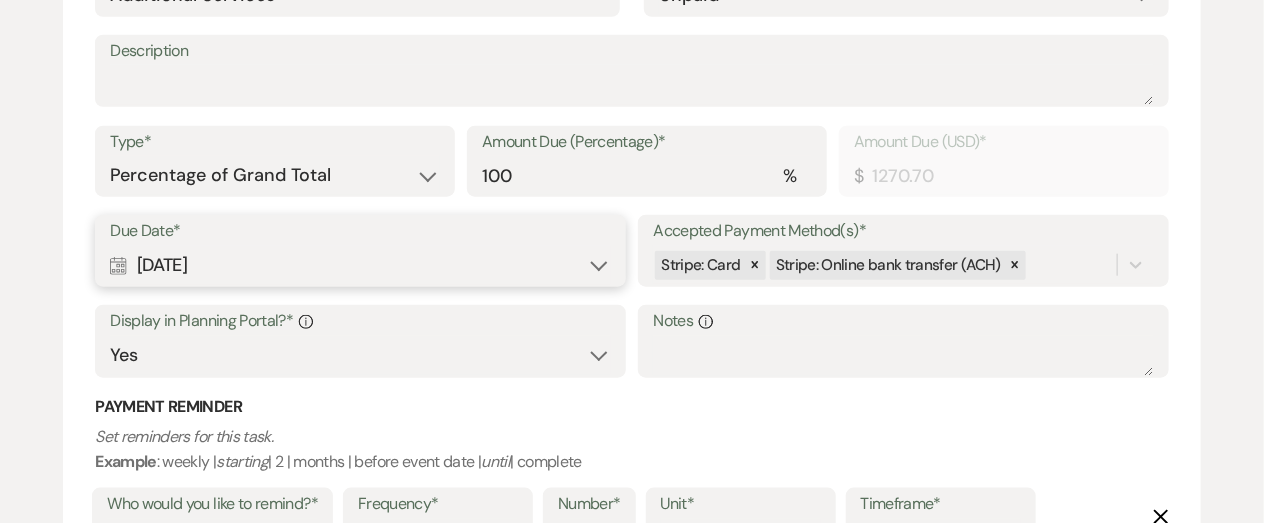 scroll, scrollTop: 665, scrollLeft: 0, axis: vertical 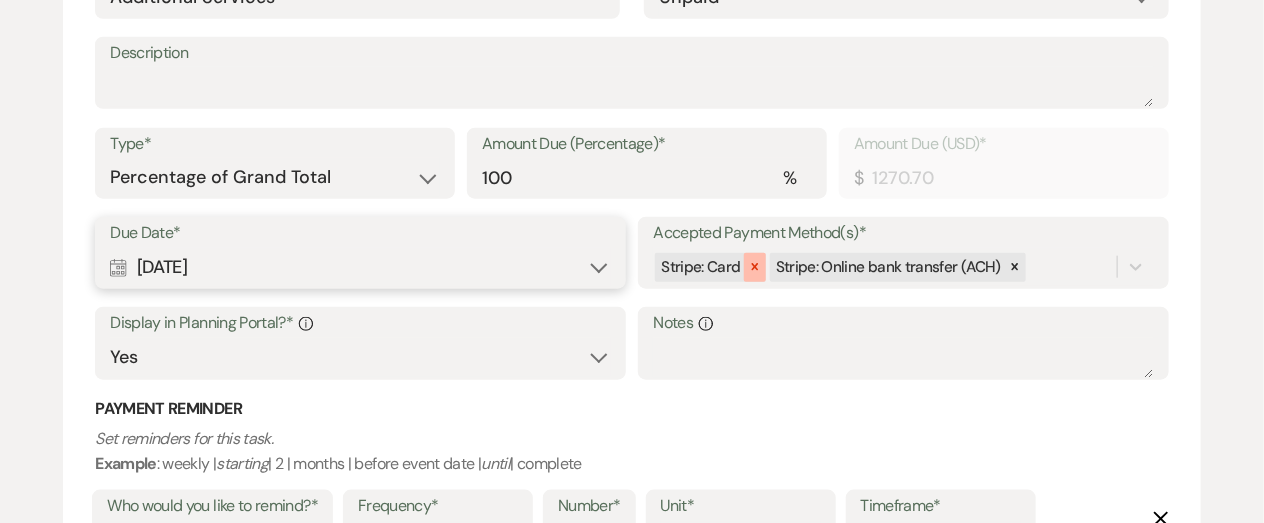 click 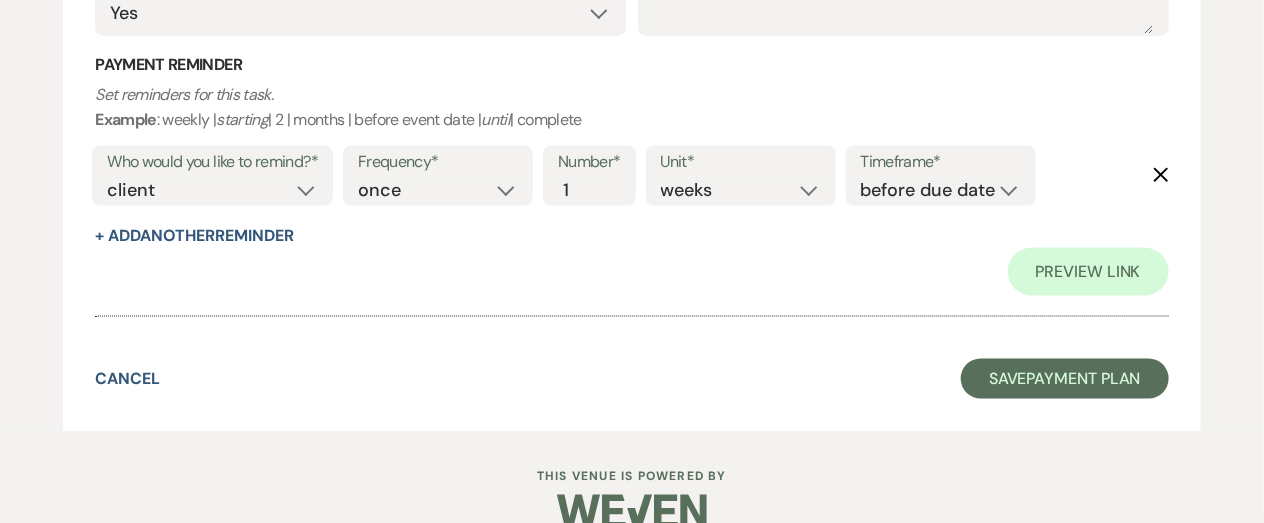 scroll, scrollTop: 1025, scrollLeft: 0, axis: vertical 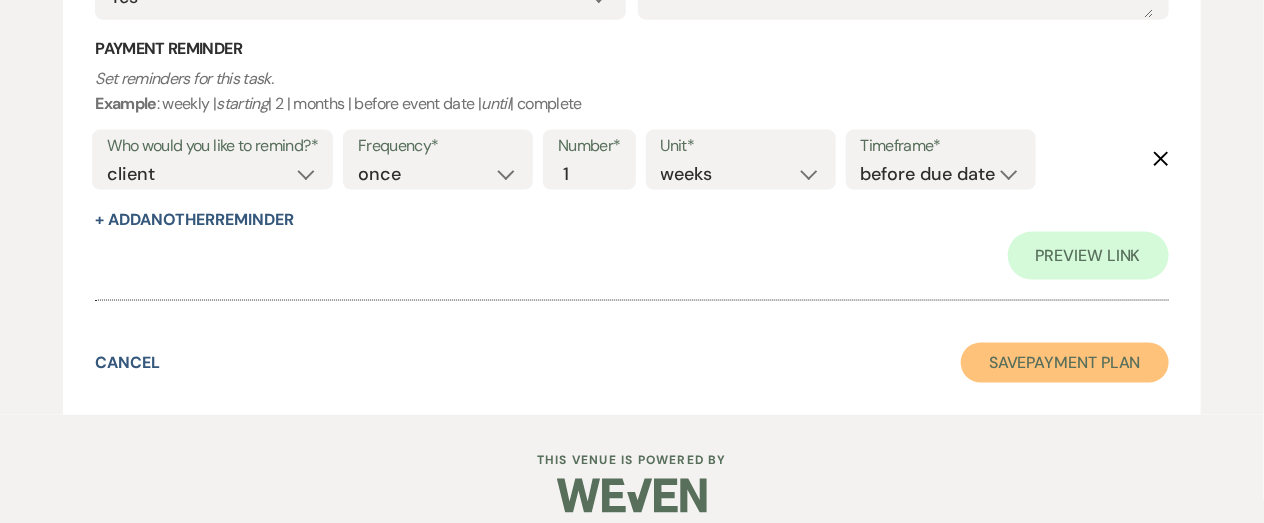 click on "Save  Payment Plan" at bounding box center [1065, 363] 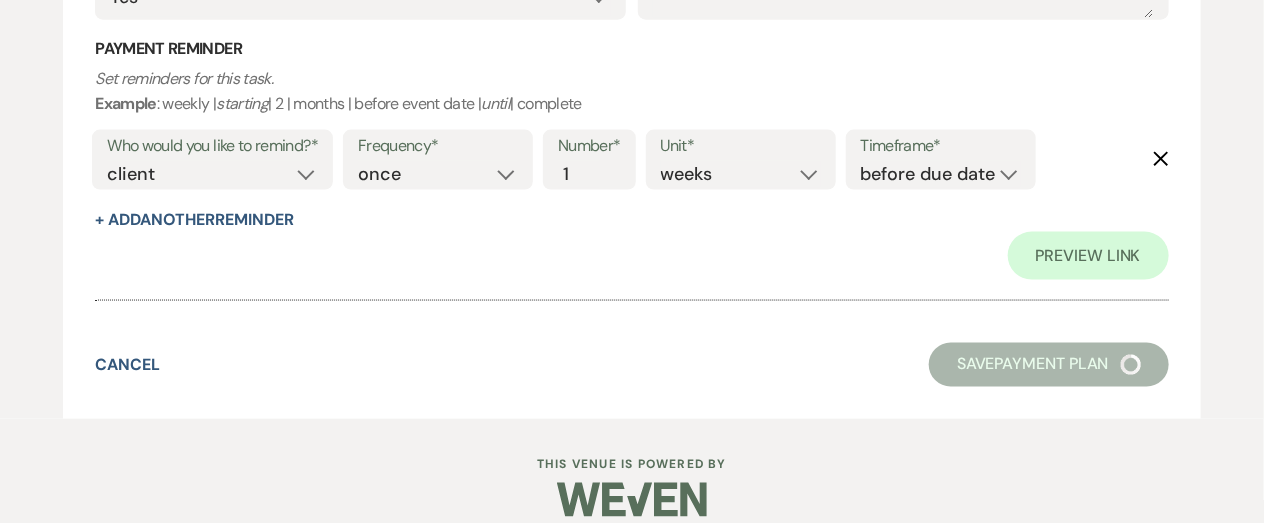 scroll, scrollTop: 1024, scrollLeft: 0, axis: vertical 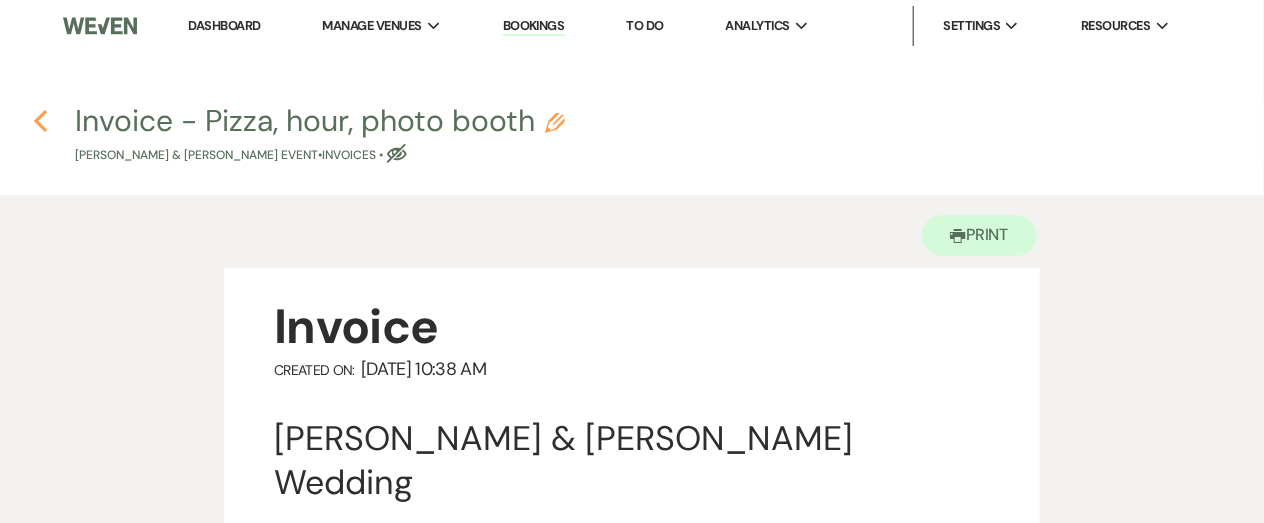 click 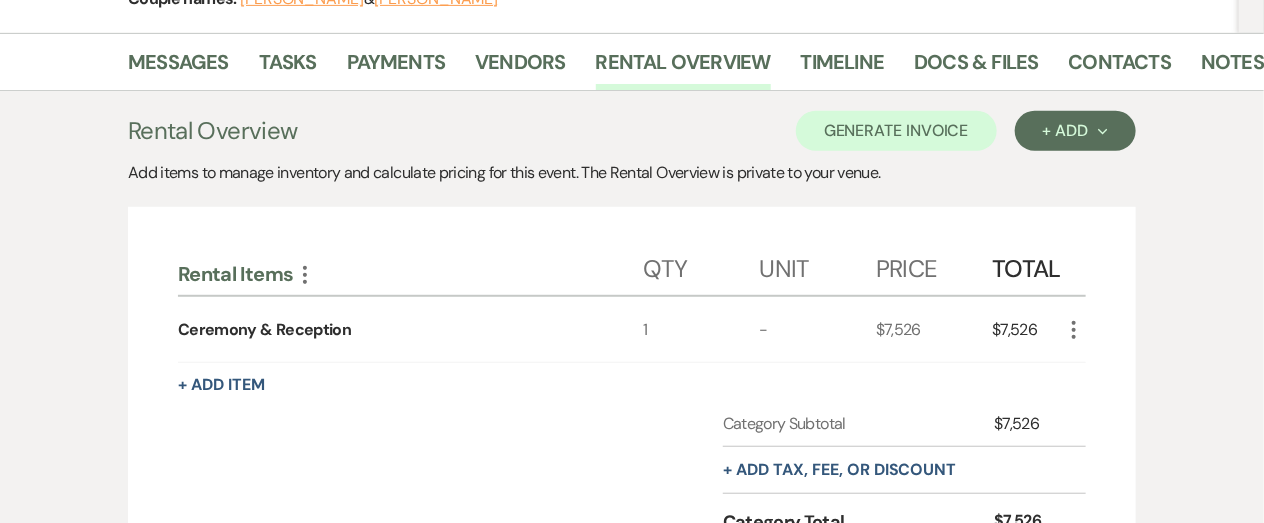 scroll, scrollTop: 341, scrollLeft: 0, axis: vertical 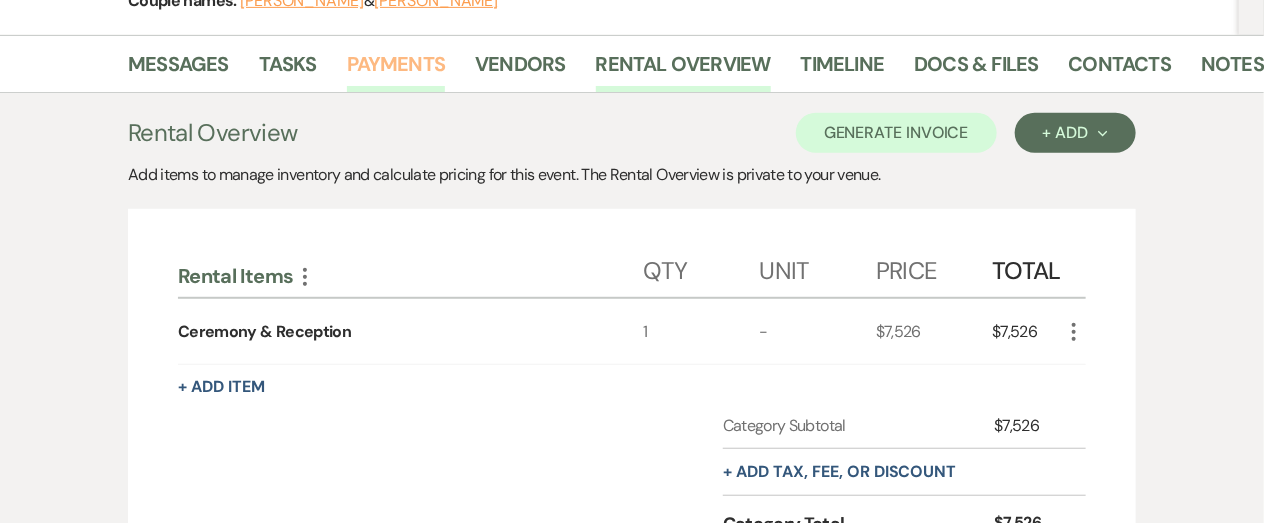 click on "Payments" at bounding box center (396, 70) 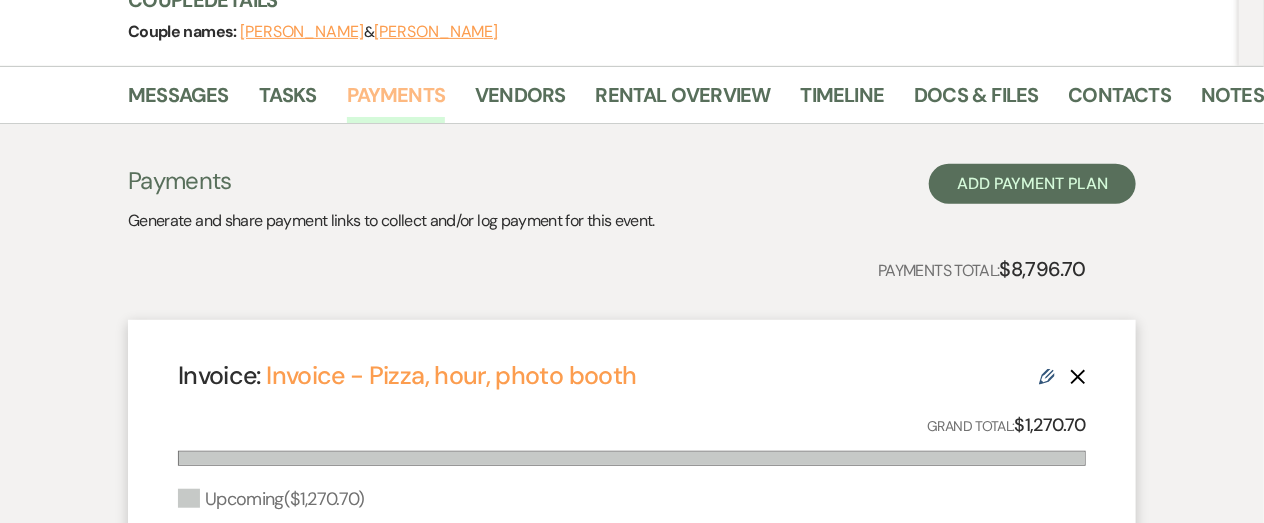 scroll, scrollTop: 289, scrollLeft: 0, axis: vertical 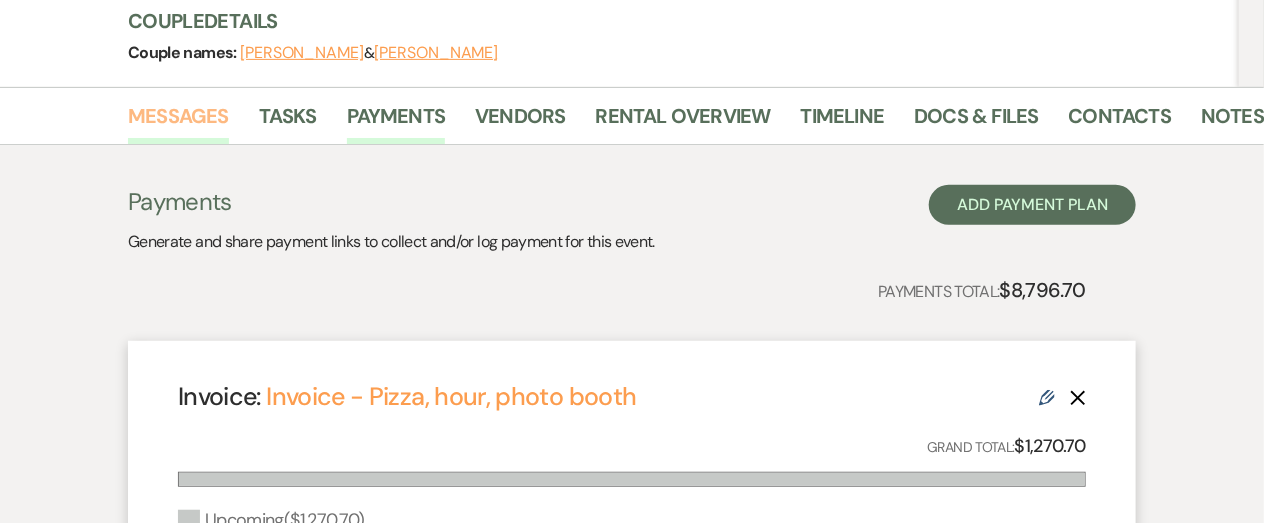 click on "Messages" at bounding box center [178, 122] 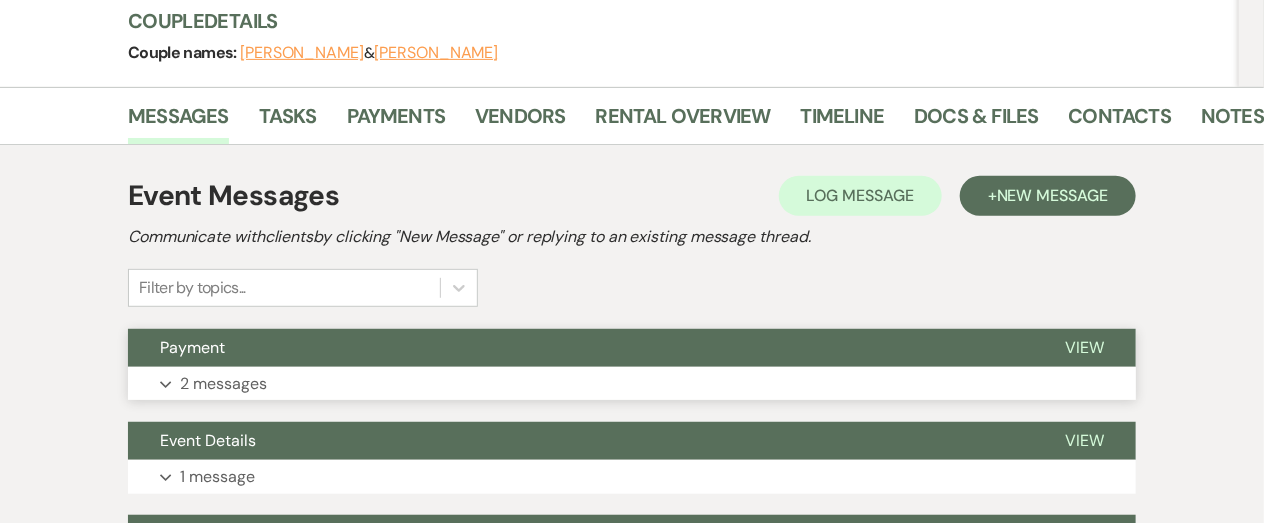 click on "2 messages" at bounding box center [223, 384] 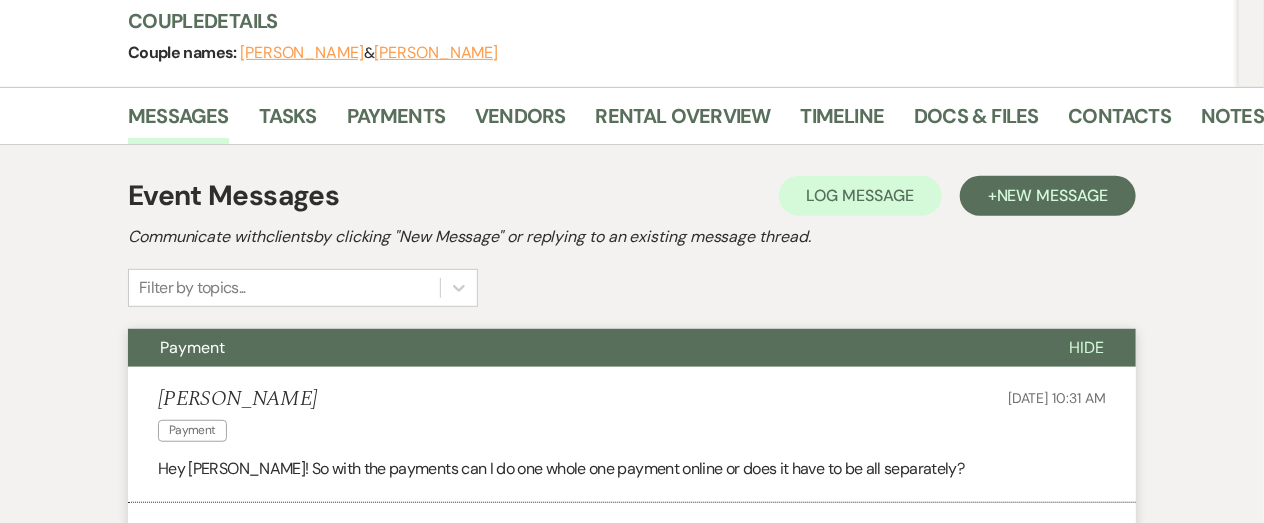scroll, scrollTop: 460, scrollLeft: 0, axis: vertical 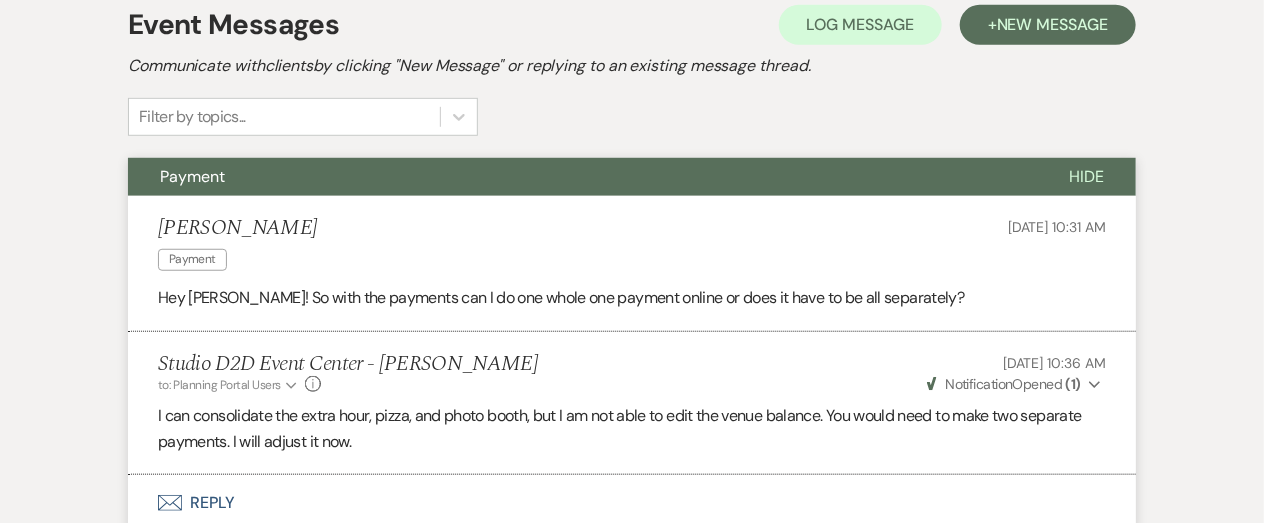 click on "to: Planning Portal Users" at bounding box center (219, 385) 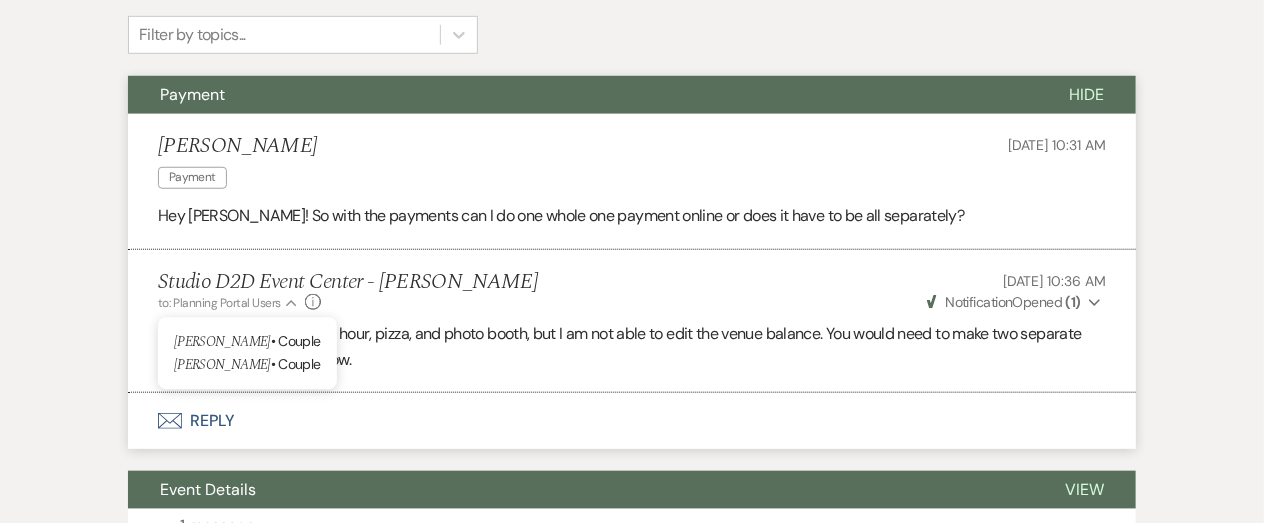 scroll, scrollTop: 543, scrollLeft: 0, axis: vertical 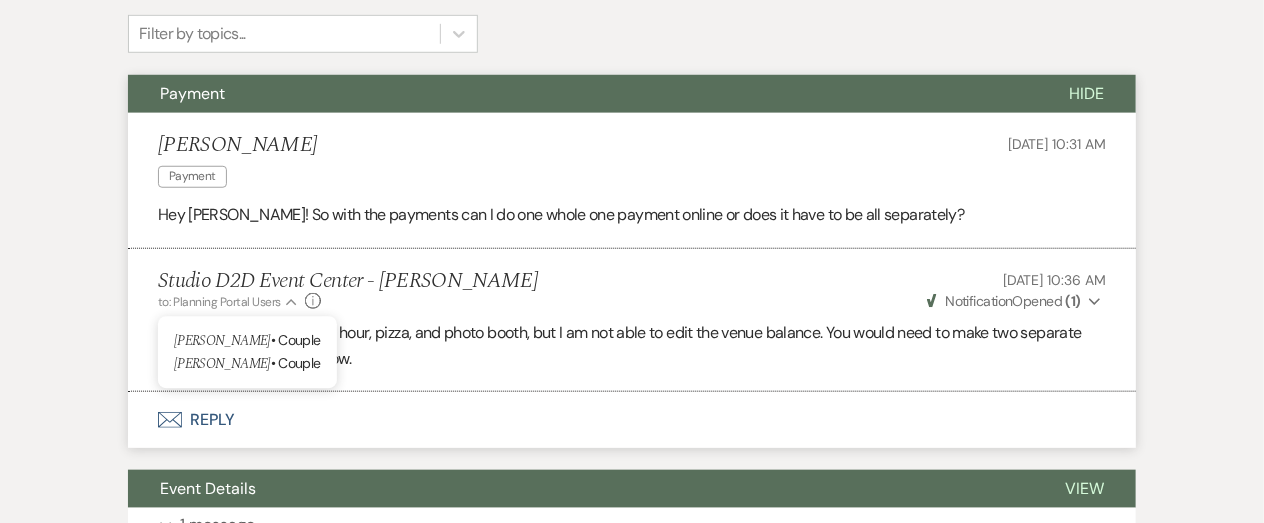 click on "Envelope Reply" at bounding box center [632, 420] 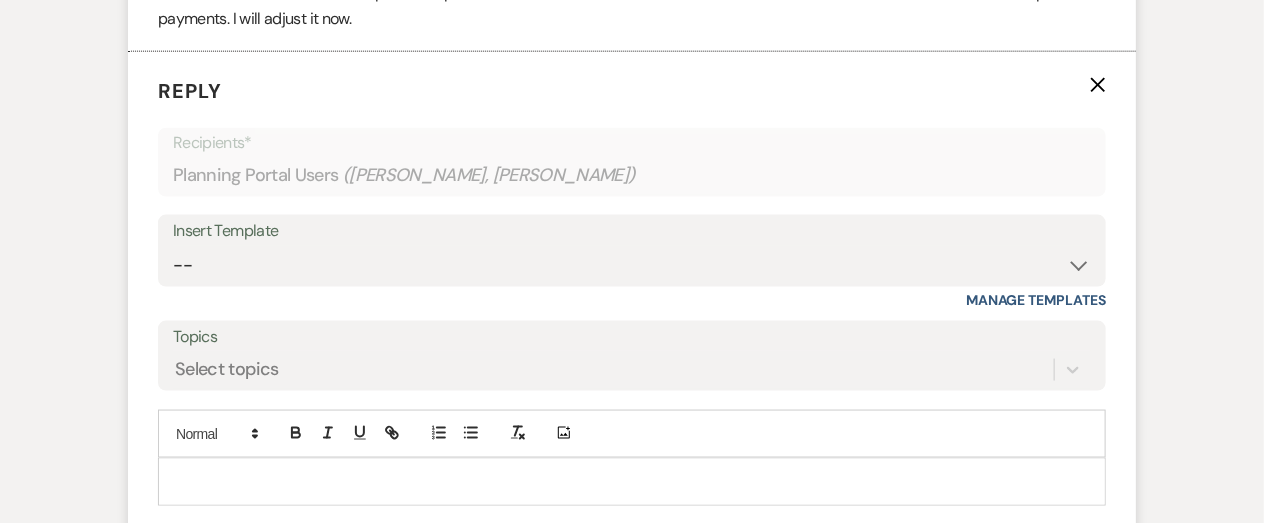 scroll, scrollTop: 930, scrollLeft: 0, axis: vertical 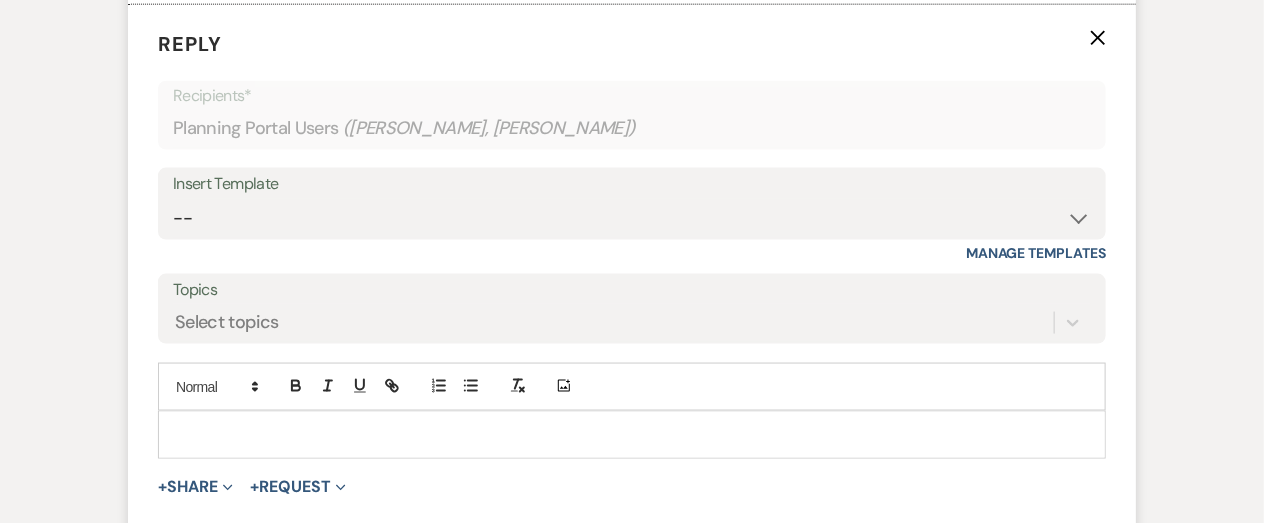 click at bounding box center [632, 435] 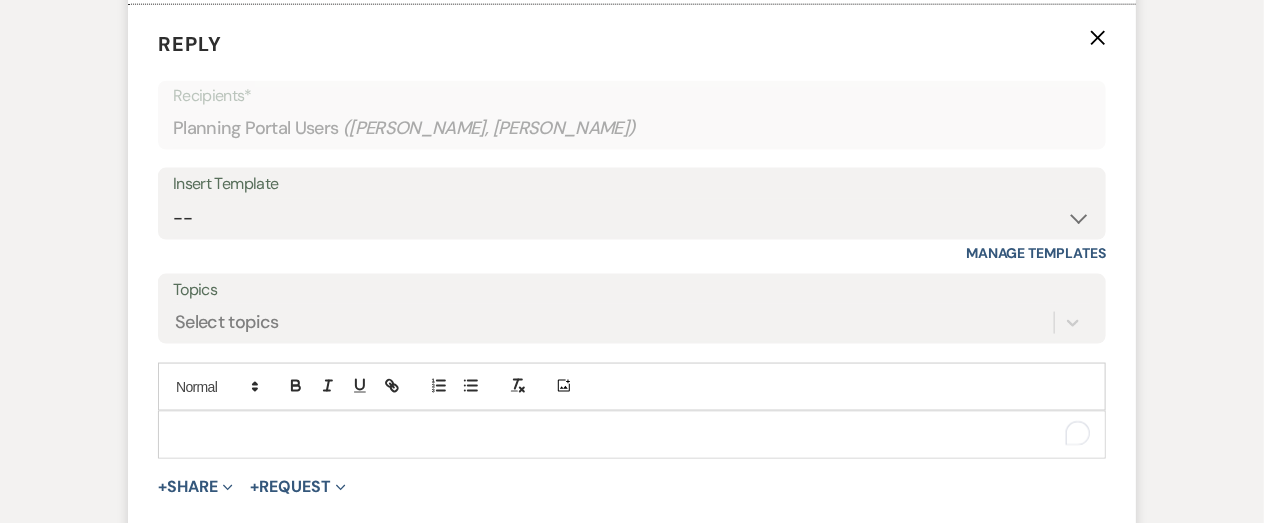 type 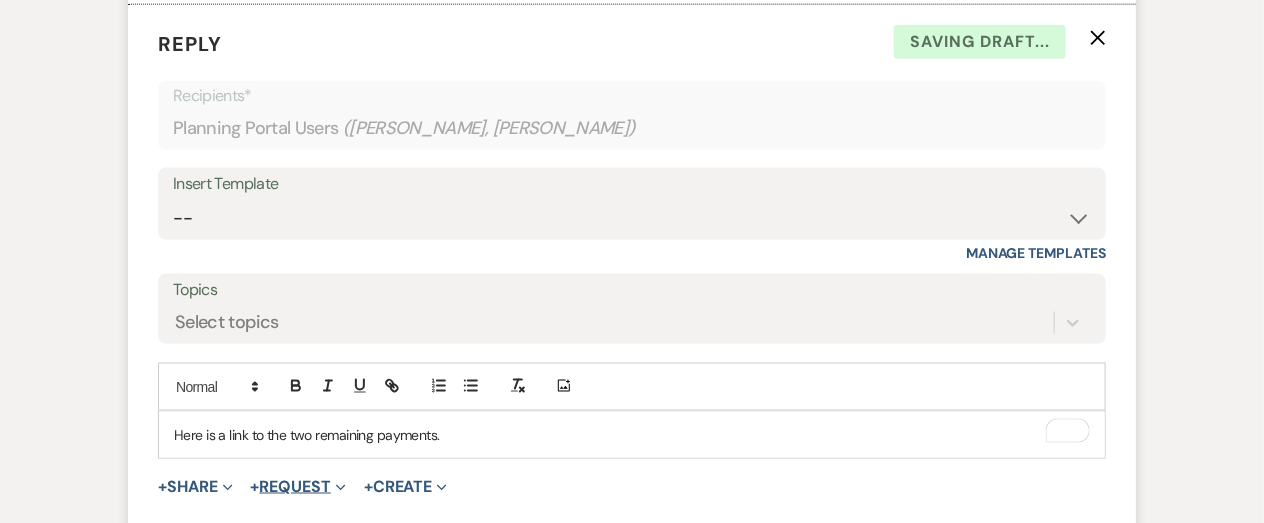 click on "+  Request Expand" at bounding box center (298, 487) 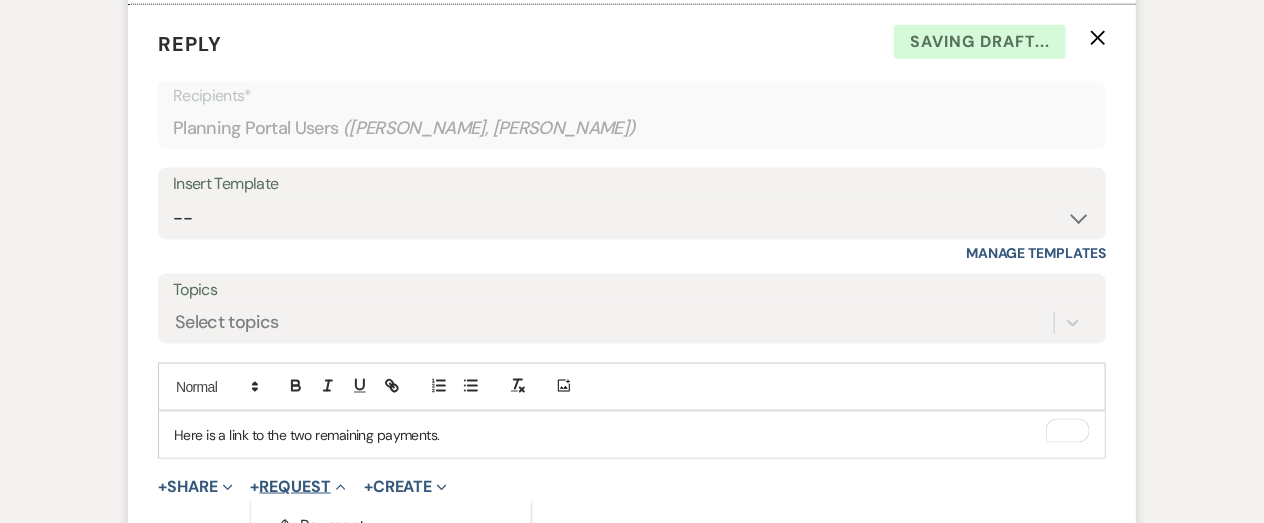 scroll, scrollTop: 1013, scrollLeft: 0, axis: vertical 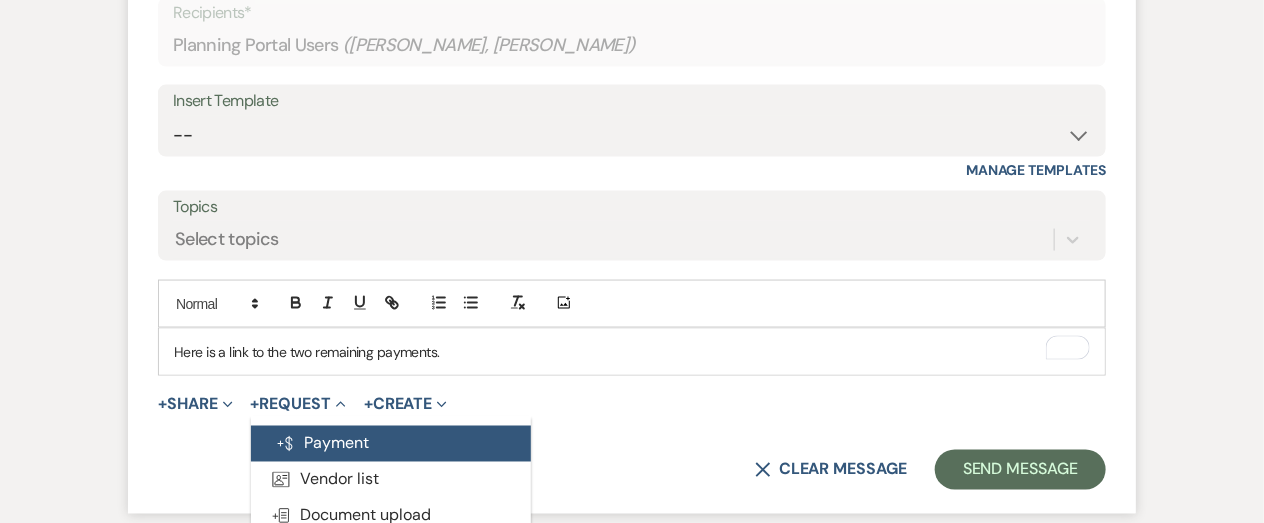 click on "Generate Payment Payment" at bounding box center (391, 444) 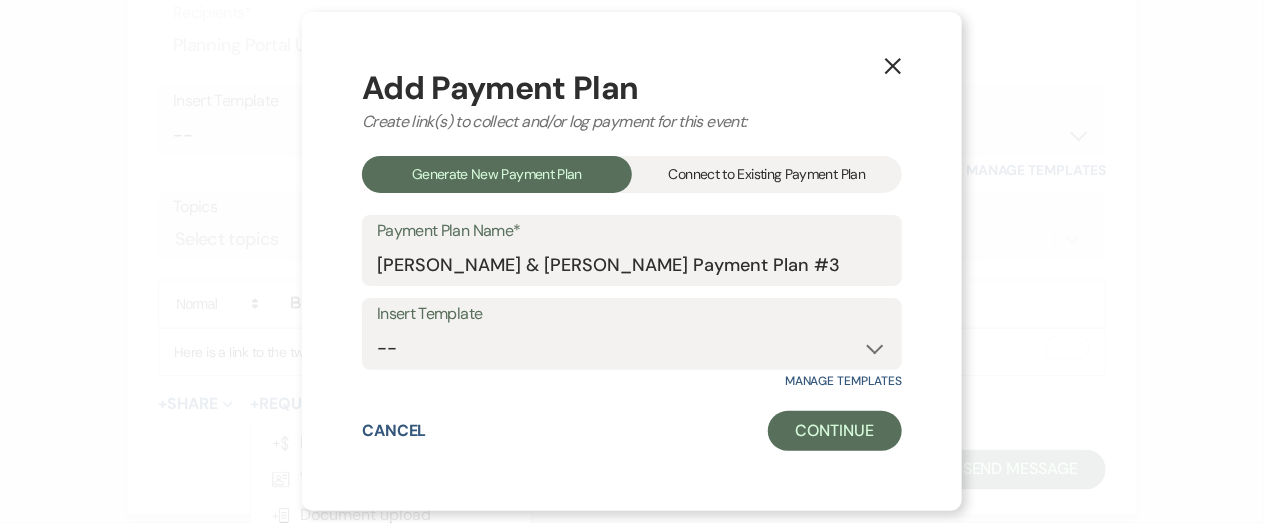 click on "Connect to Existing Payment Plan" at bounding box center (767, 174) 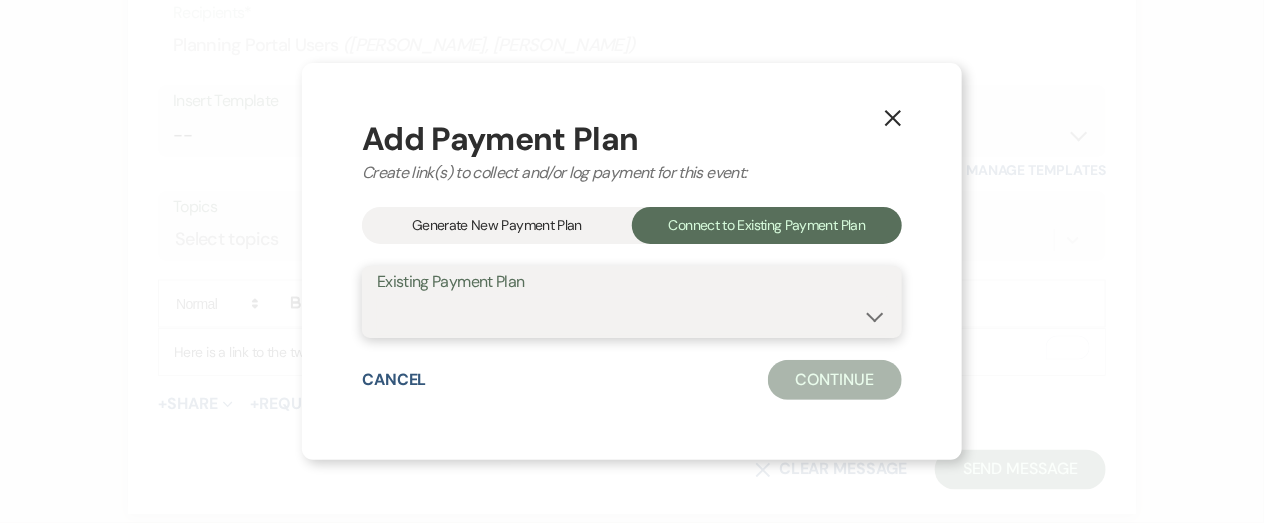 click on "Paula Carmona & Jacob Stebleton's Payment Plan #2 Paula Carmona & Jacob Stebleton's" at bounding box center (632, 316) 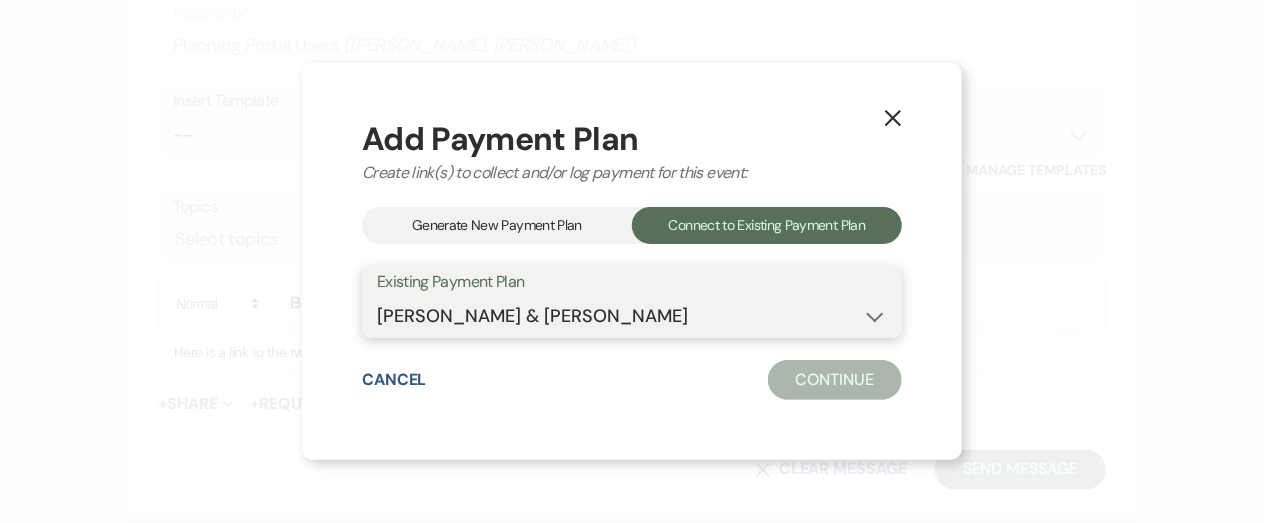 click on "Paula Carmona & Jacob Stebleton's Payment Plan #2 Paula Carmona & Jacob Stebleton's" at bounding box center (632, 316) 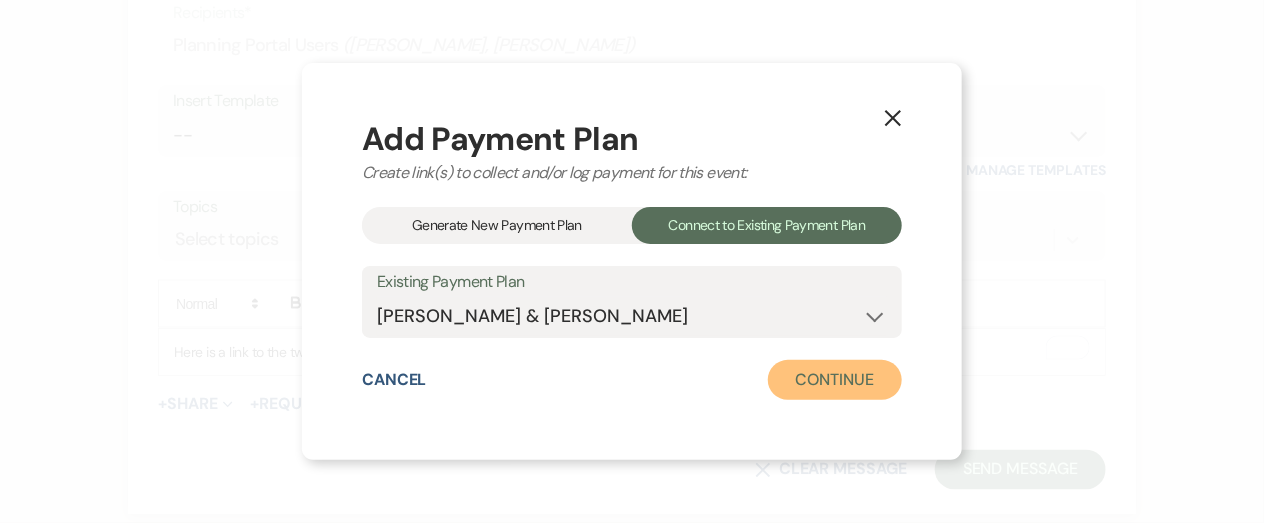 click on "Continue" at bounding box center (835, 380) 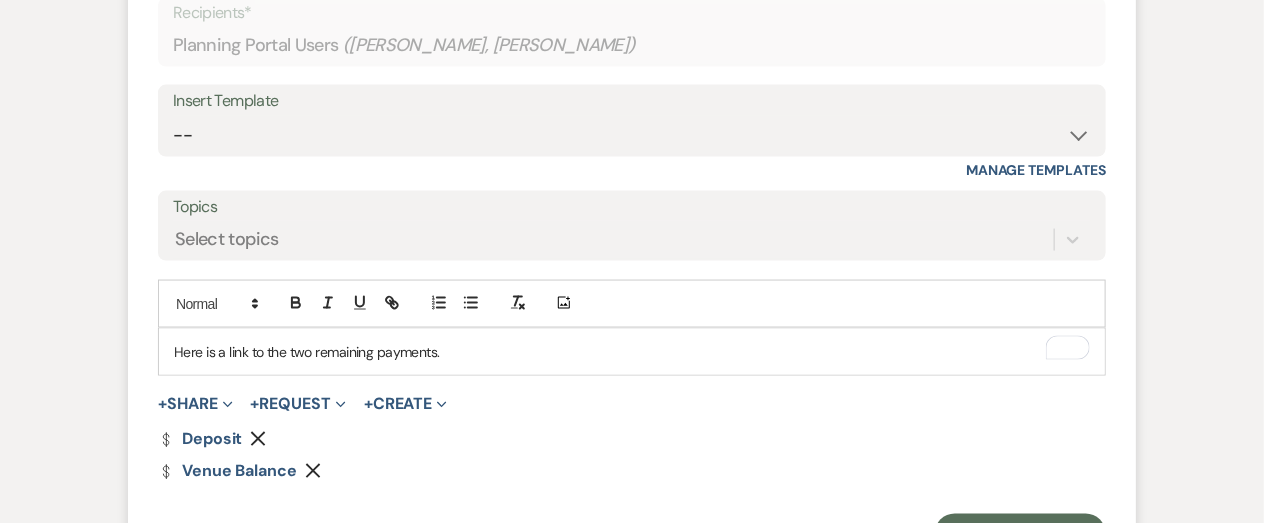 click on "Remove" 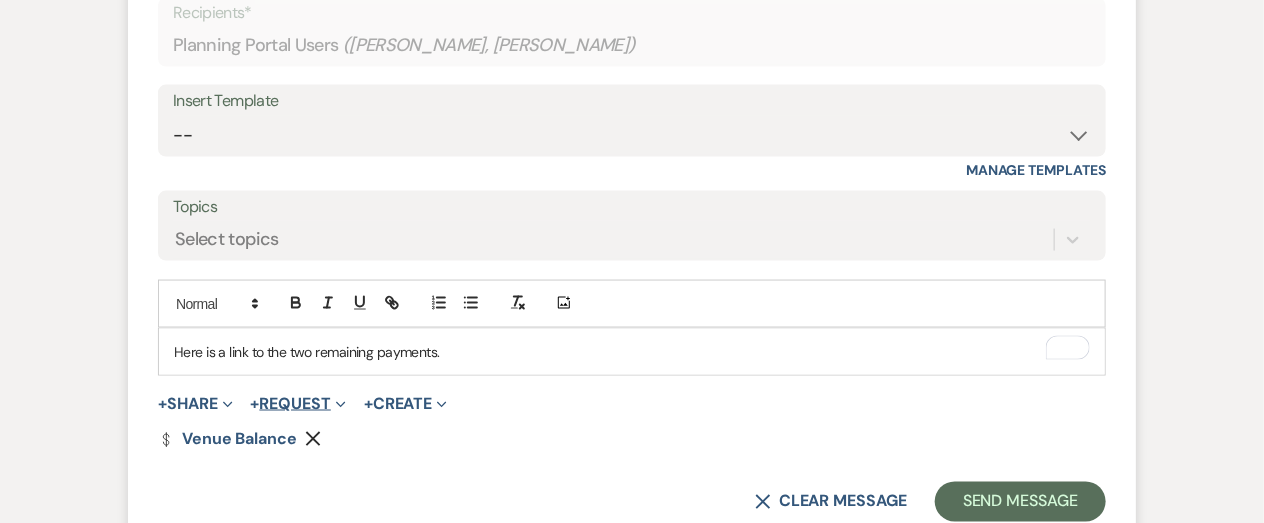 click on "+  Request Expand" at bounding box center (298, 404) 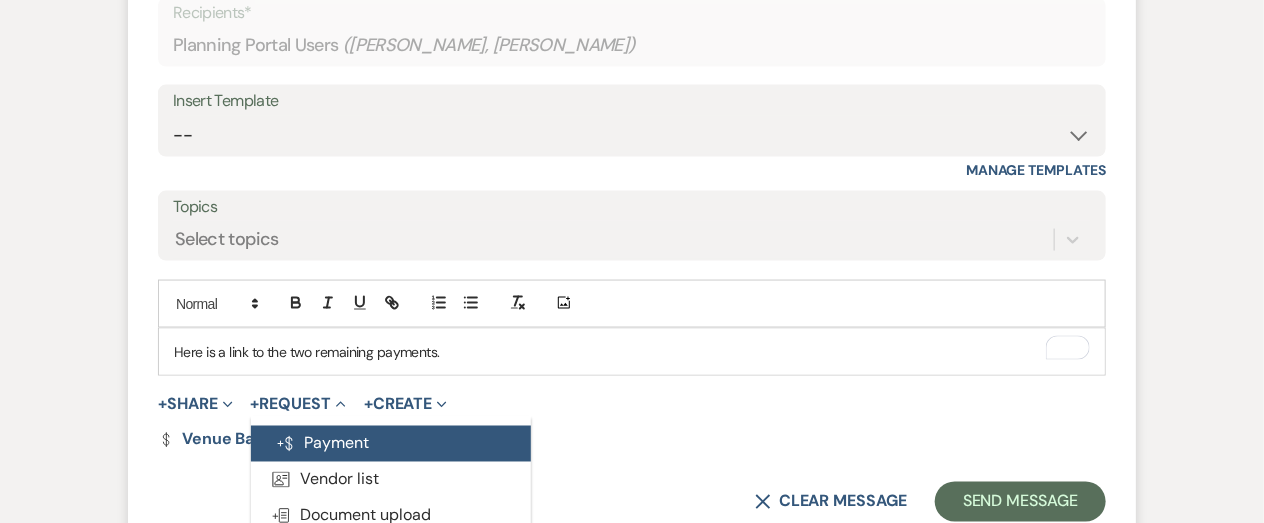 click on "Generate Payment Payment" at bounding box center [391, 444] 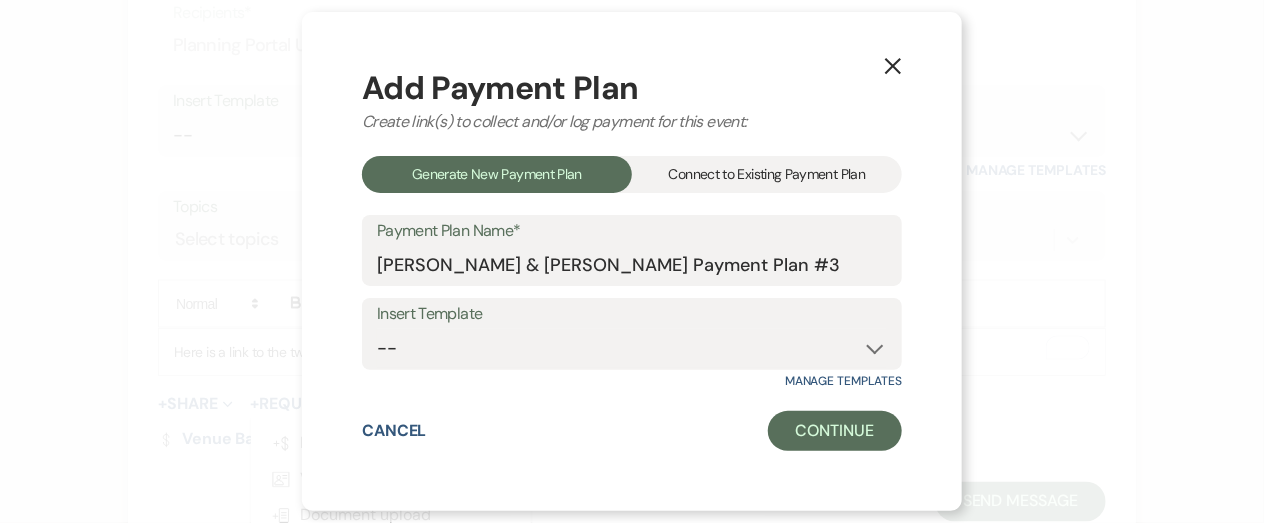 click on "Connect to Existing Payment Plan" at bounding box center [767, 174] 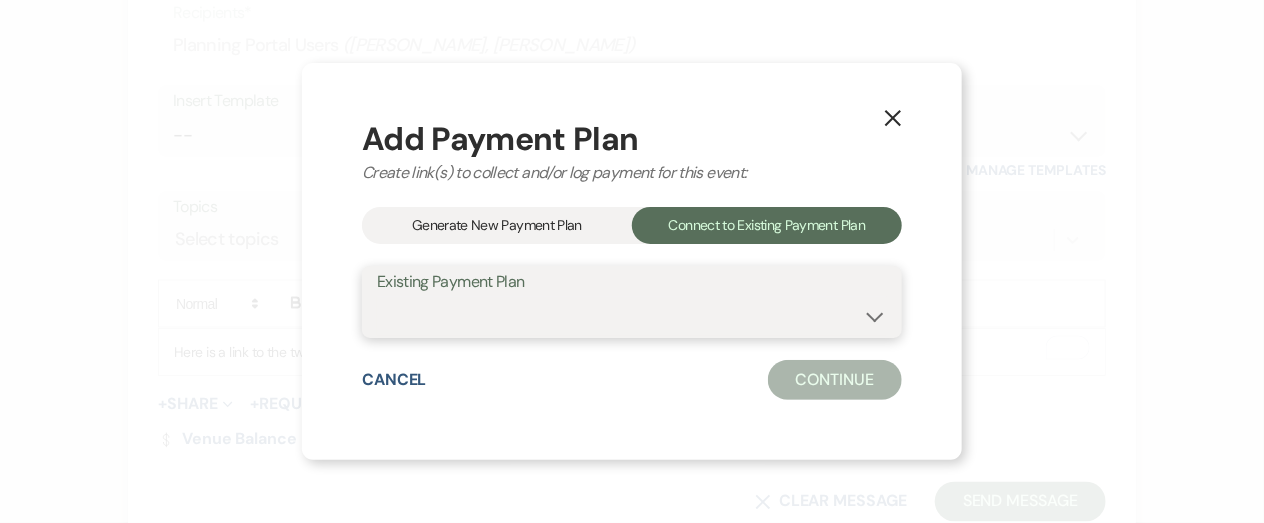 click on "Paula Carmona & Jacob Stebleton's Payment Plan #2 Paula Carmona & Jacob Stebleton's" at bounding box center [632, 316] 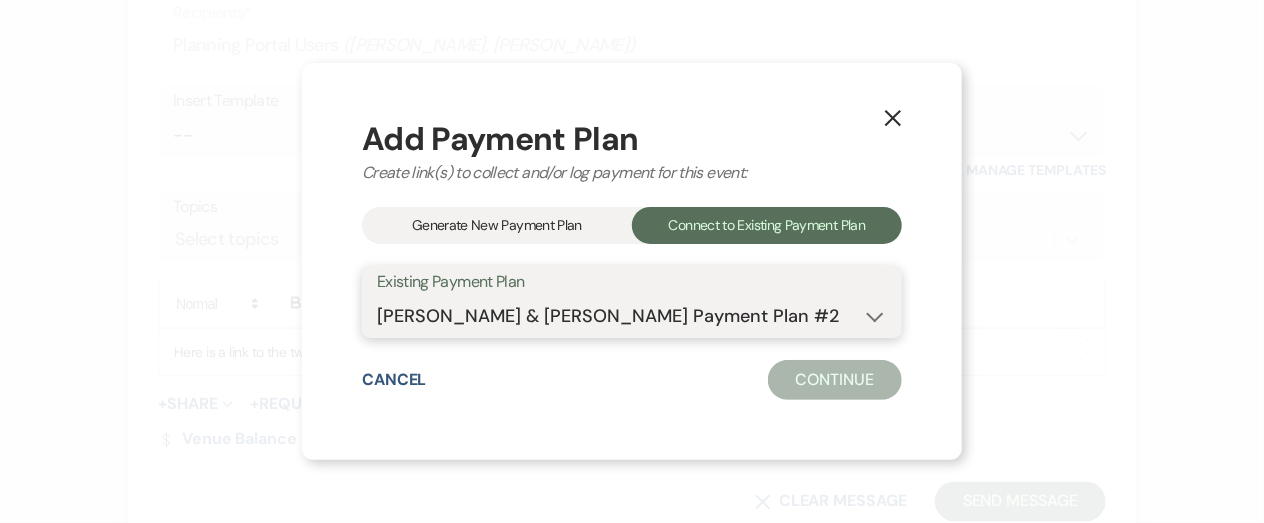 click on "Paula Carmona & Jacob Stebleton's Payment Plan #2 Paula Carmona & Jacob Stebleton's" at bounding box center [632, 316] 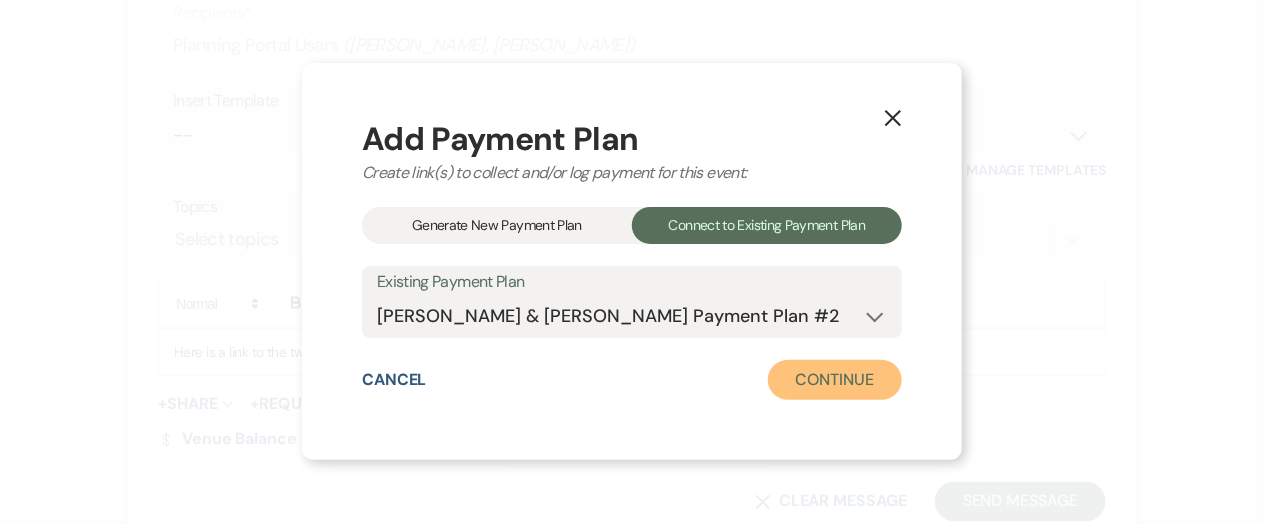 click on "Continue" at bounding box center (835, 380) 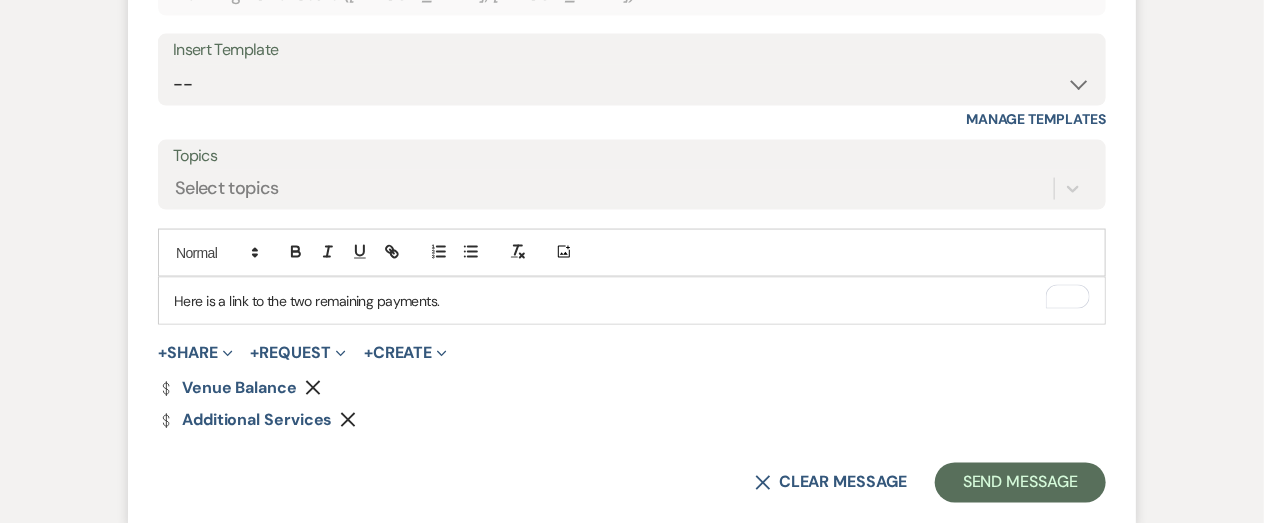 scroll, scrollTop: 1071, scrollLeft: 0, axis: vertical 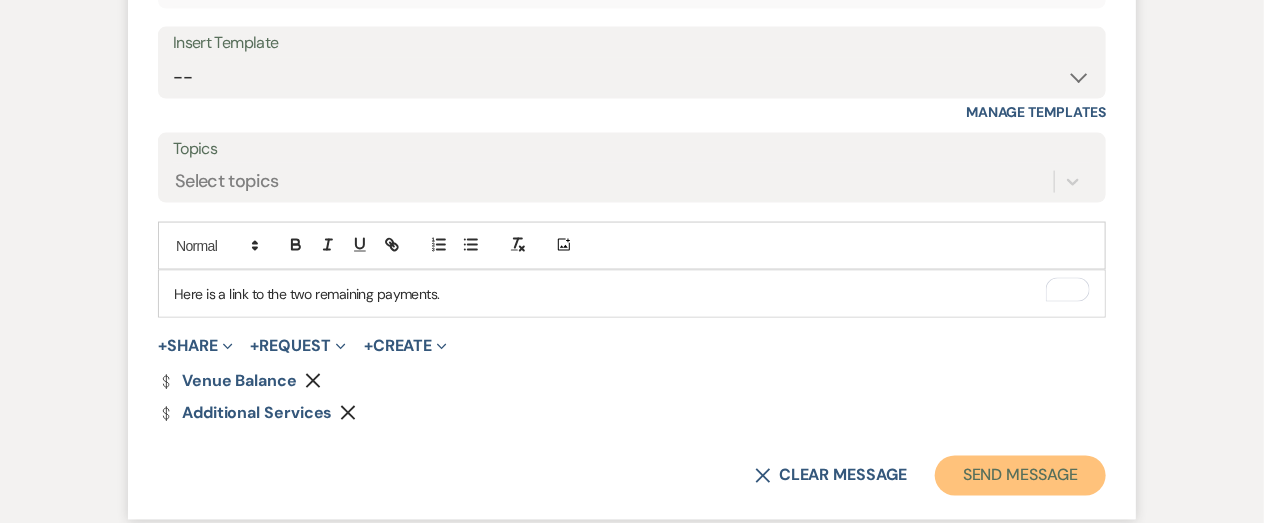 click on "Send Message" at bounding box center [1020, 476] 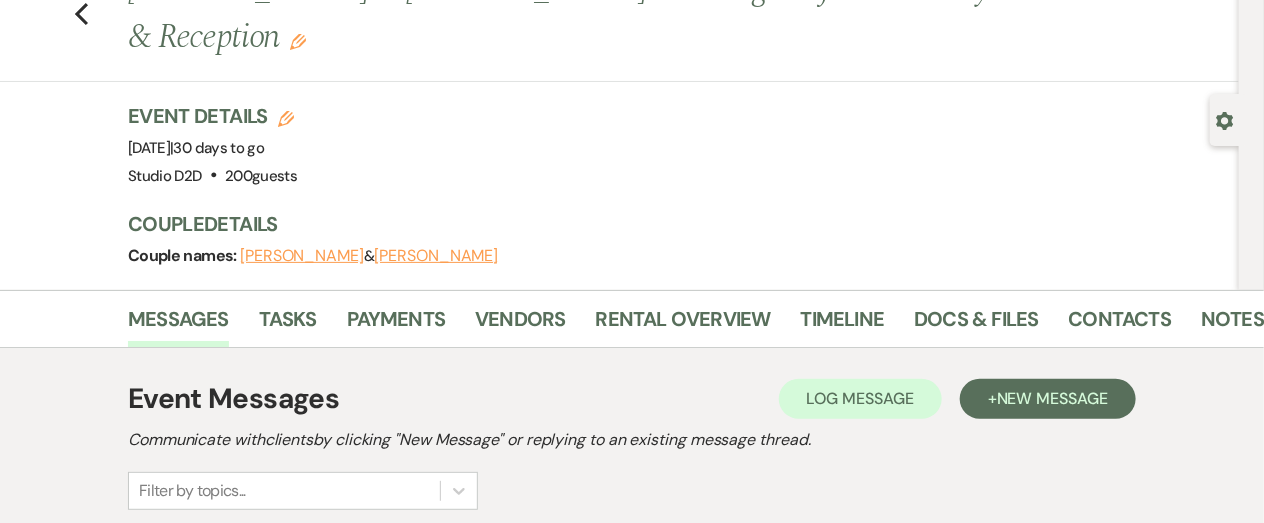 scroll, scrollTop: 74, scrollLeft: 0, axis: vertical 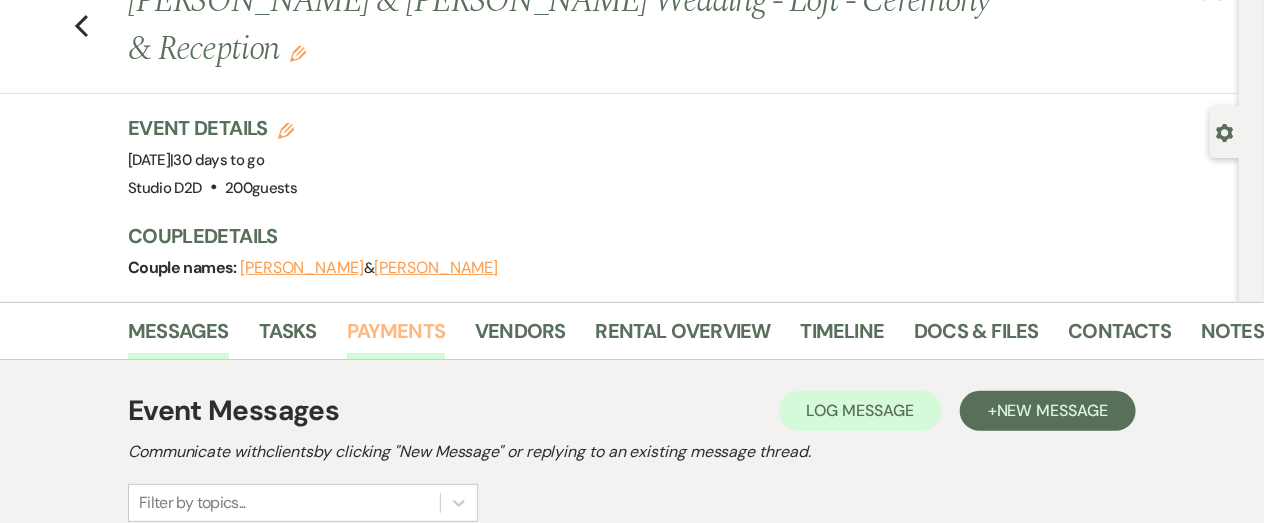 click on "Payments" at bounding box center (396, 337) 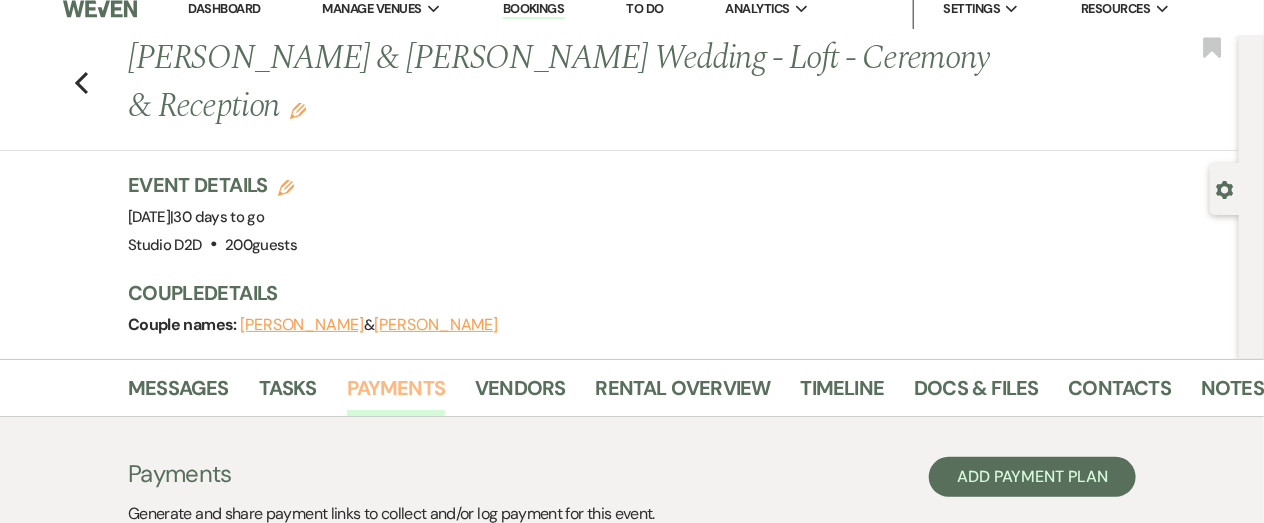 scroll, scrollTop: 16, scrollLeft: 0, axis: vertical 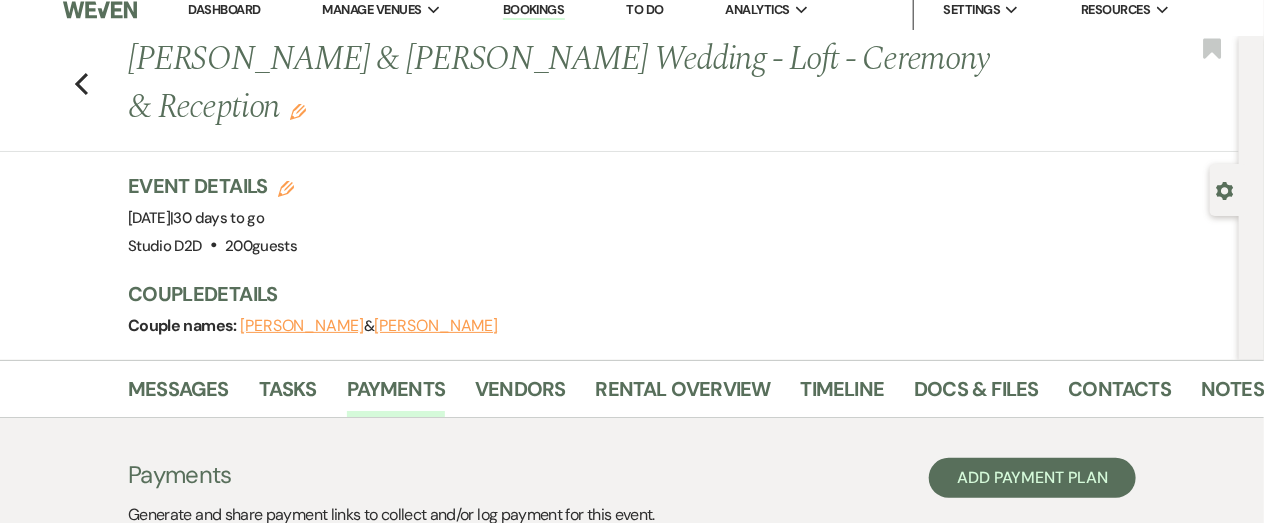 click on "Bookings" at bounding box center [534, 10] 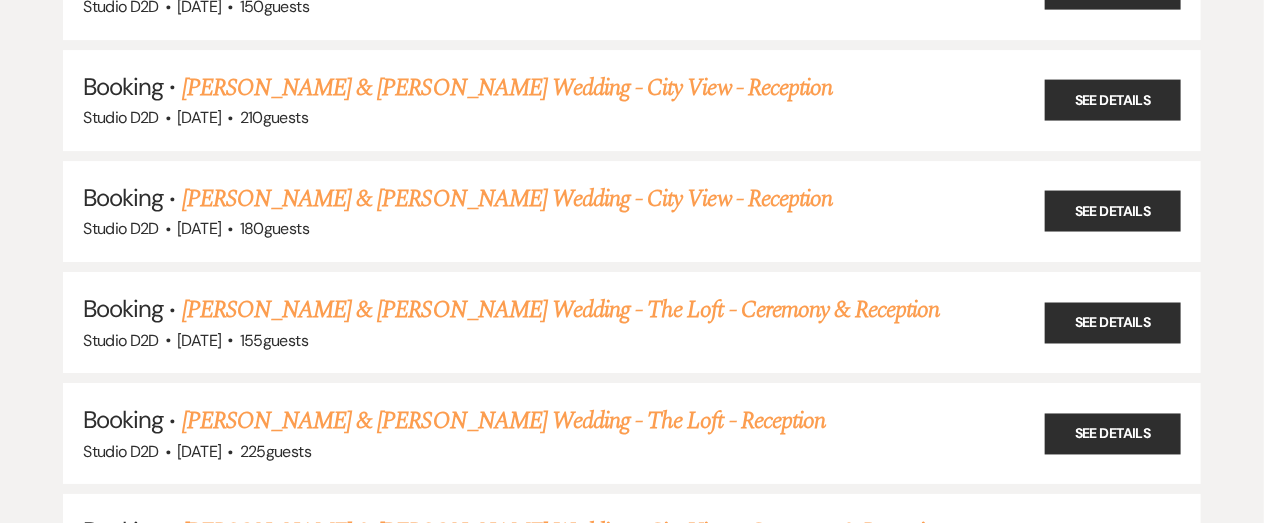 scroll, scrollTop: 2538, scrollLeft: 0, axis: vertical 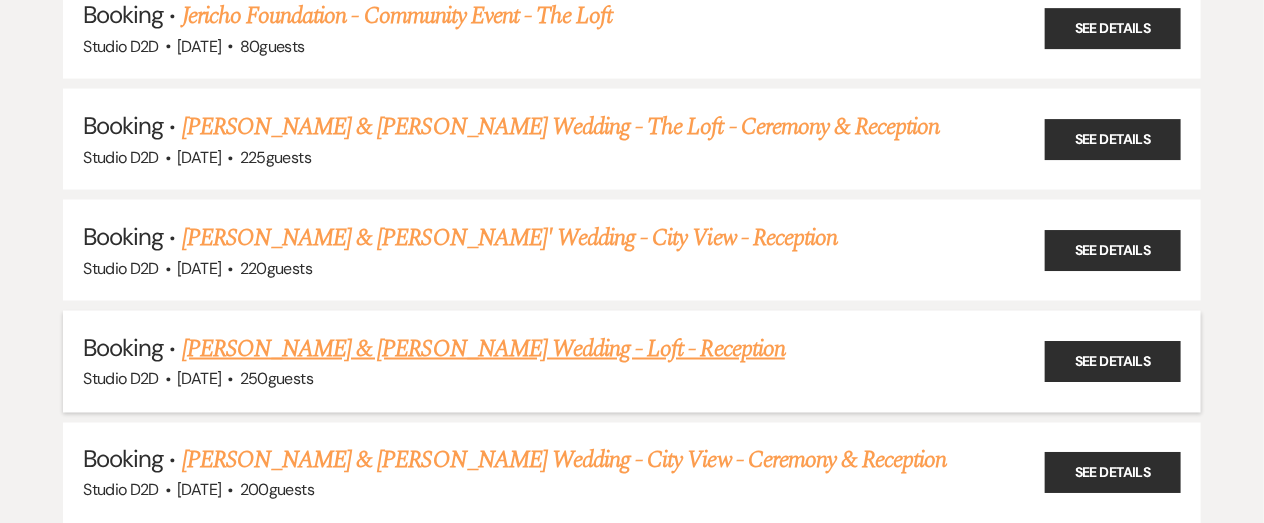 click on "[PERSON_NAME] & [PERSON_NAME] Wedding - Loft - Reception" at bounding box center [483, 349] 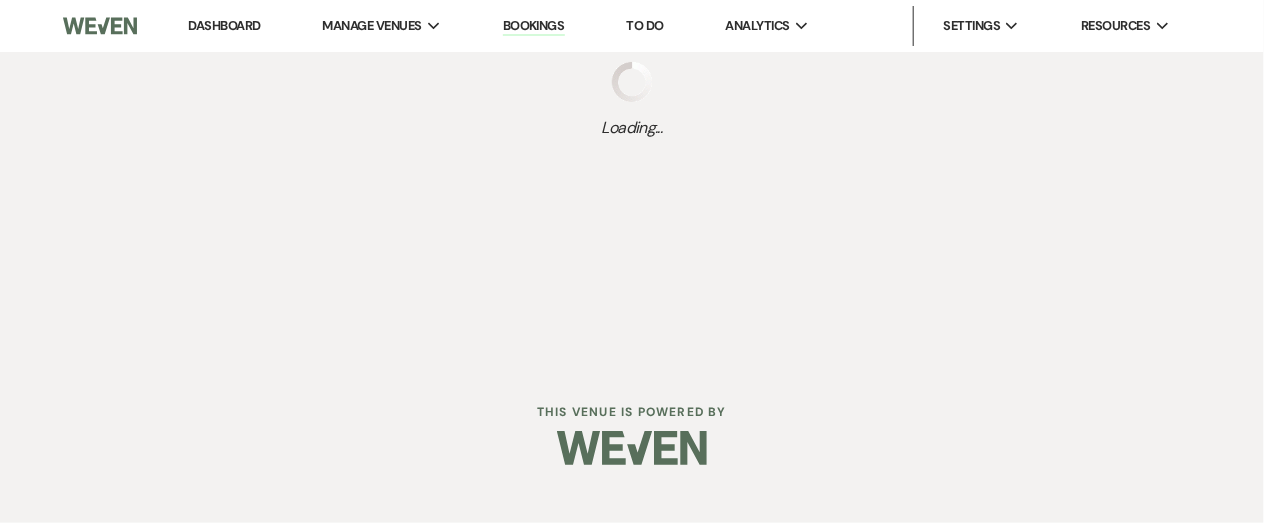 scroll, scrollTop: 0, scrollLeft: 0, axis: both 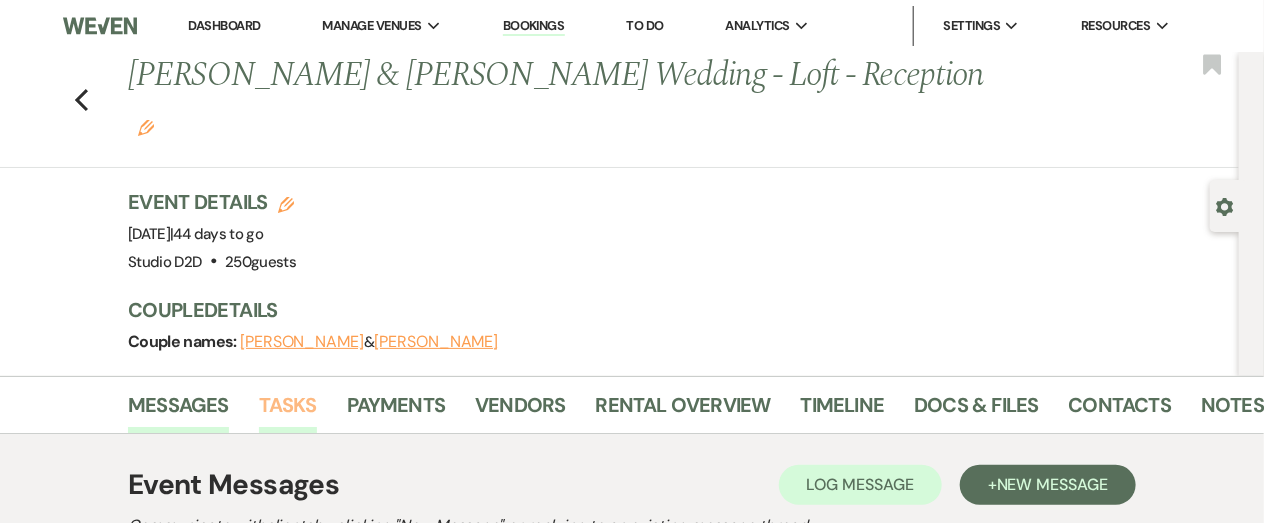 click on "Tasks" at bounding box center [288, 411] 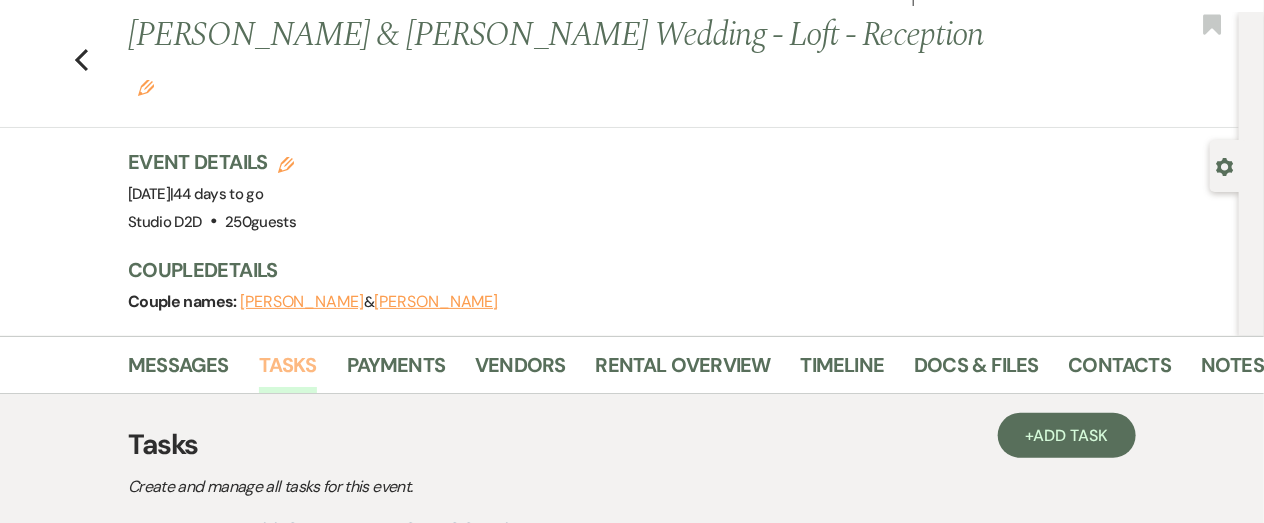 scroll, scrollTop: 0, scrollLeft: 0, axis: both 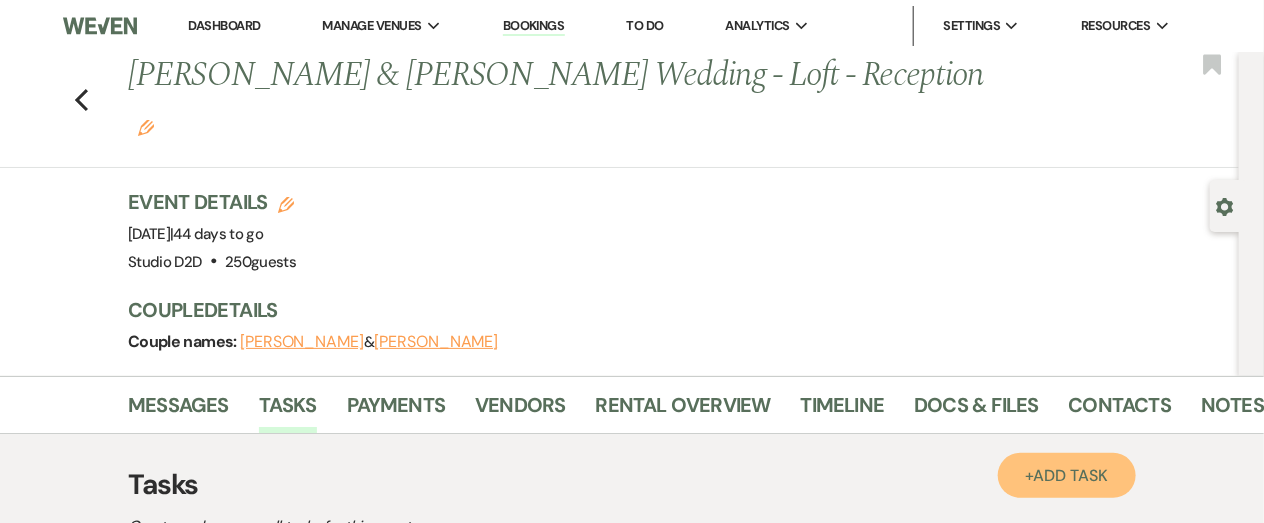 click on "+  Add Task" at bounding box center (1067, 475) 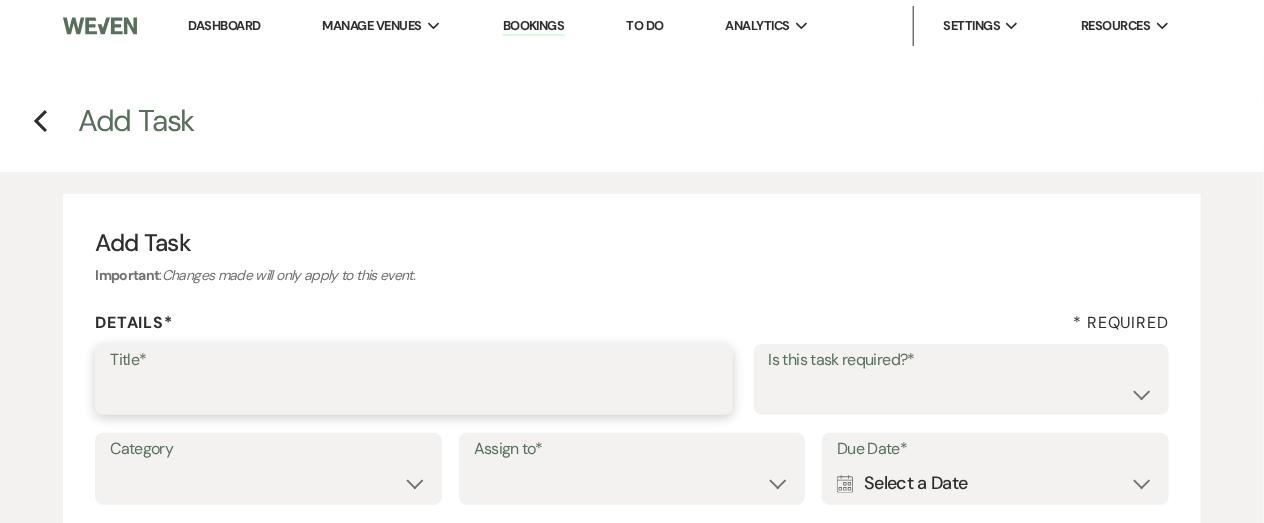 click on "Title*" at bounding box center (414, 393) 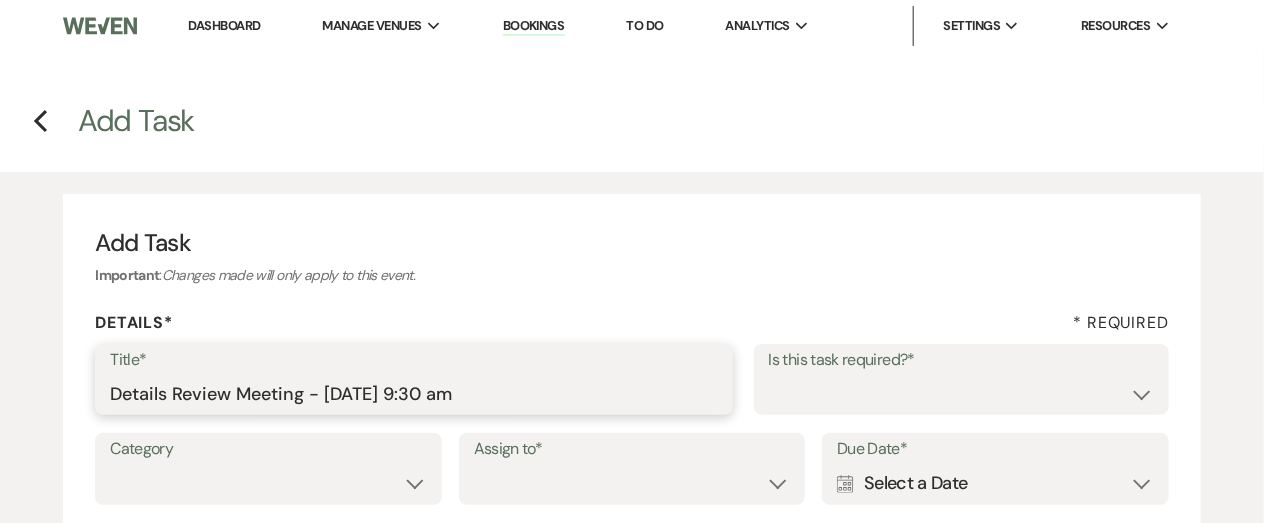 type on "Details Review Meeting - July 26 at 9:30 am" 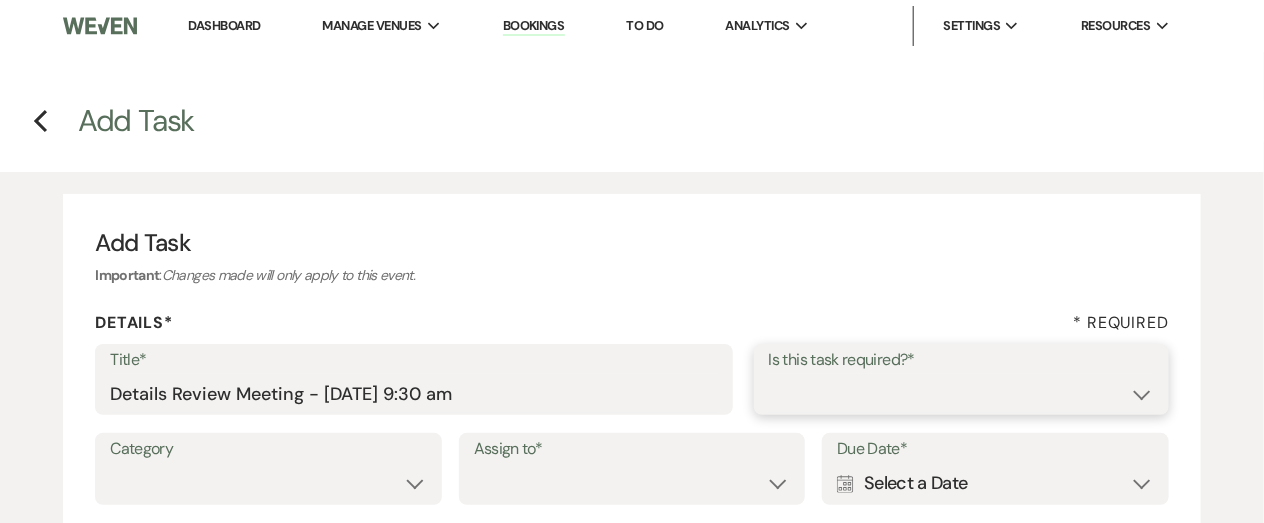 click on "Yes No" at bounding box center [961, 393] 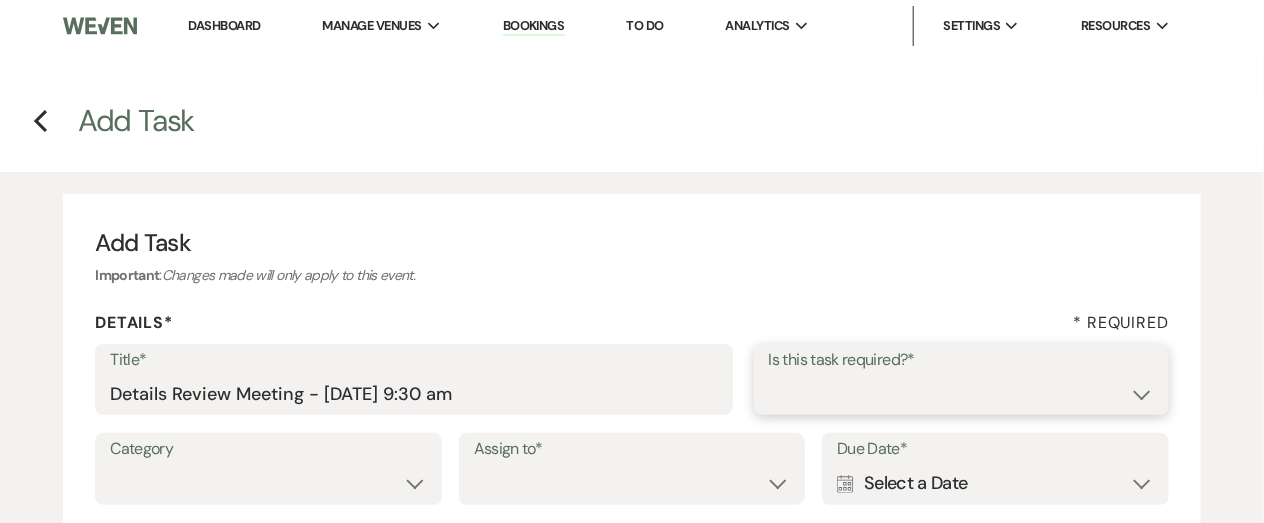 select on "true" 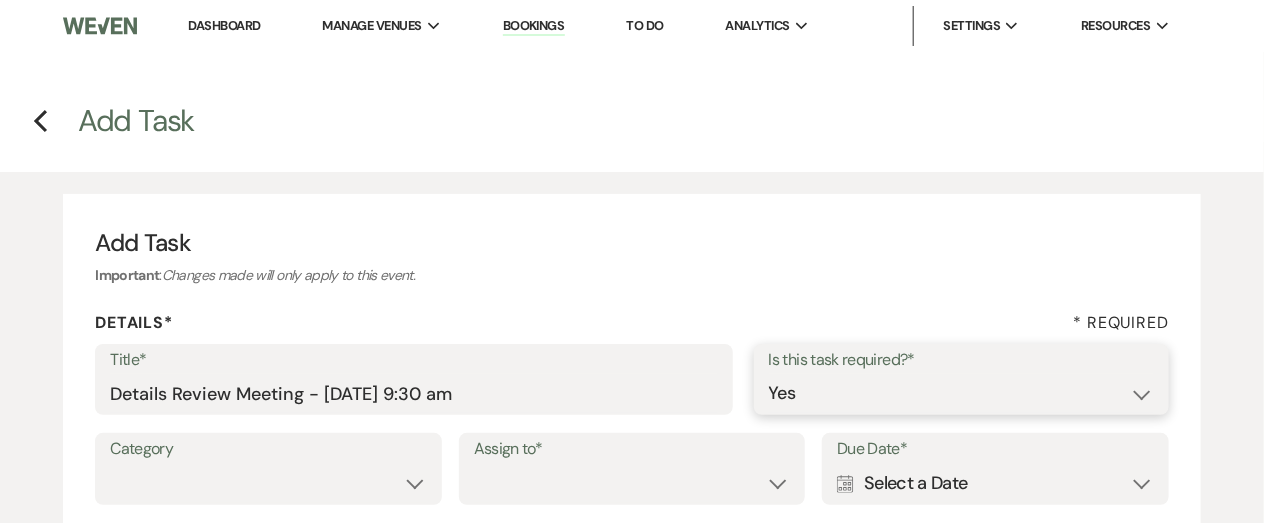 click on "Yes No" at bounding box center [961, 393] 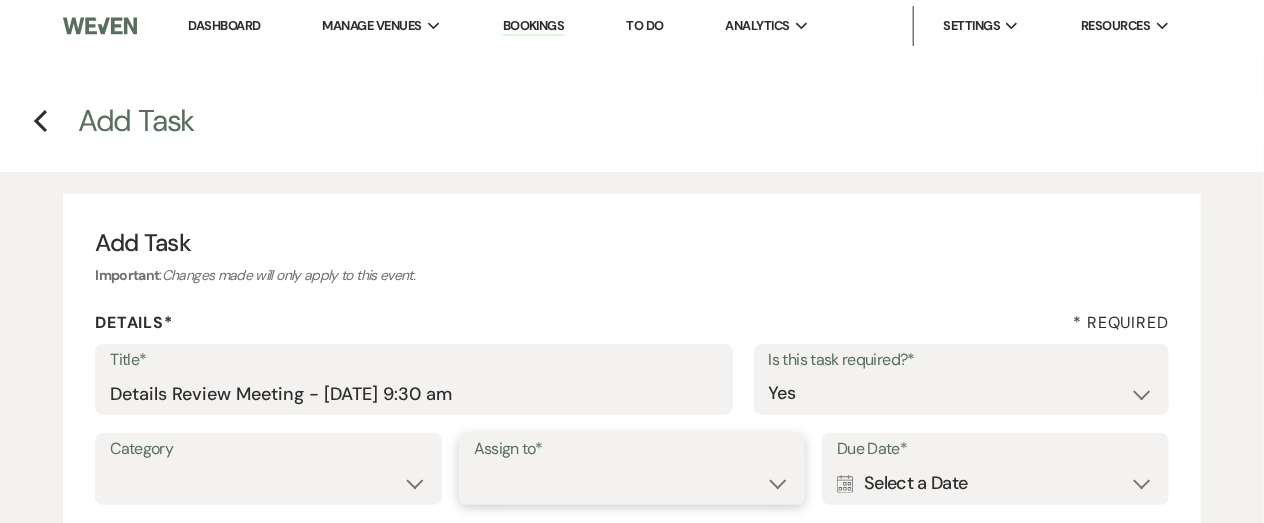 click on "Venue Client" at bounding box center [632, 483] 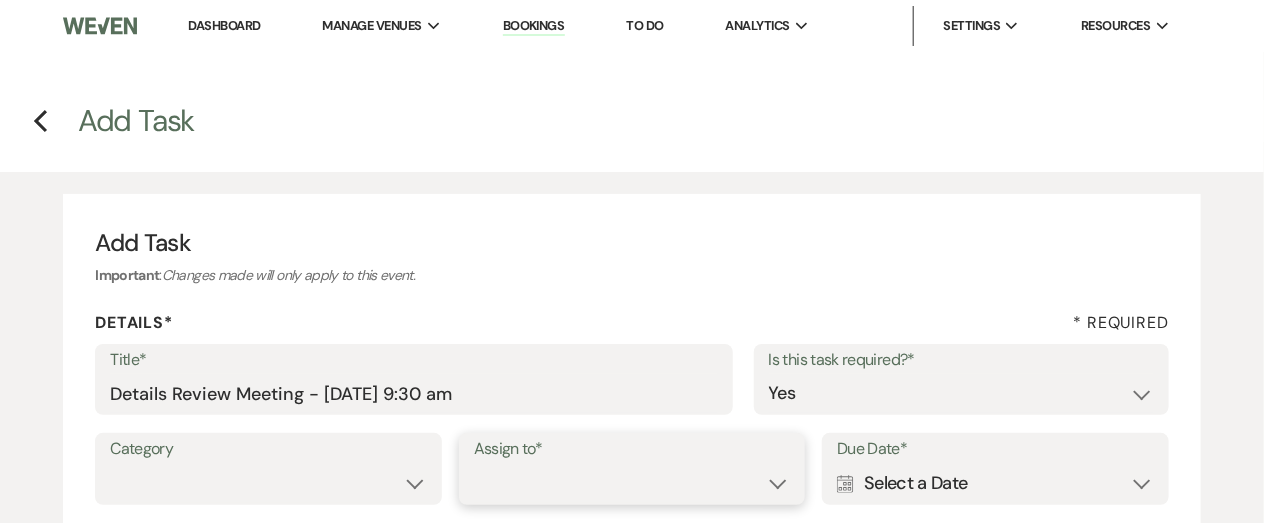 select on "planningToolsAccount" 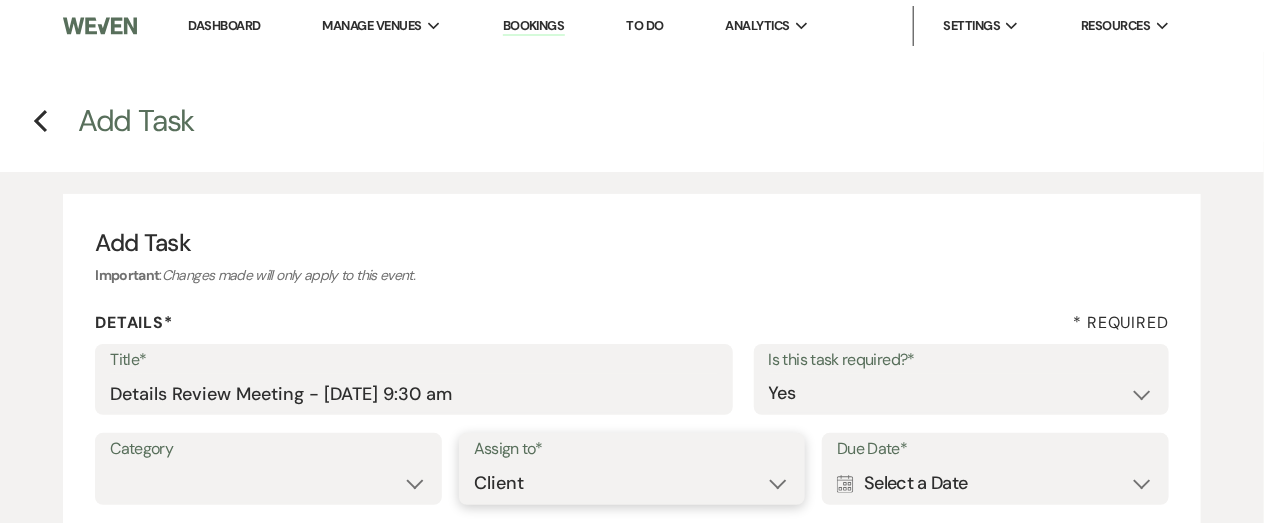 click on "Venue Client" at bounding box center [632, 483] 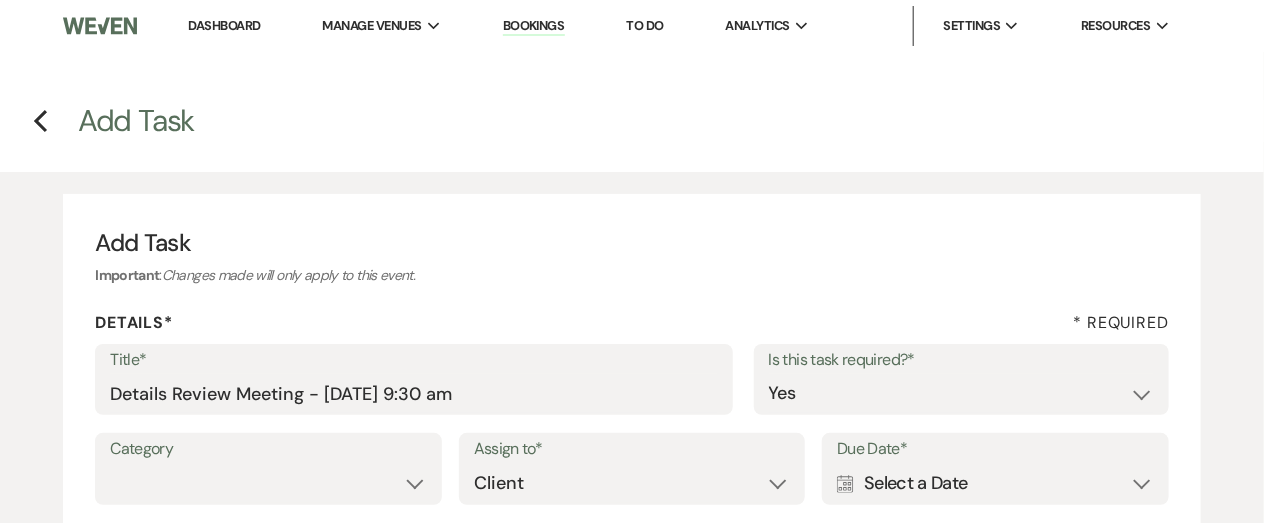 click on "Calendar Select a Date Expand" at bounding box center (995, 483) 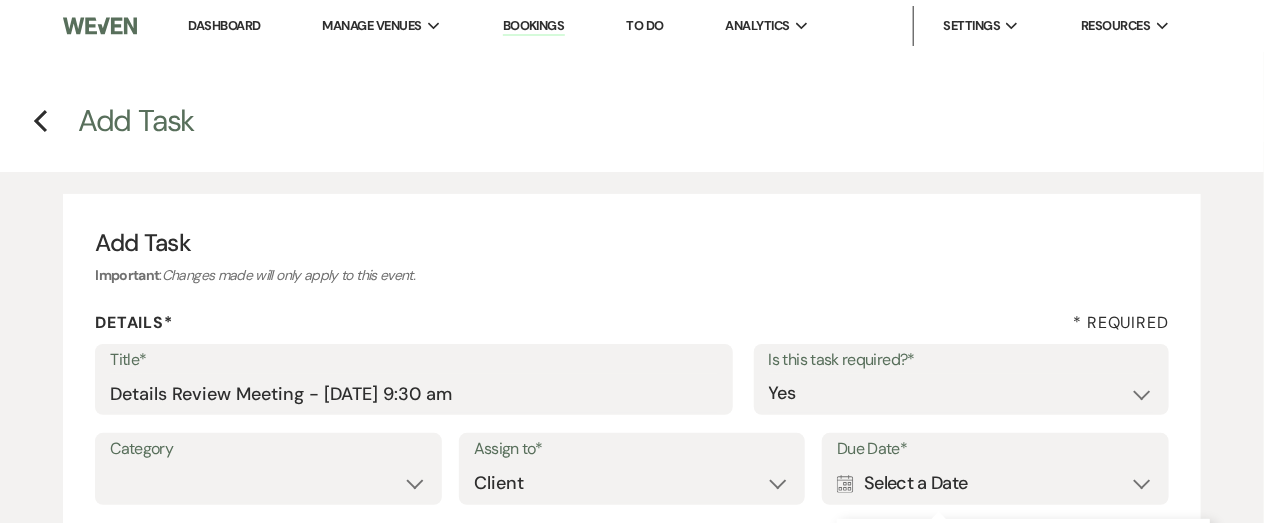 click on "Calendar Select a Date Collapse" at bounding box center (995, 483) 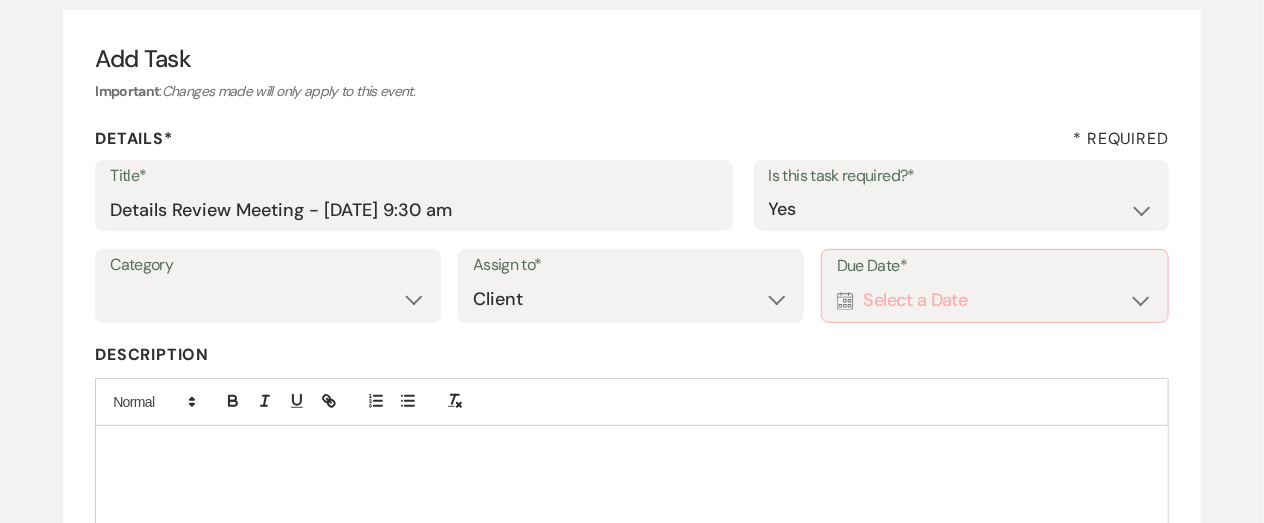 scroll, scrollTop: 186, scrollLeft: 0, axis: vertical 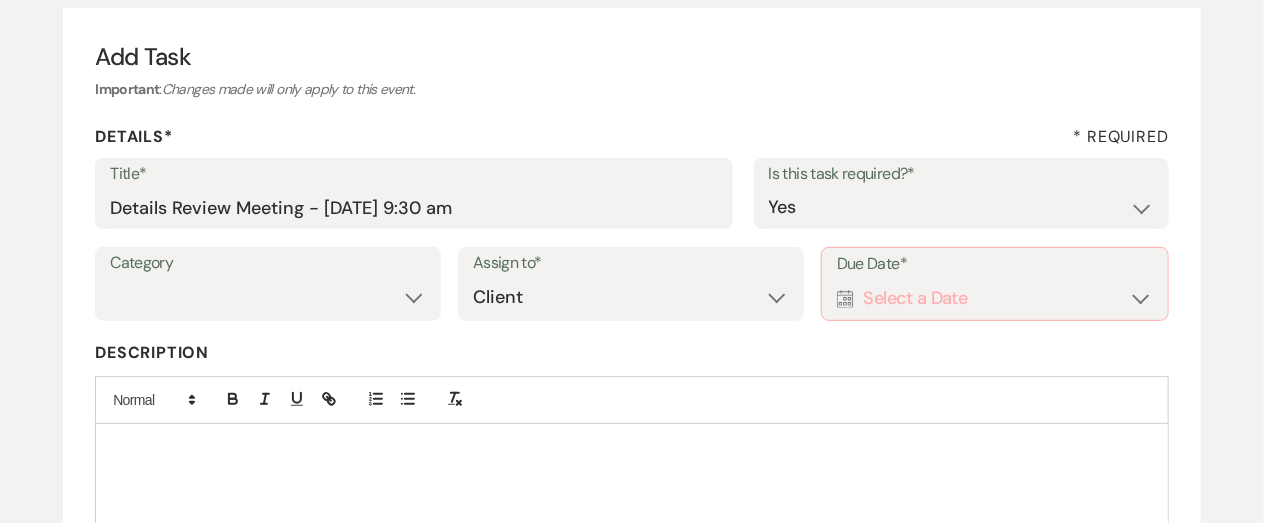 click on "Calendar Select a Date Expand" at bounding box center (995, 298) 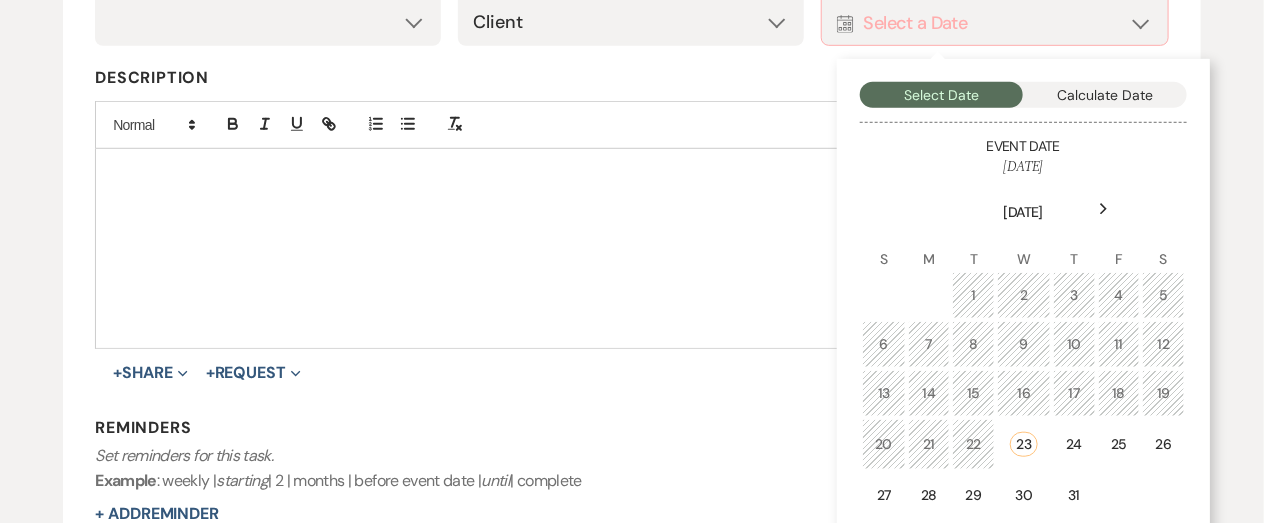 scroll, scrollTop: 465, scrollLeft: 0, axis: vertical 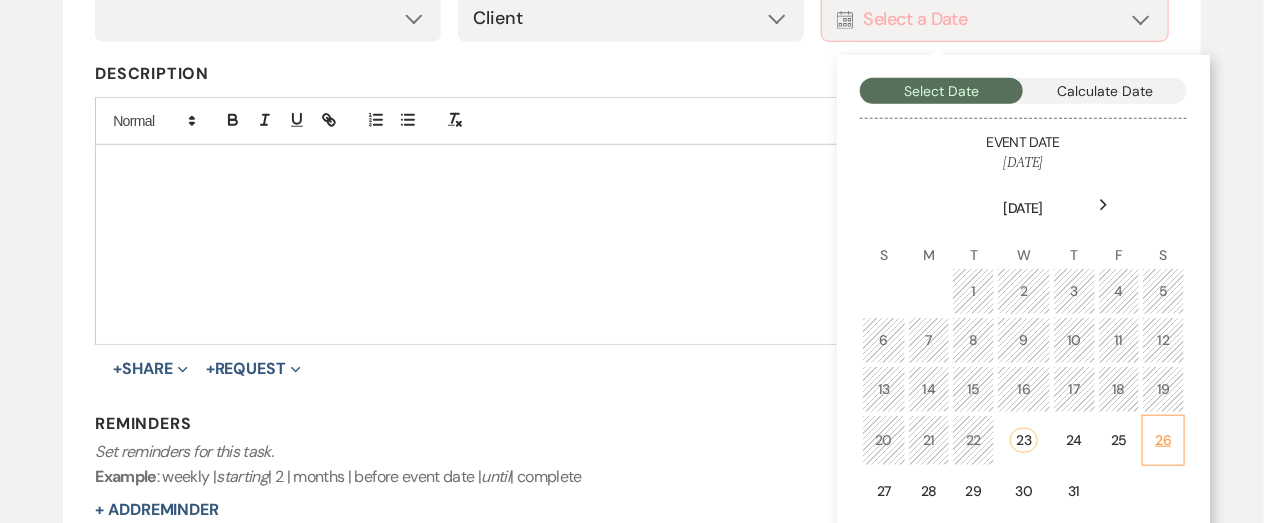click on "26" at bounding box center [1163, 440] 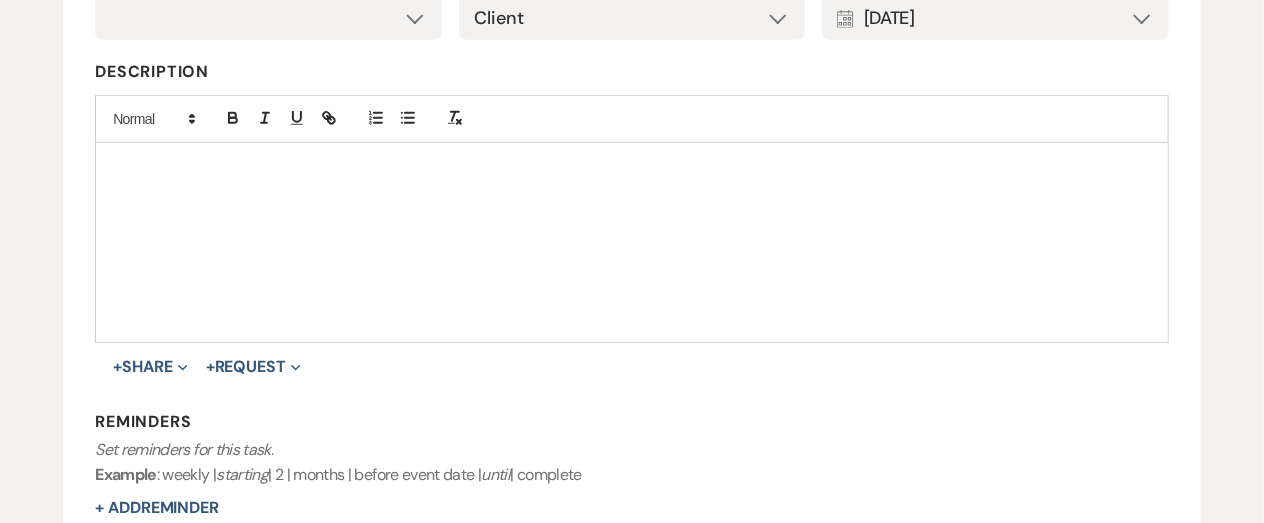 click at bounding box center [632, 166] 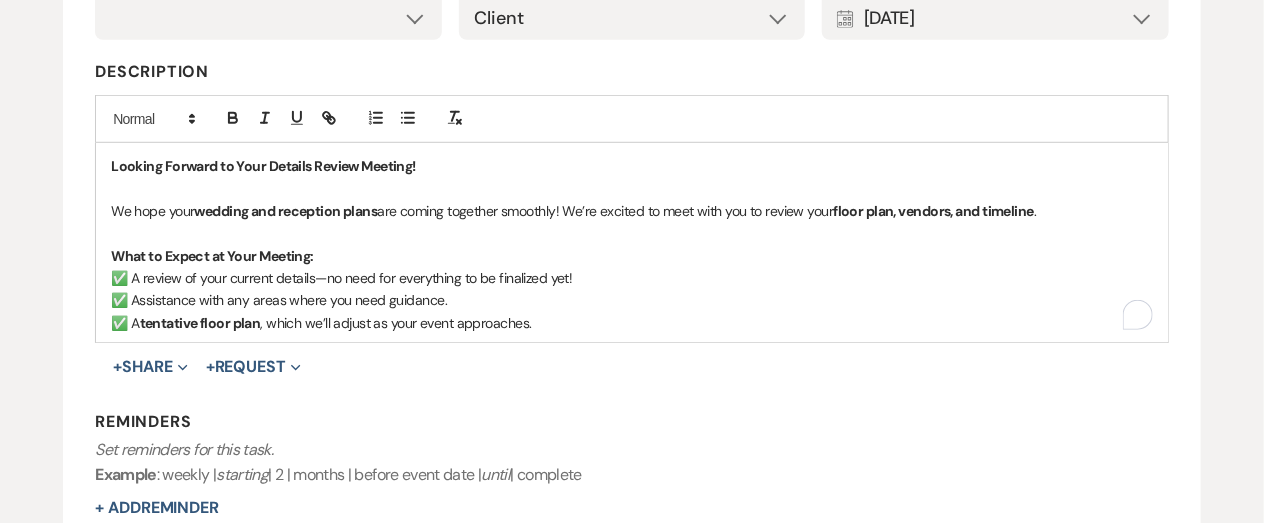 scroll, scrollTop: 101, scrollLeft: 0, axis: vertical 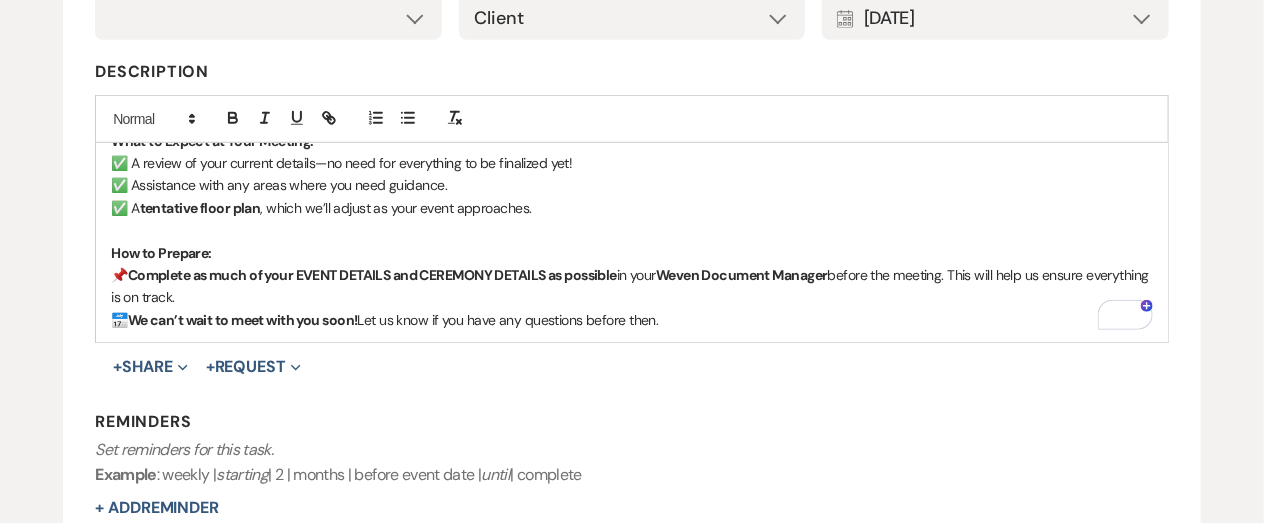click on "Complete as much of your EVENT DETAILS and CEREMONY DETAILS as possible" at bounding box center [372, 275] 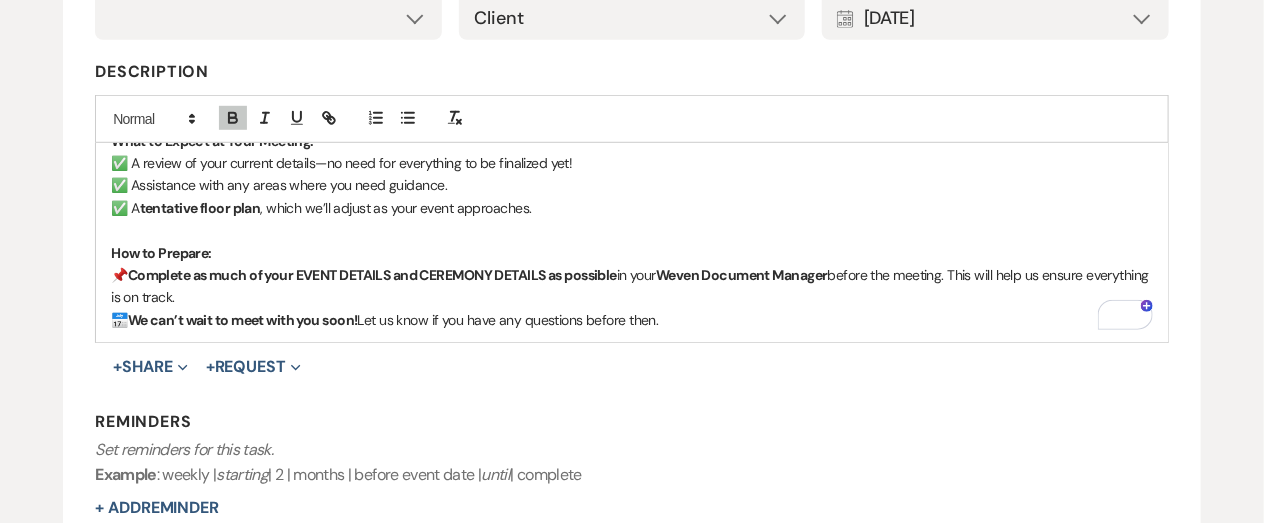 click on "Complete as much of your EVENT DETAILS and CEREMONY DETAILS as possible" at bounding box center (372, 275) 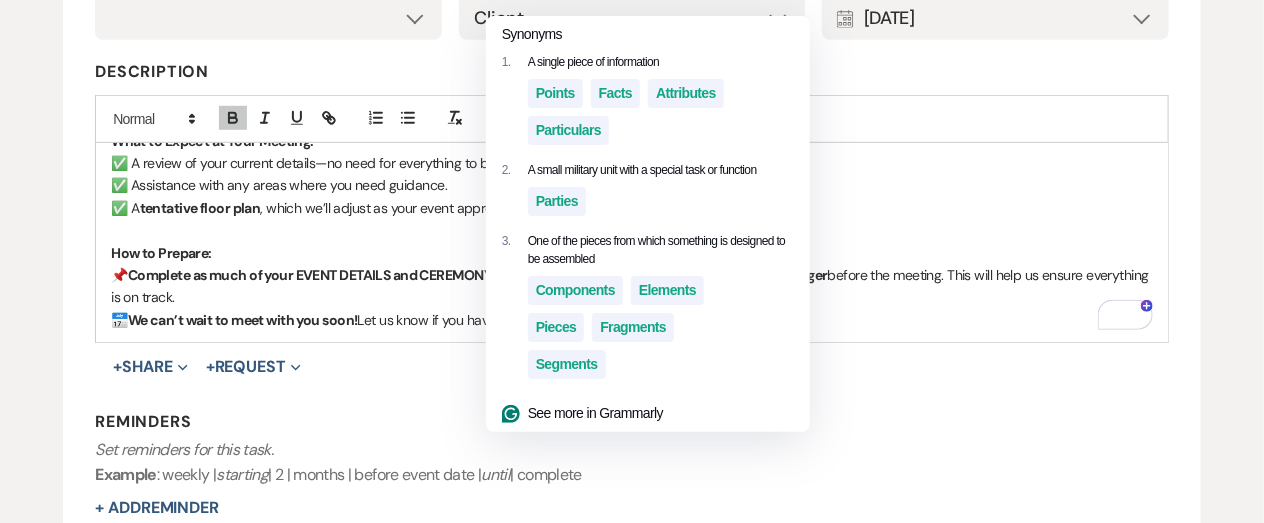 type 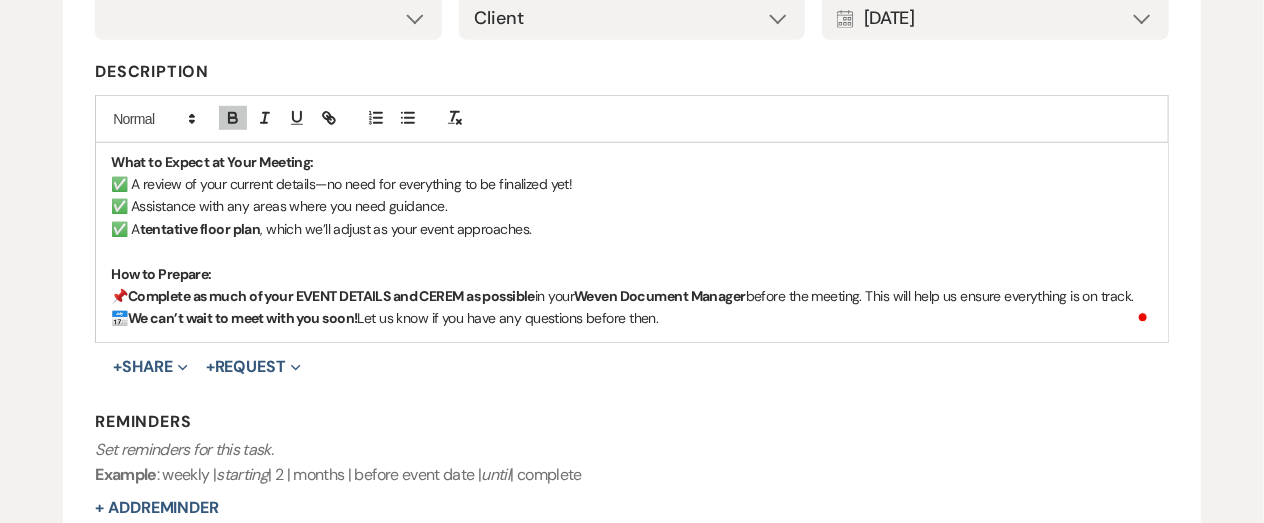 scroll, scrollTop: 93, scrollLeft: 0, axis: vertical 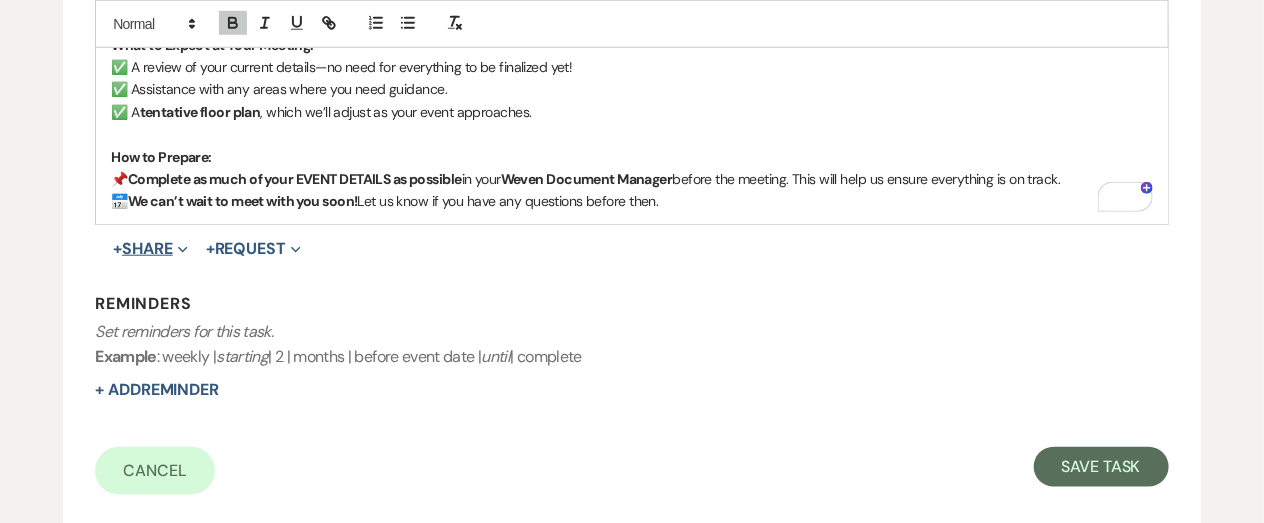 click on "+  Share Expand" at bounding box center (150, 249) 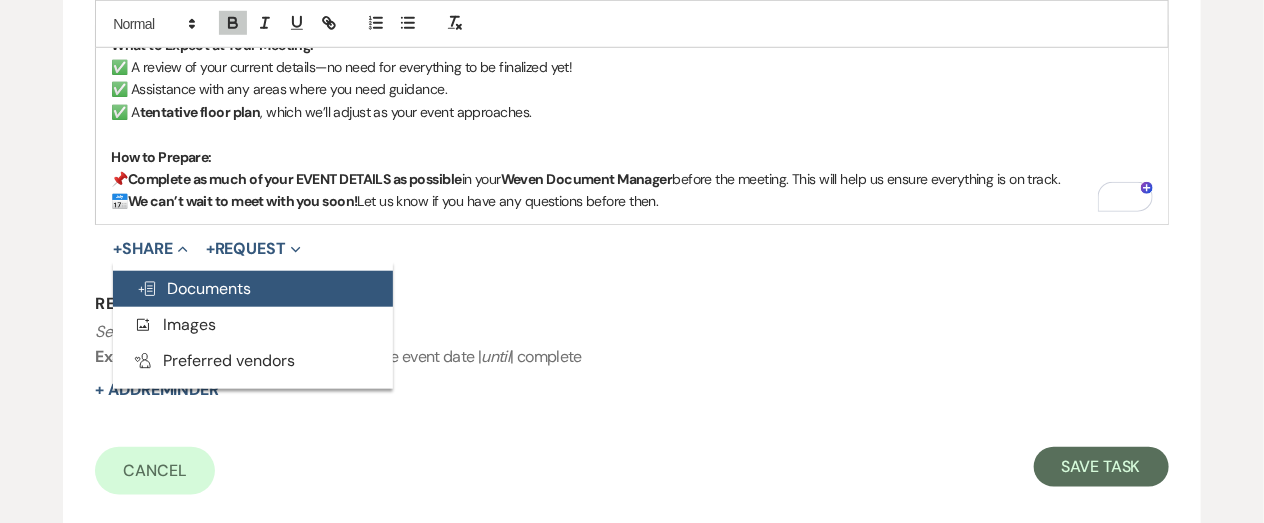 click on "Doc Upload Documents" at bounding box center [194, 288] 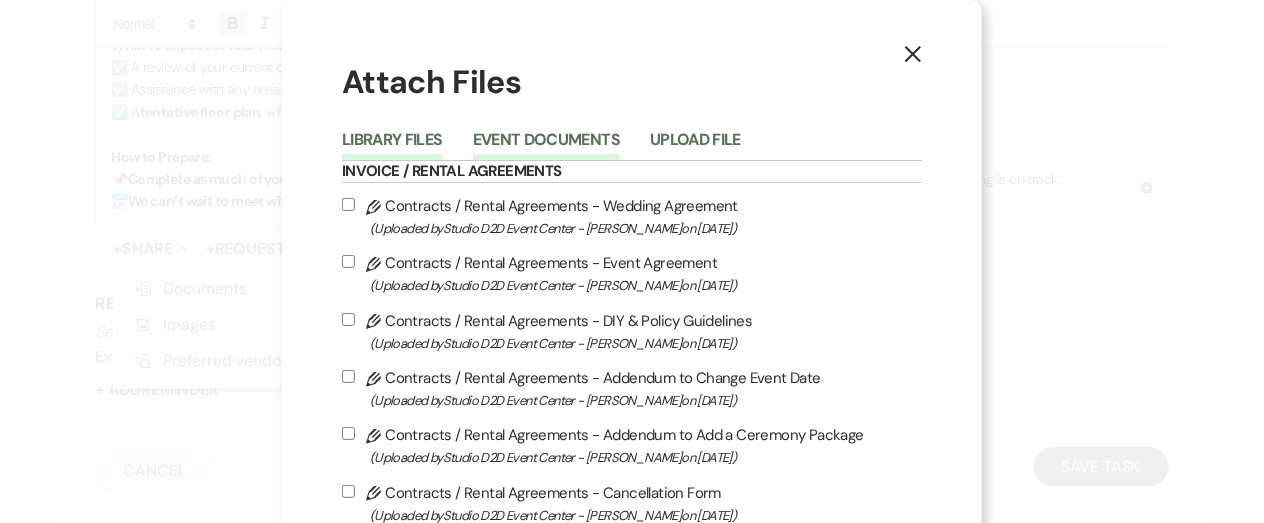 click on "Event Documents" at bounding box center (546, 146) 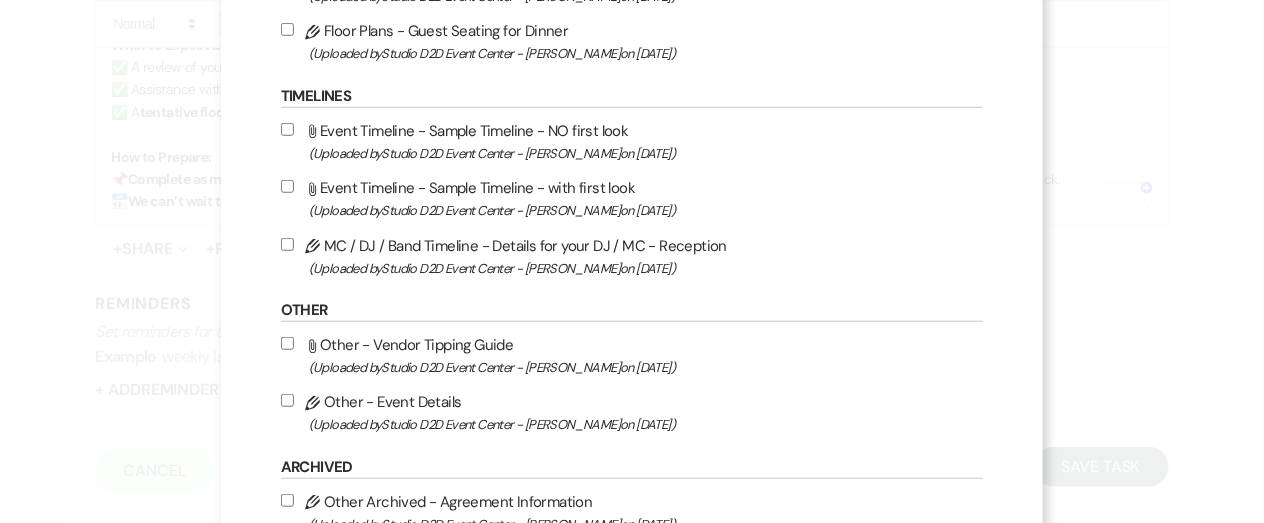 scroll, scrollTop: 458, scrollLeft: 0, axis: vertical 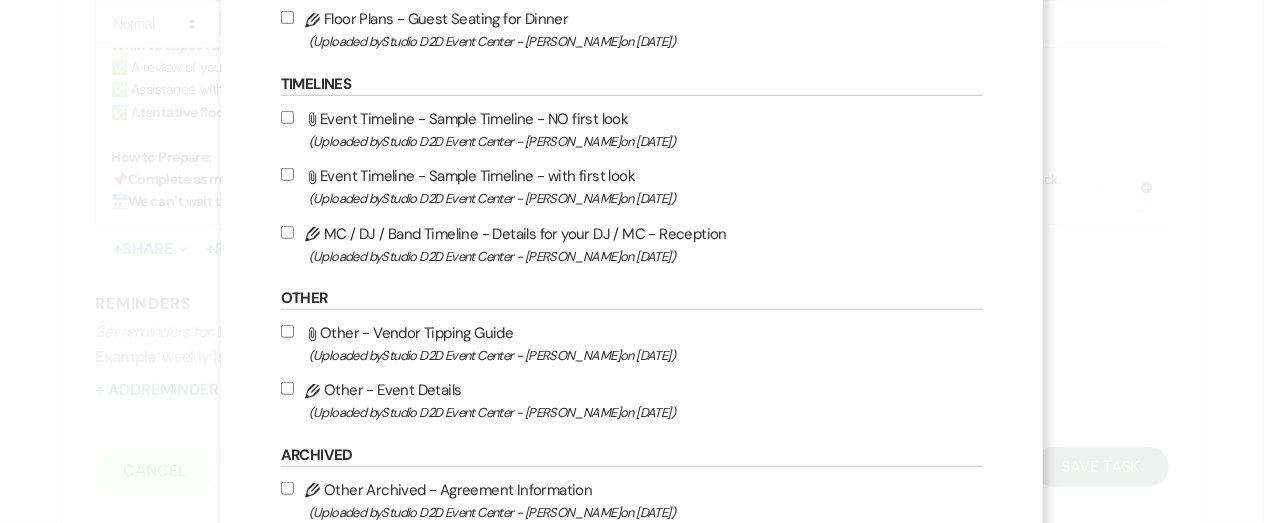 click on "Pencil Other - Event Details (Uploaded by  Studio D2D Event Center - Kristan  on   Apr 16th, 2024 )" at bounding box center (632, 400) 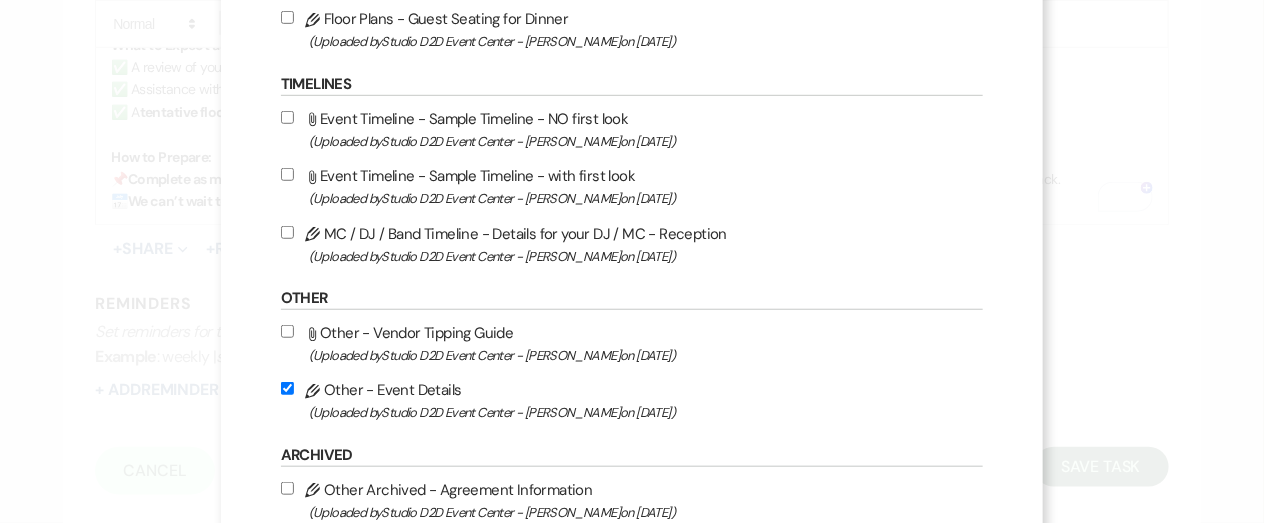 checkbox on "true" 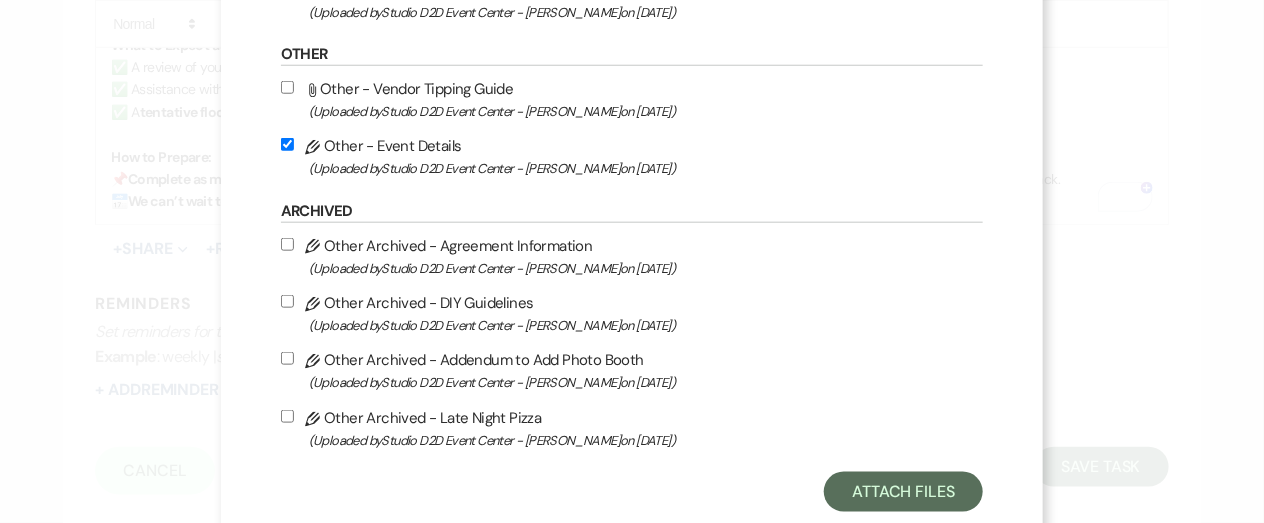 scroll, scrollTop: 744, scrollLeft: 0, axis: vertical 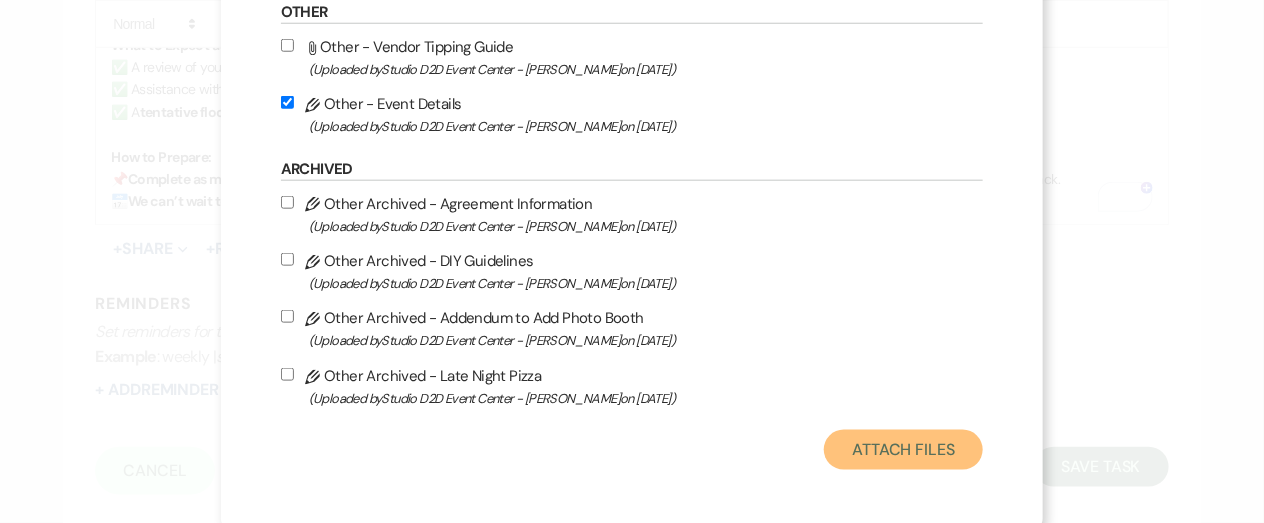 click on "Attach Files" at bounding box center [903, 450] 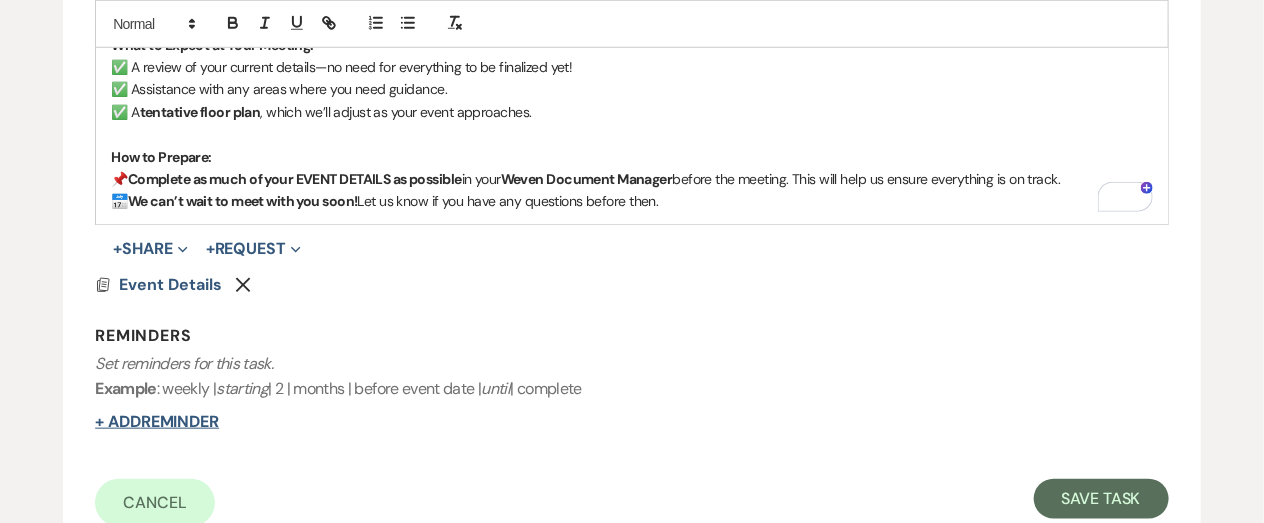click on "+ Add  Reminder" at bounding box center (157, 422) 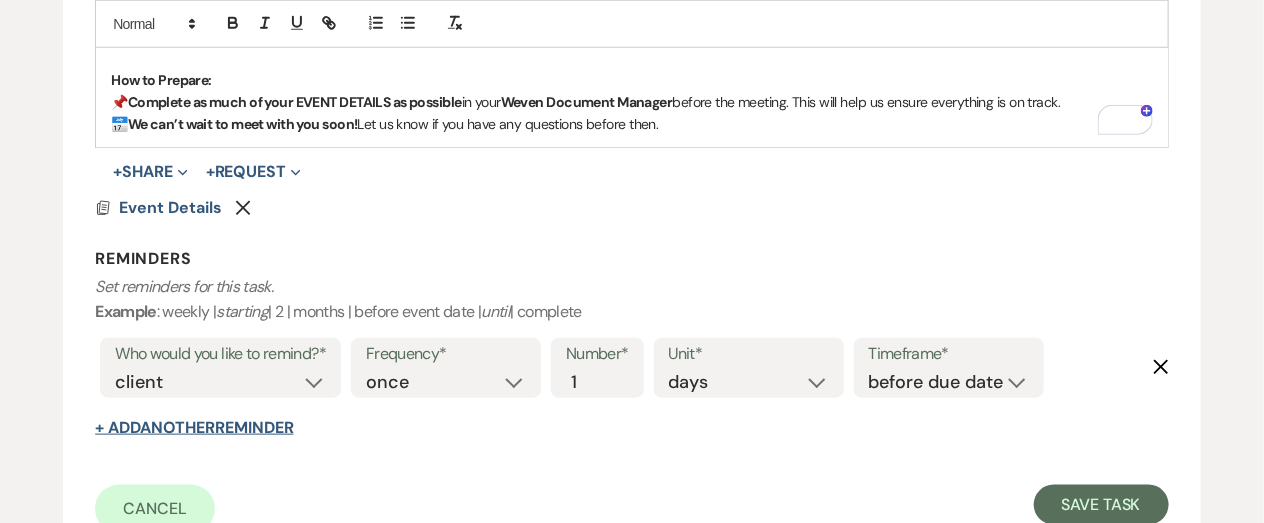 scroll, scrollTop: 666, scrollLeft: 0, axis: vertical 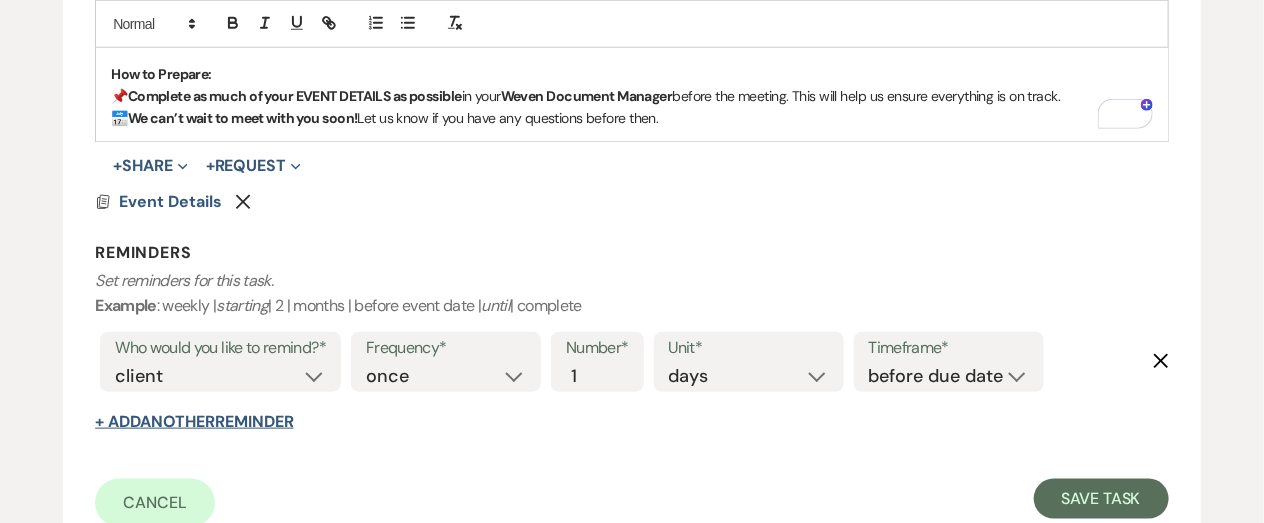 click on "+ Add  Another  Reminder" at bounding box center (194, 422) 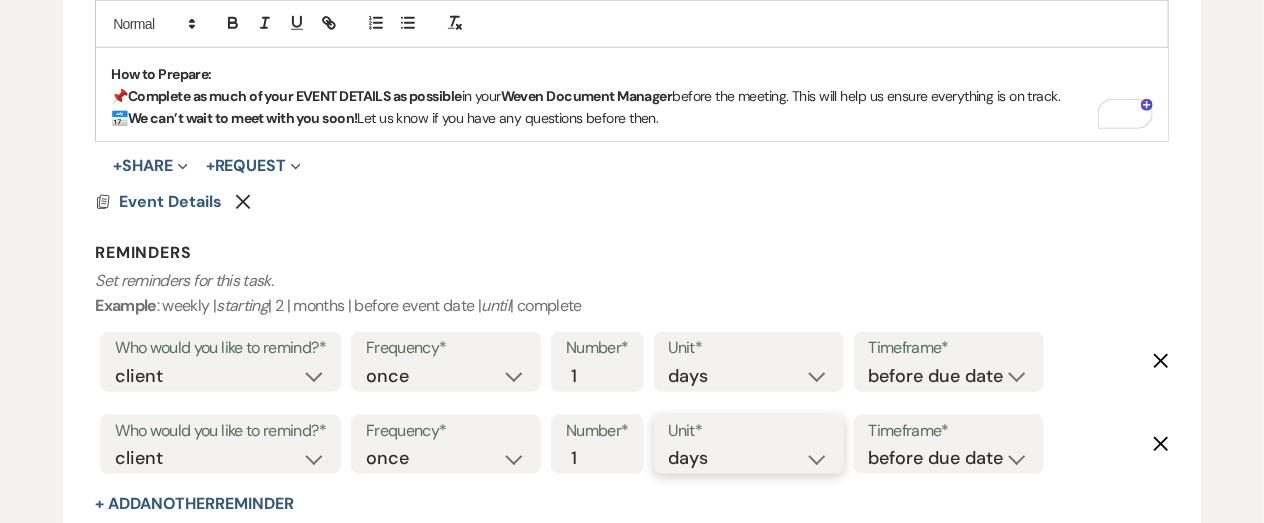click on "days weeks months" at bounding box center (749, 458) 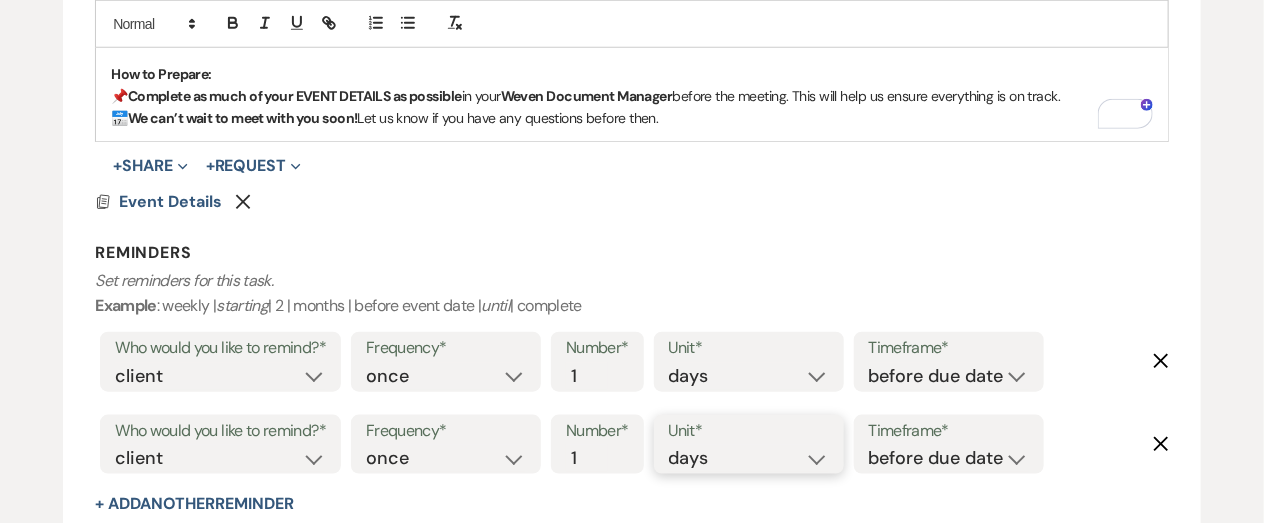 select on "weeks" 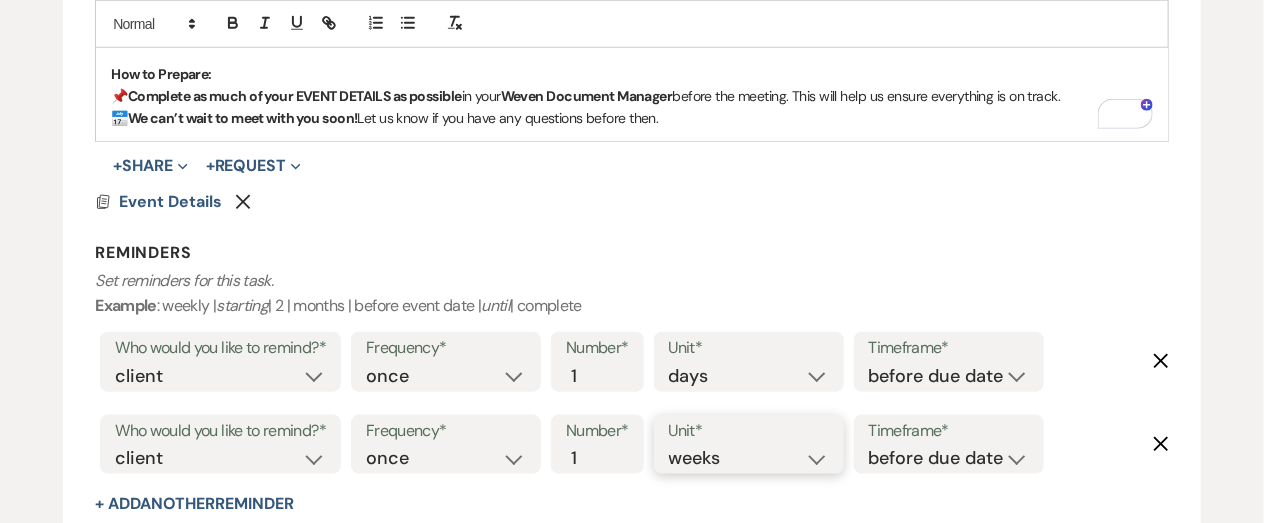 click on "days weeks months" at bounding box center (749, 458) 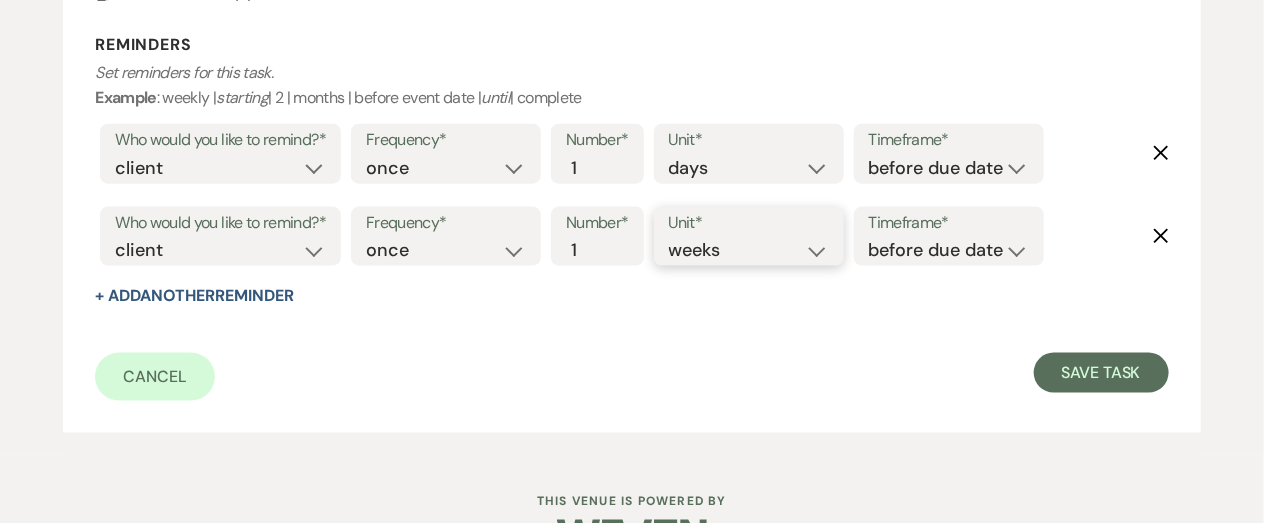 scroll, scrollTop: 879, scrollLeft: 0, axis: vertical 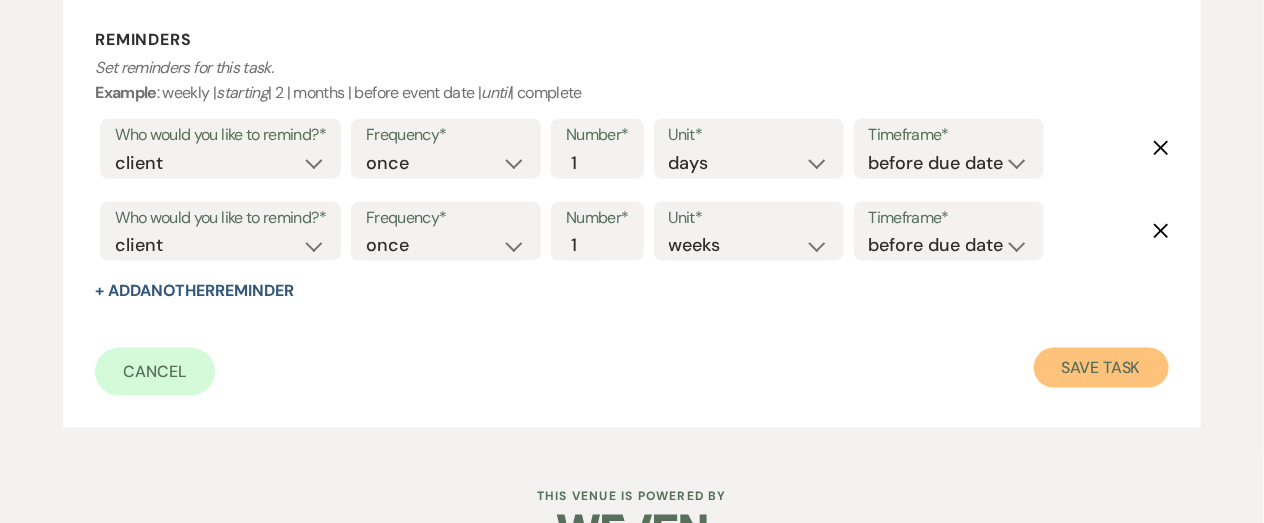 click on "Save Task" at bounding box center [1101, 368] 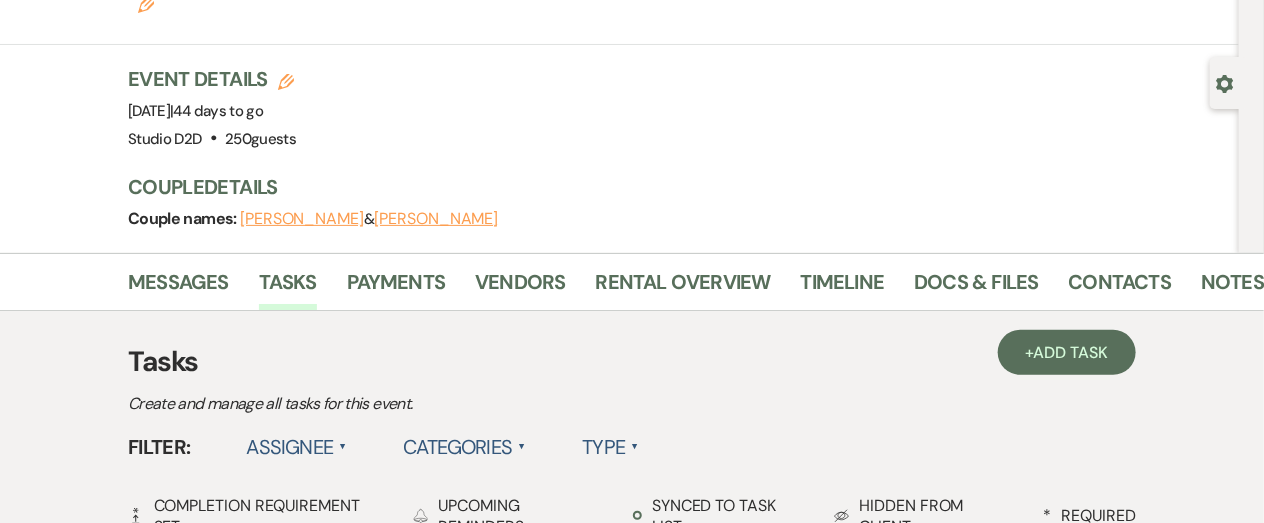 scroll, scrollTop: 0, scrollLeft: 0, axis: both 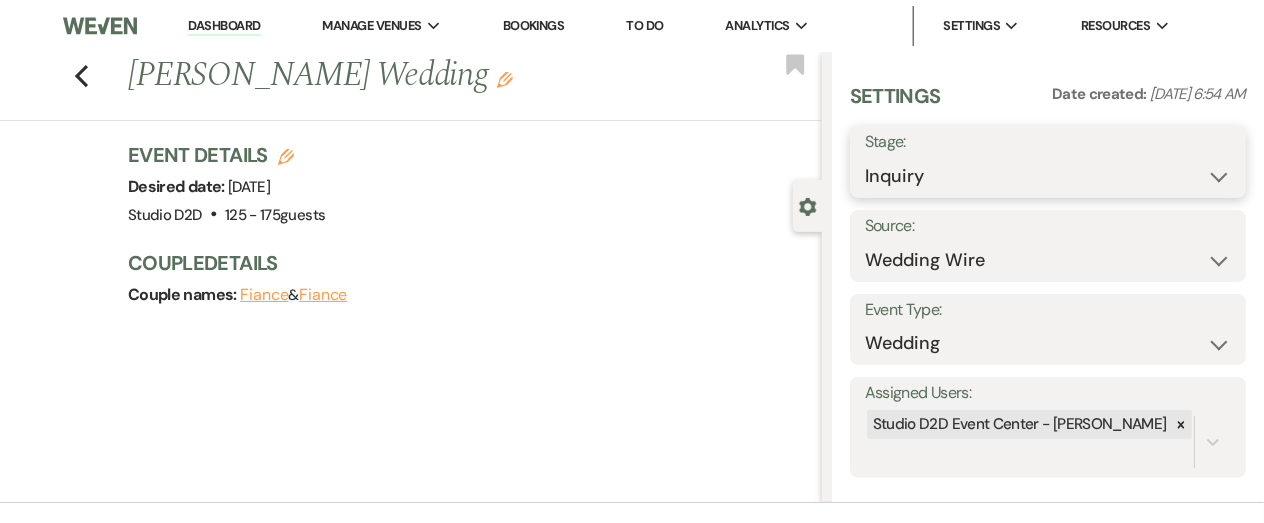 click on "Inquiry Follow Up Tour Requested Tour Confirmed Toured Proposal Sent Booked Lost" at bounding box center (1048, 176) 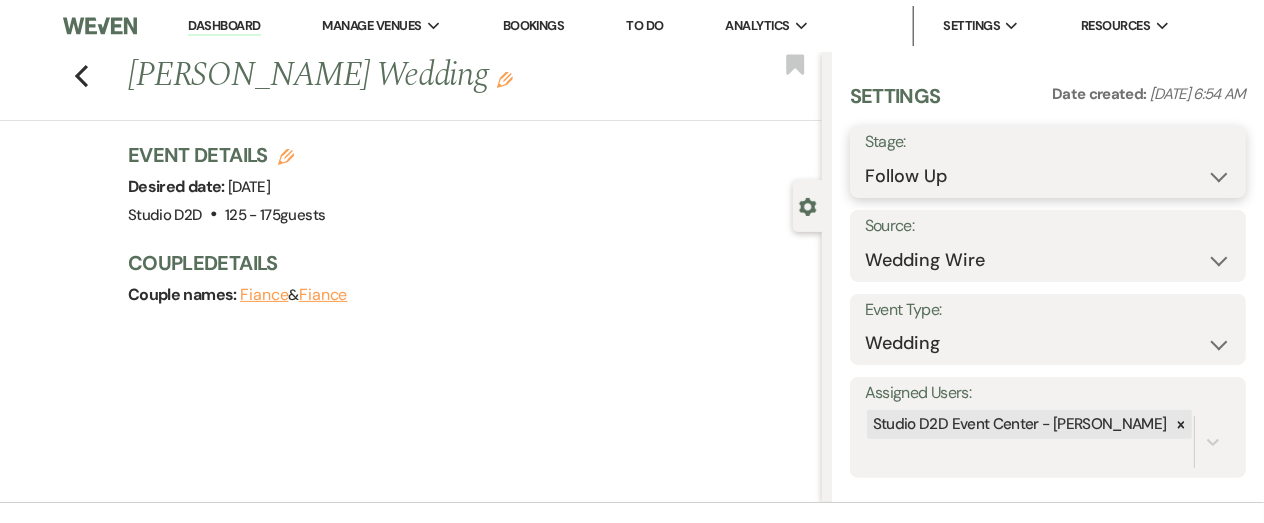 click on "Inquiry Follow Up Tour Requested Tour Confirmed Toured Proposal Sent Booked Lost" at bounding box center [1048, 176] 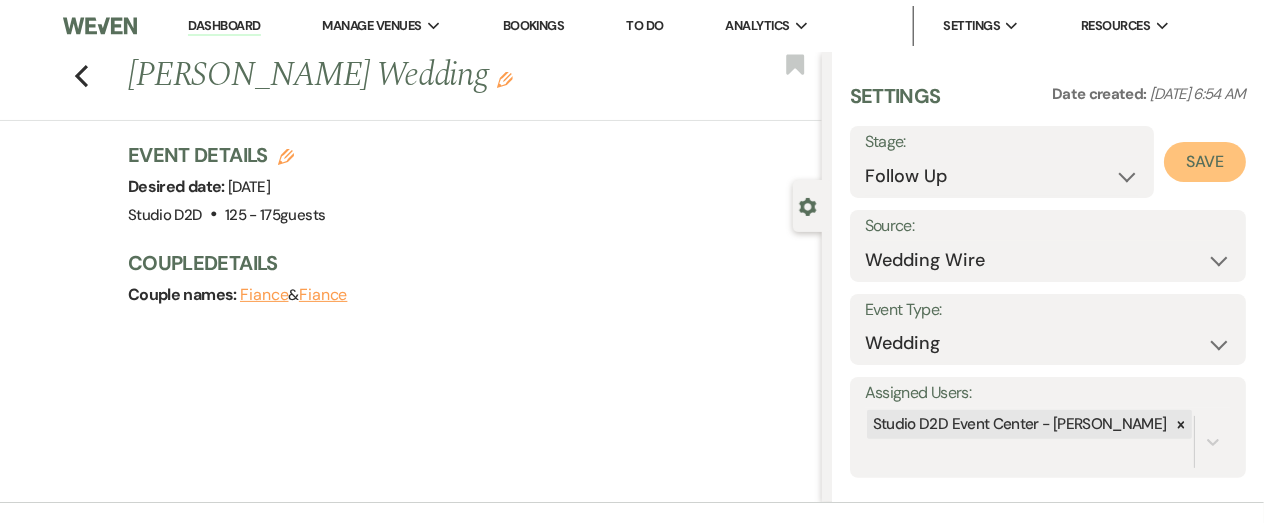 click on "Save" at bounding box center [1205, 162] 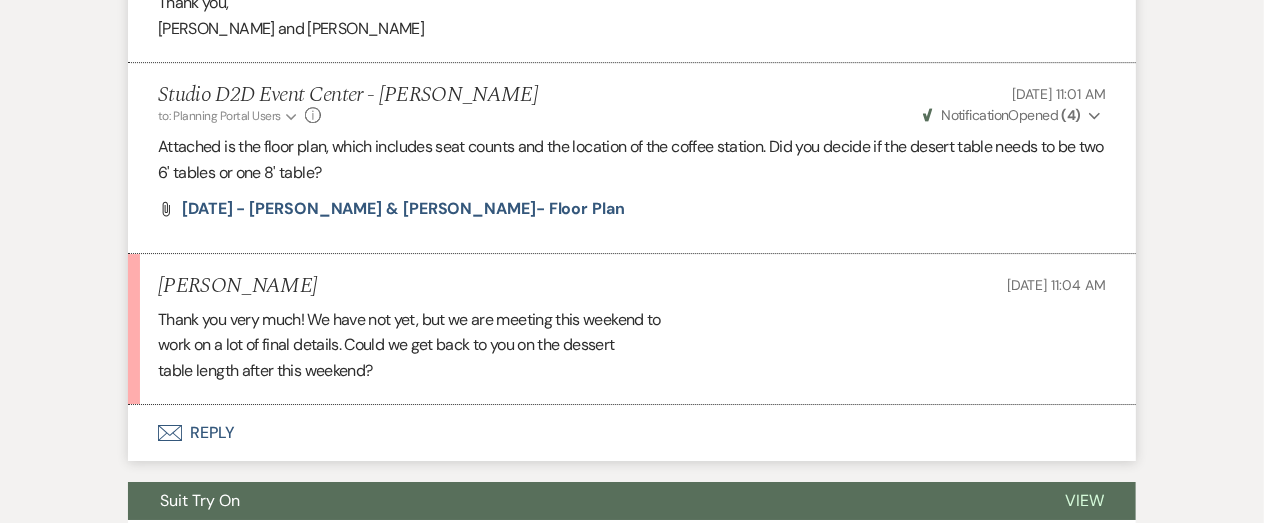 scroll, scrollTop: 0, scrollLeft: 0, axis: both 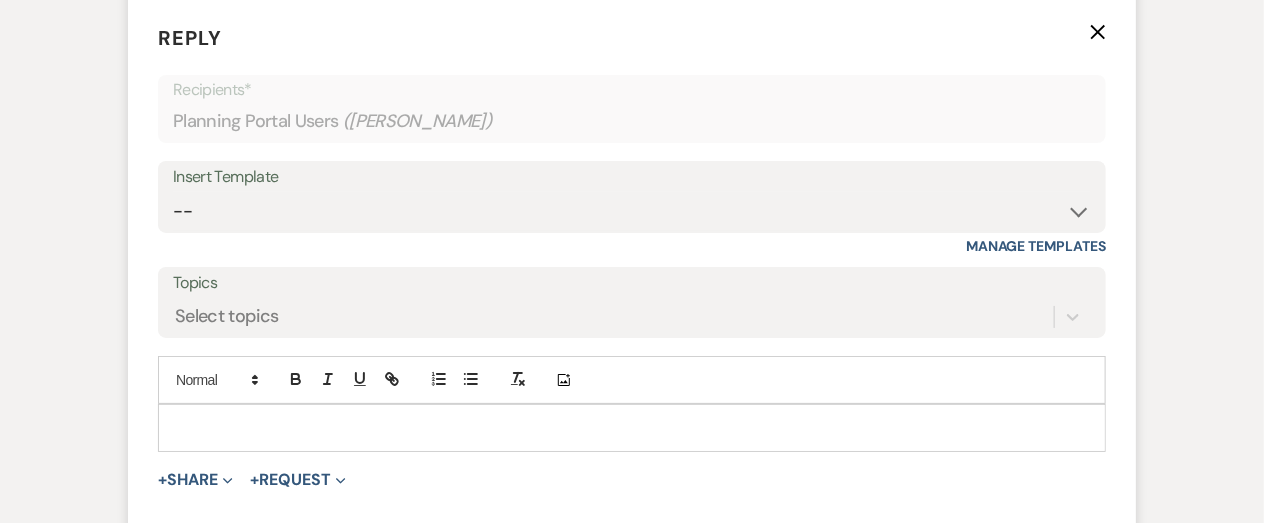 click at bounding box center (632, 428) 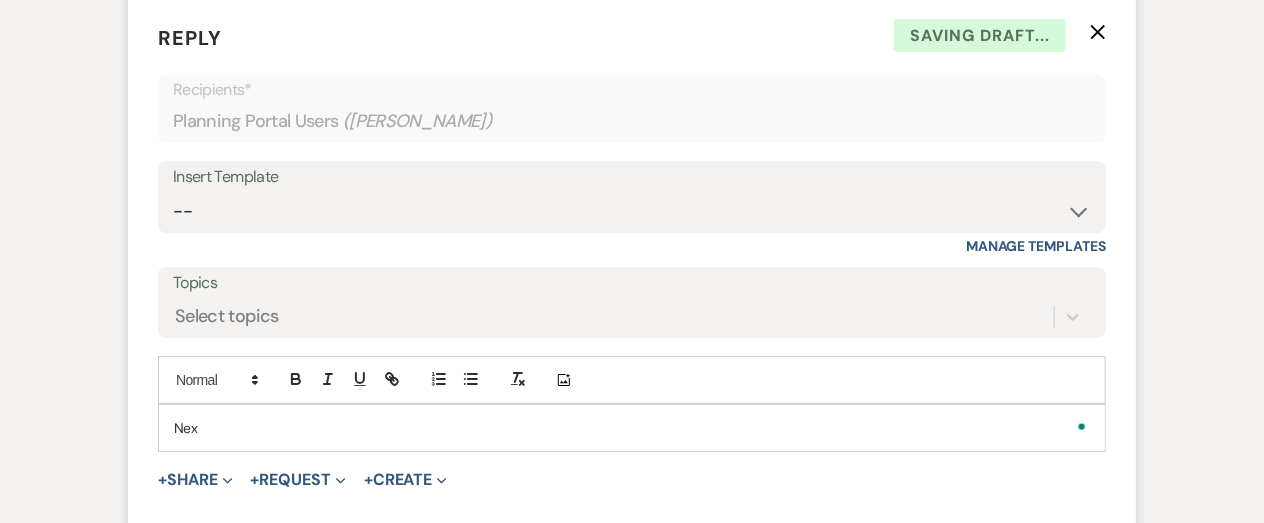type 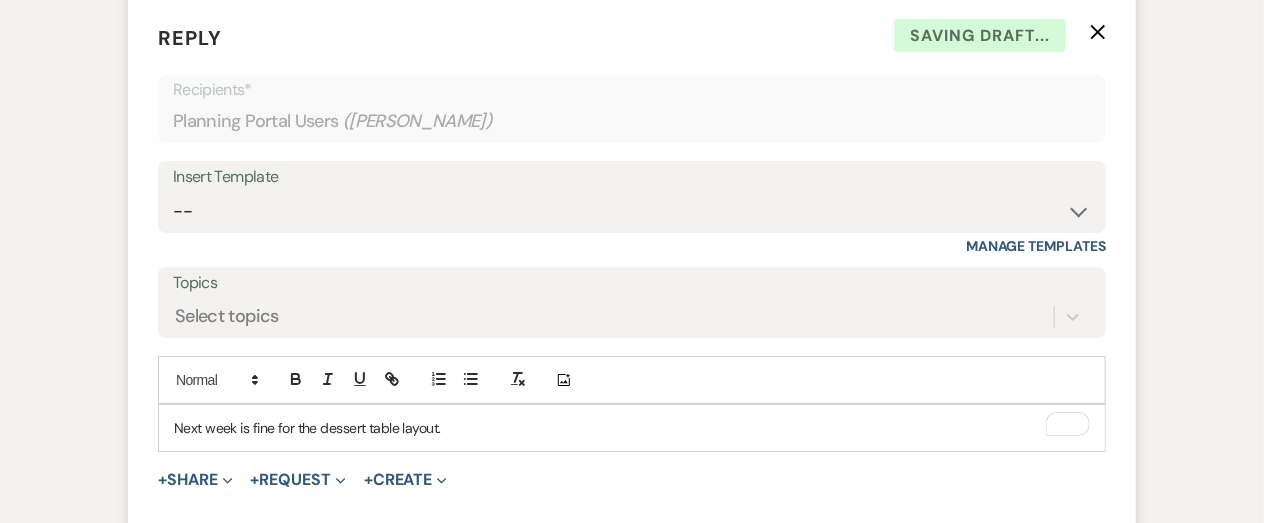 click on "Send Message" at bounding box center [1020, 547] 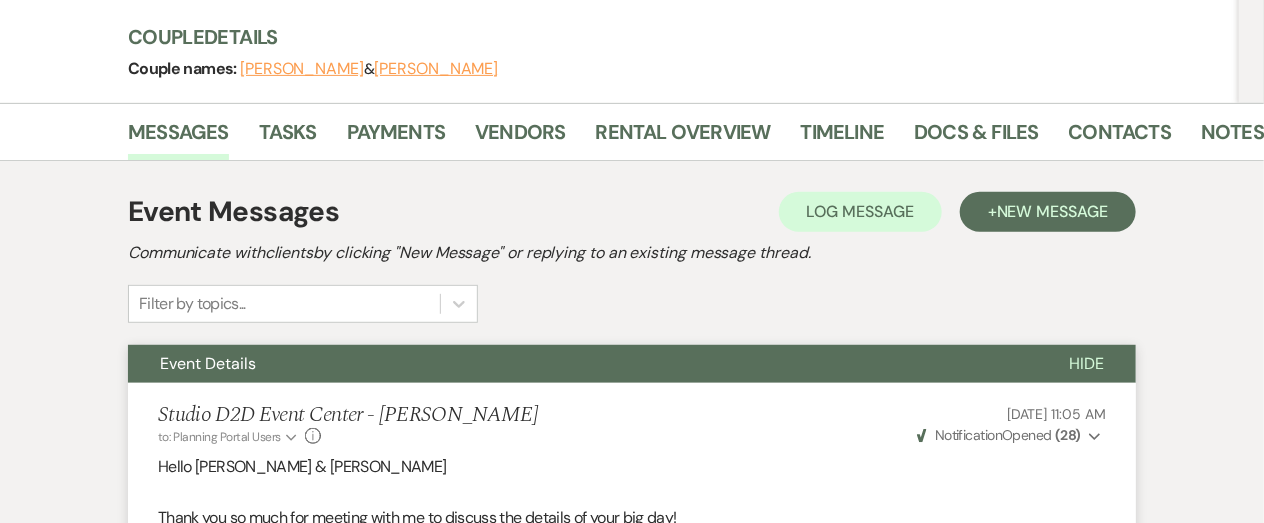 scroll, scrollTop: 0, scrollLeft: 0, axis: both 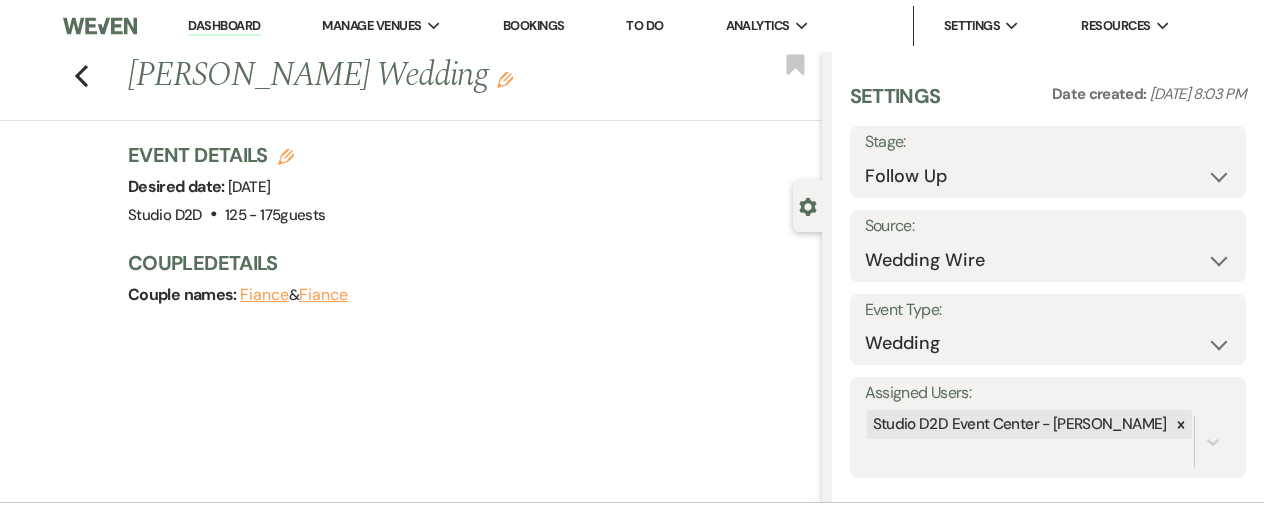 click on "4 messages" at bounding box center (224, 799) 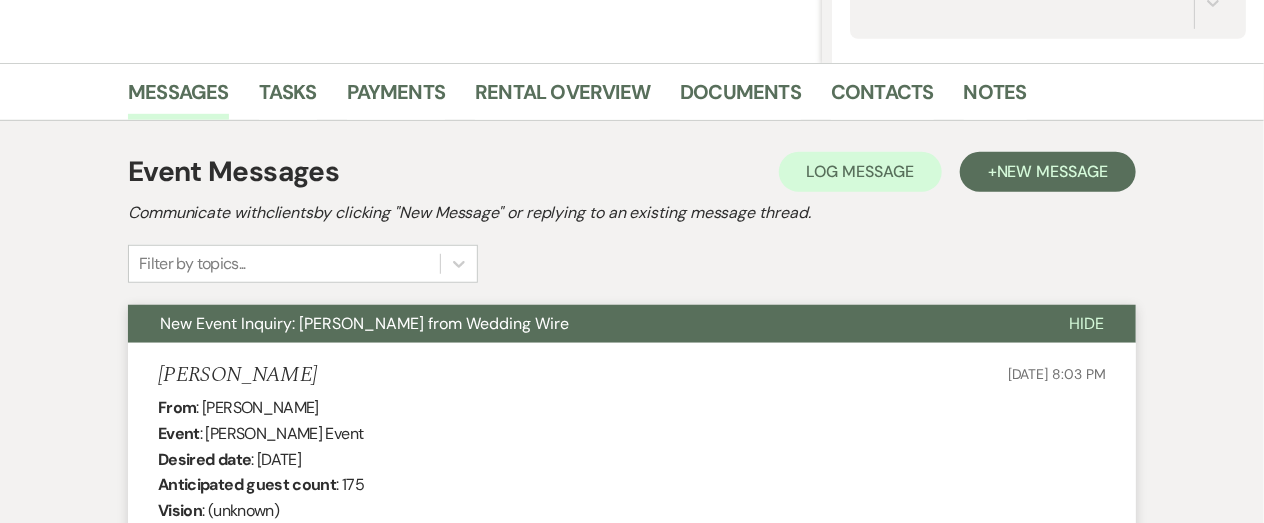 scroll, scrollTop: 439, scrollLeft: 0, axis: vertical 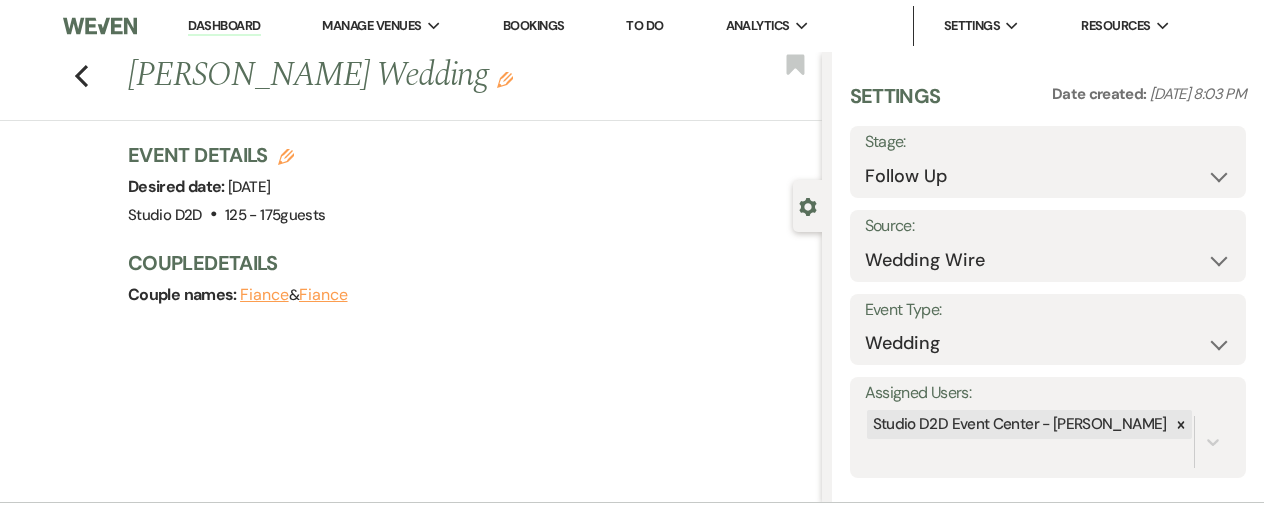 select on "9" 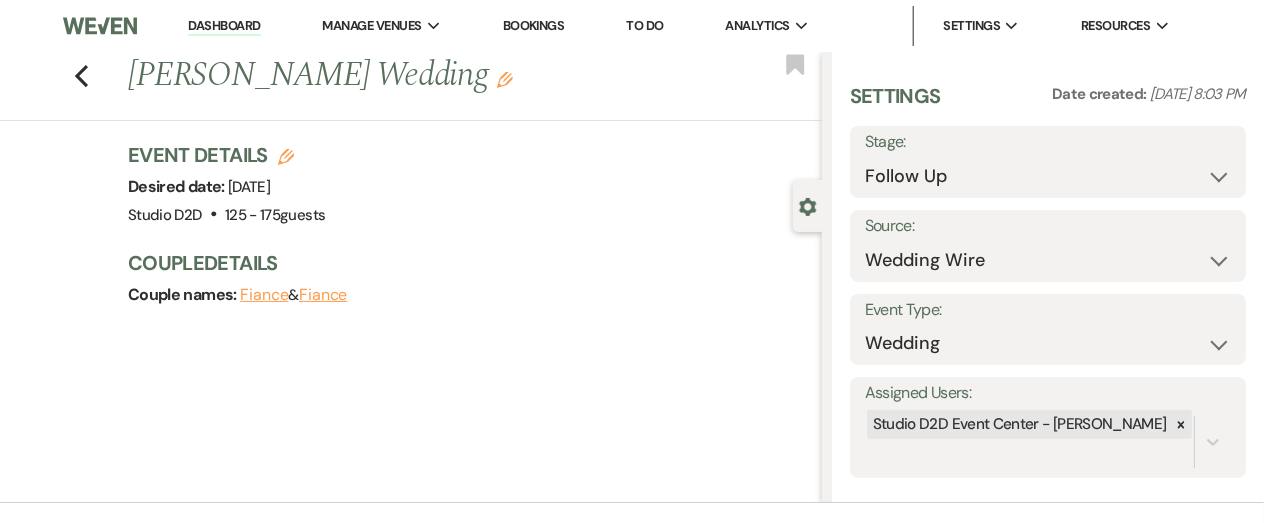 scroll, scrollTop: 0, scrollLeft: 0, axis: both 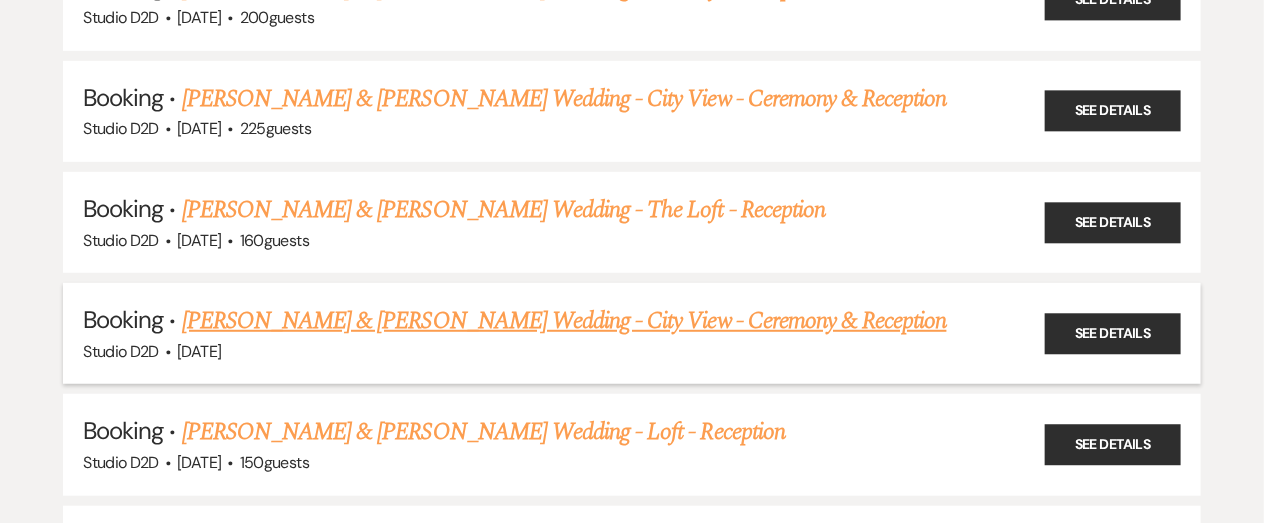 click on "[PERSON_NAME] & [PERSON_NAME] Wedding - City View - Ceremony & Reception" at bounding box center [564, 321] 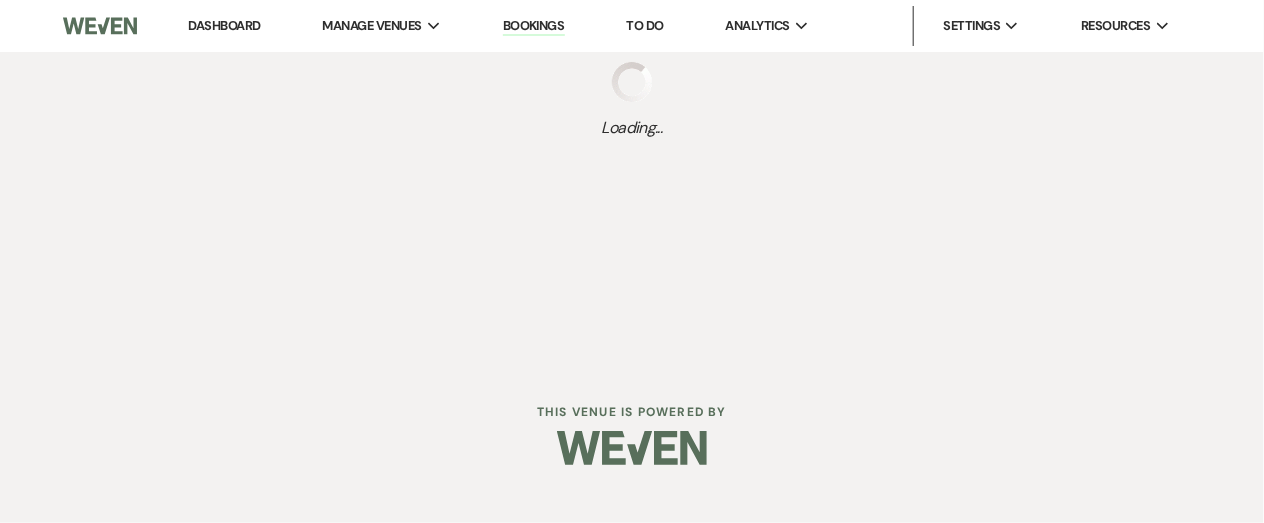 scroll, scrollTop: 0, scrollLeft: 0, axis: both 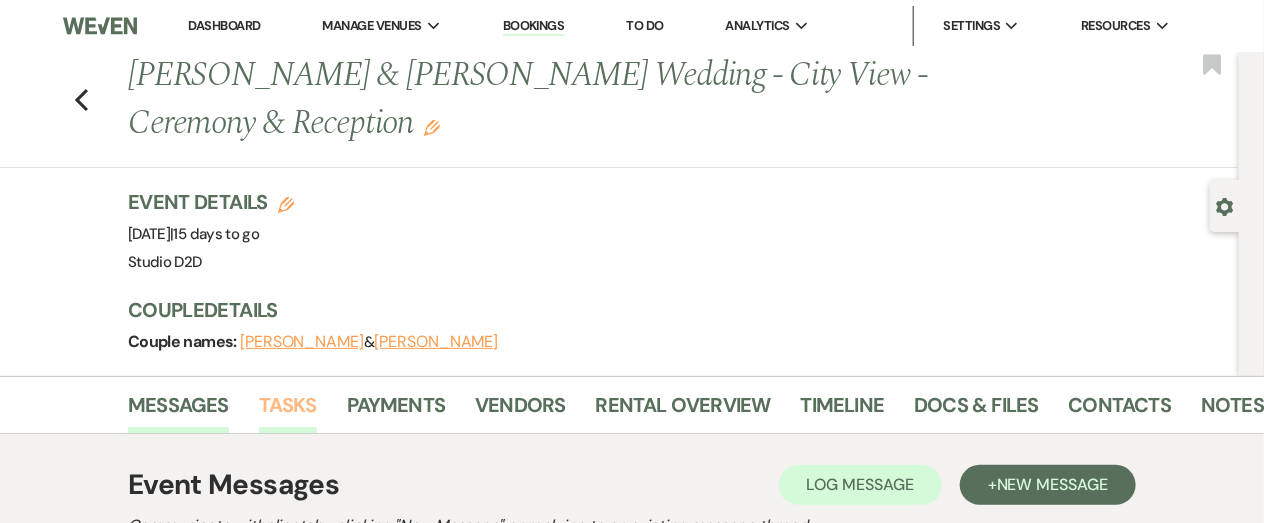 click on "Tasks" at bounding box center (288, 411) 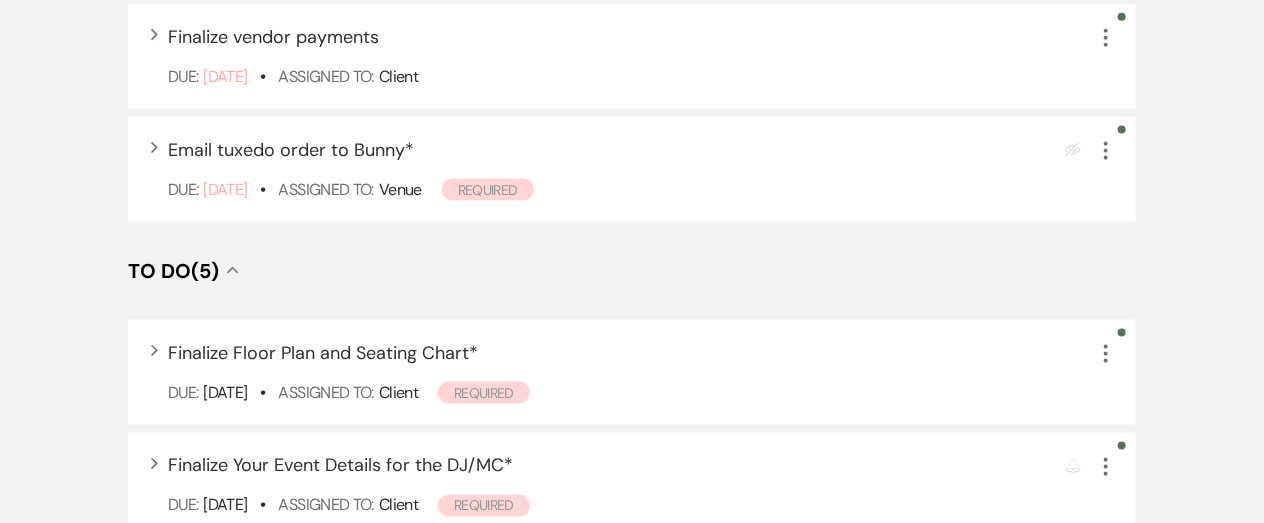scroll, scrollTop: 982, scrollLeft: 0, axis: vertical 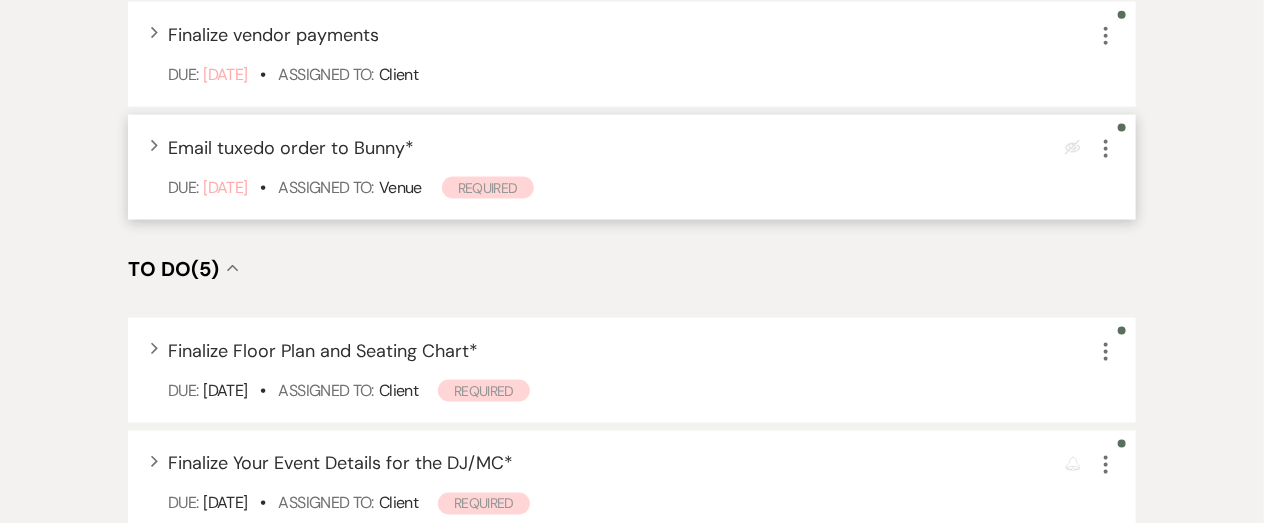 click on "More" 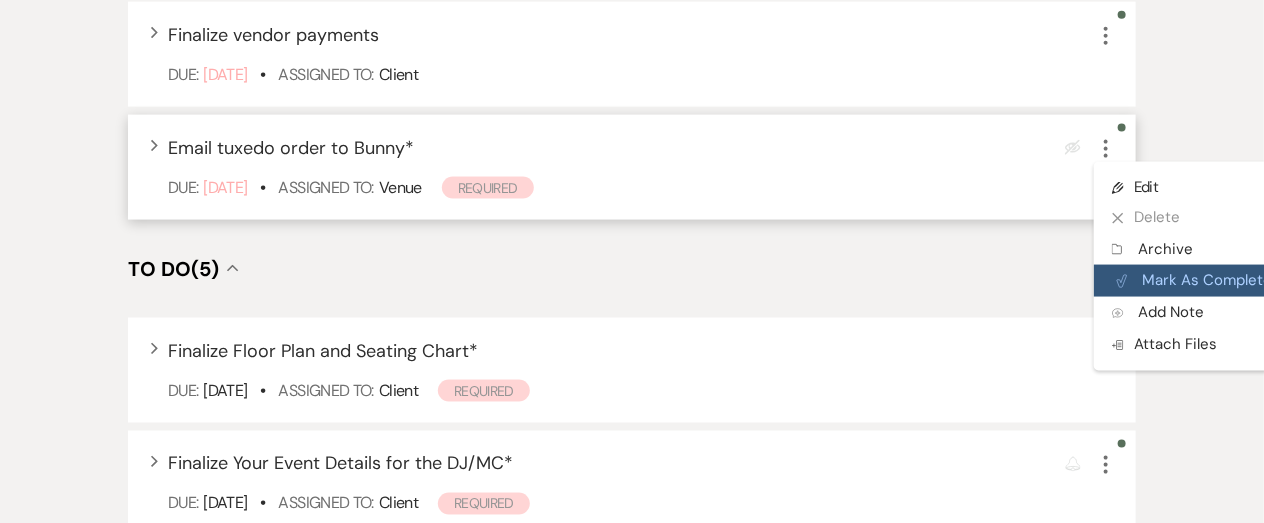 click on "Plan Portal Link   Mark As Complete" at bounding box center (1192, 281) 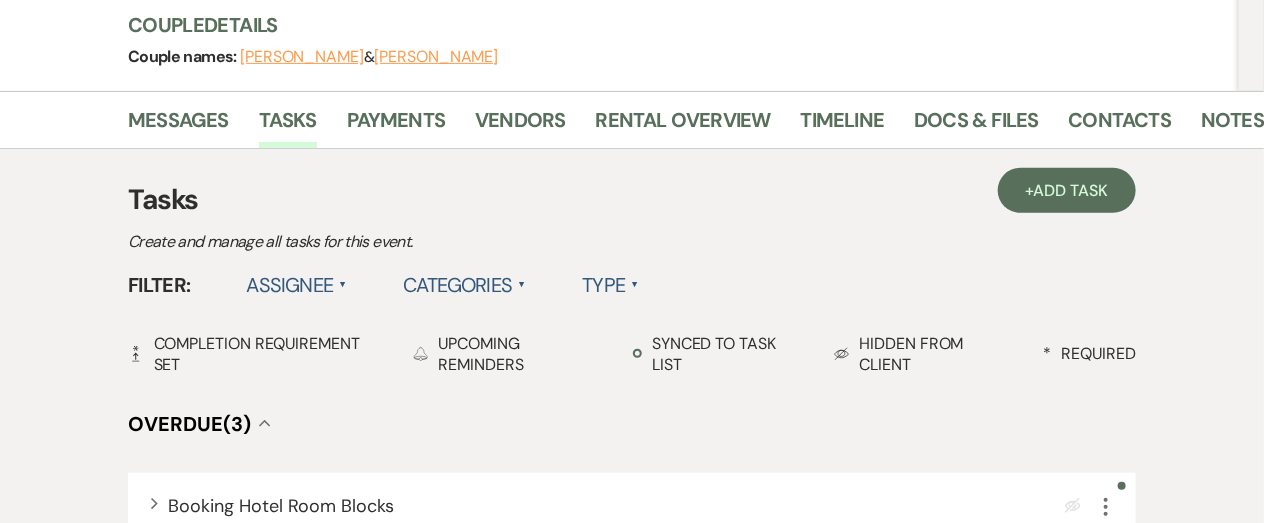 scroll, scrollTop: 284, scrollLeft: 0, axis: vertical 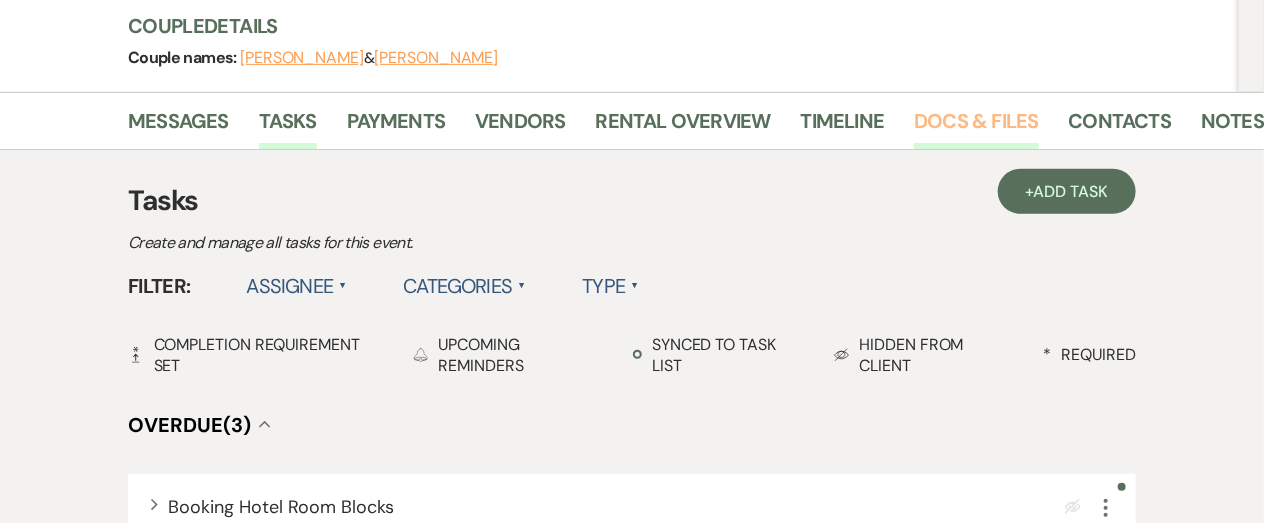 click on "Docs & Files" at bounding box center [976, 127] 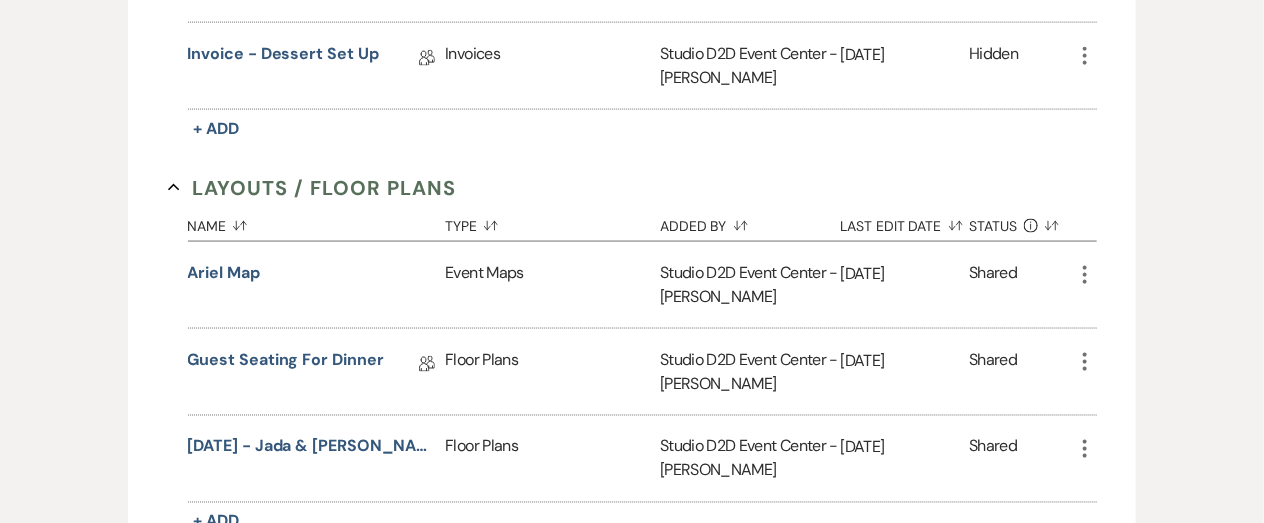 scroll, scrollTop: 1026, scrollLeft: 0, axis: vertical 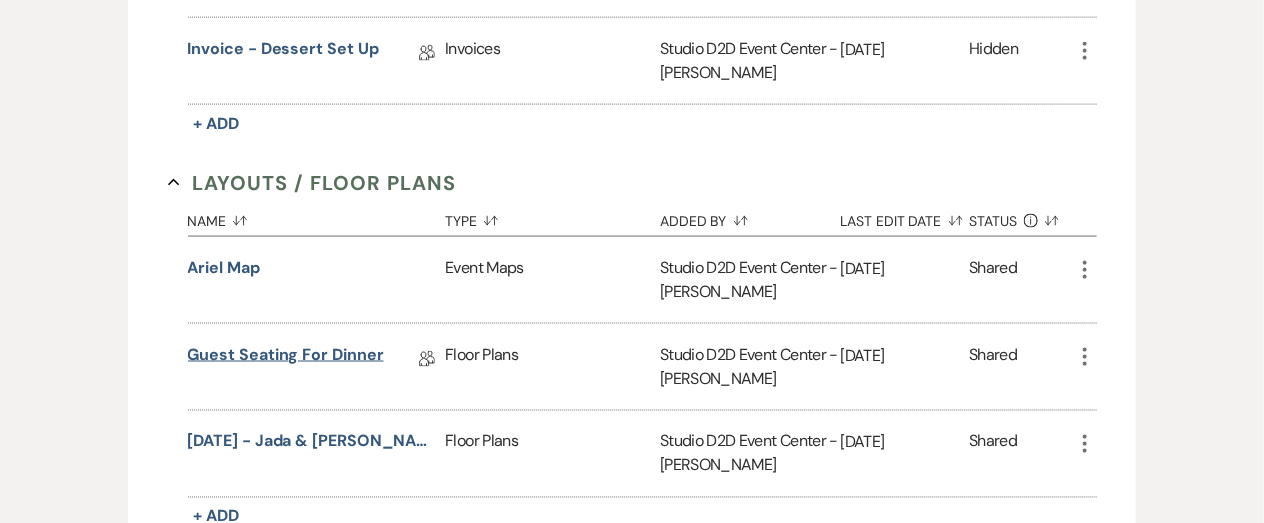 click on "Guest Seating for Dinner" at bounding box center (286, 358) 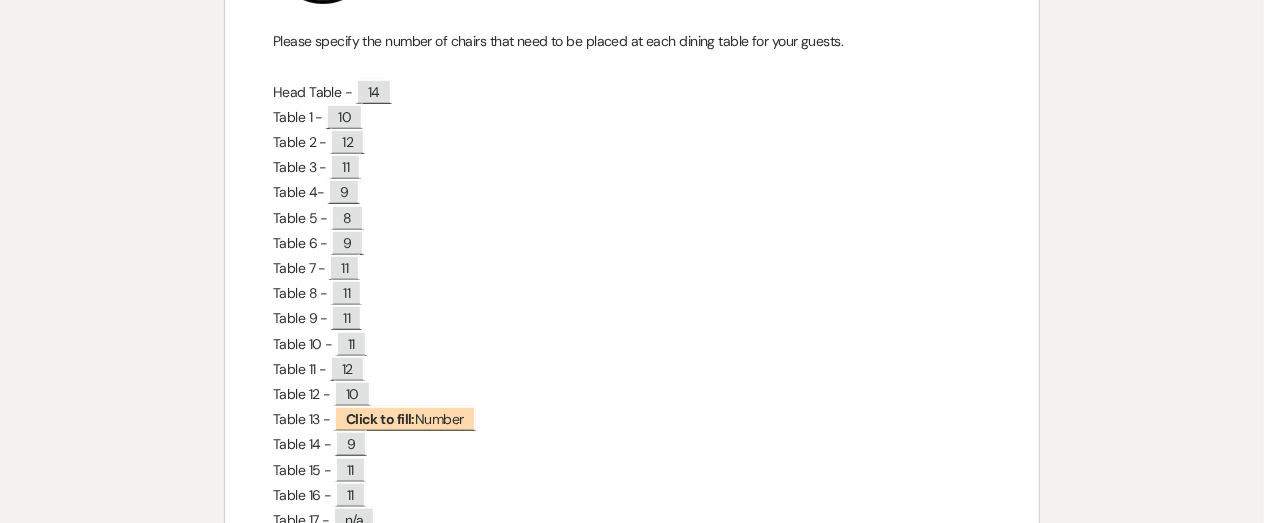 scroll, scrollTop: 410, scrollLeft: 0, axis: vertical 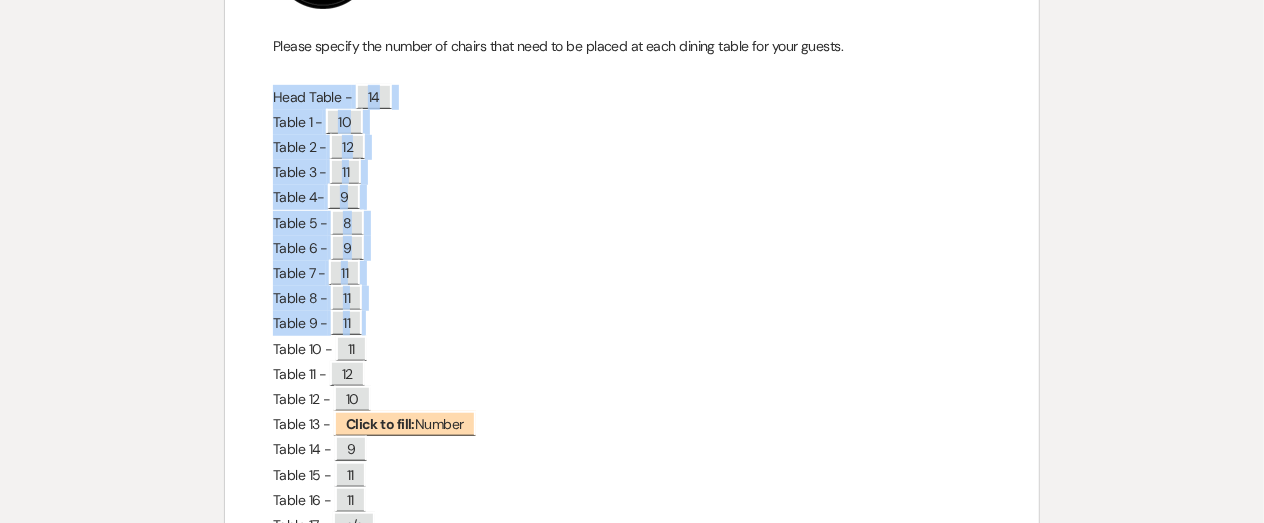 drag, startPoint x: 273, startPoint y: 92, endPoint x: 560, endPoint y: 315, distance: 363.45288 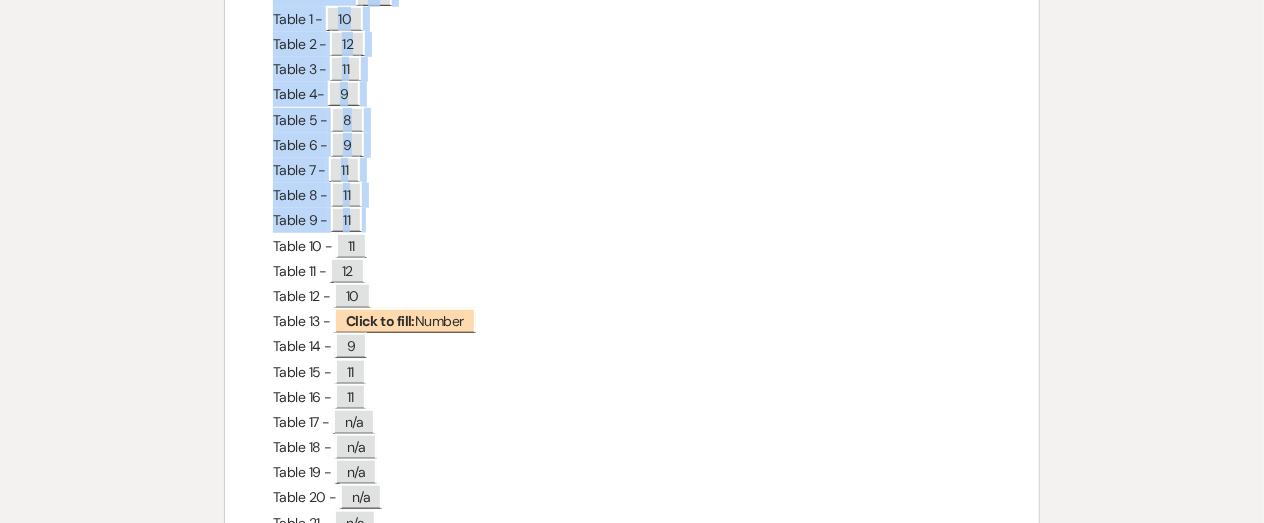 scroll, scrollTop: 536, scrollLeft: 0, axis: vertical 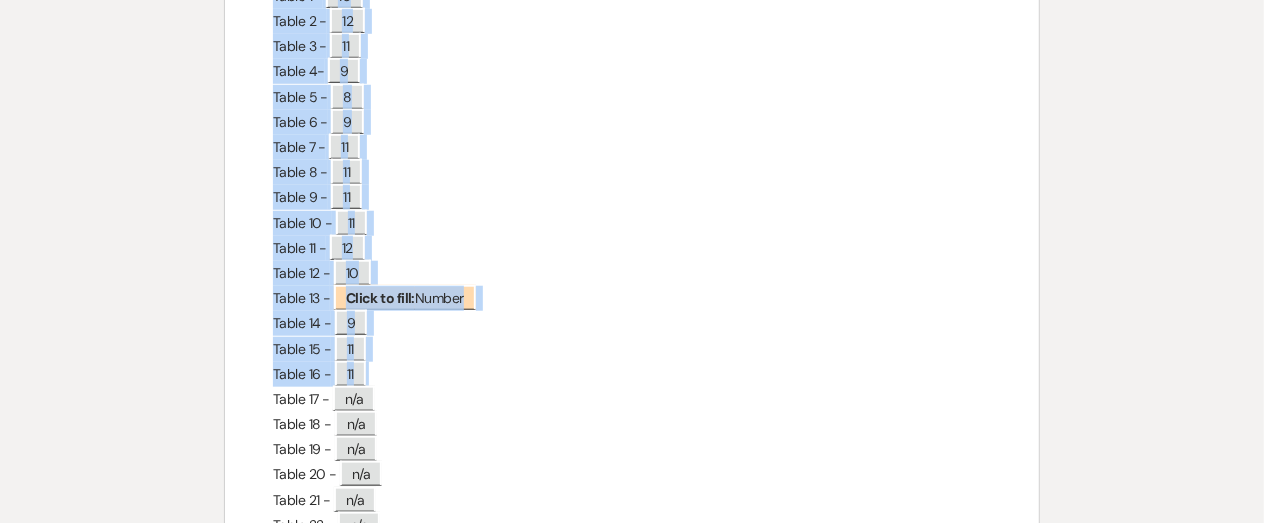 click on "Table 16 -  ﻿
11
﻿" at bounding box center (632, 374) 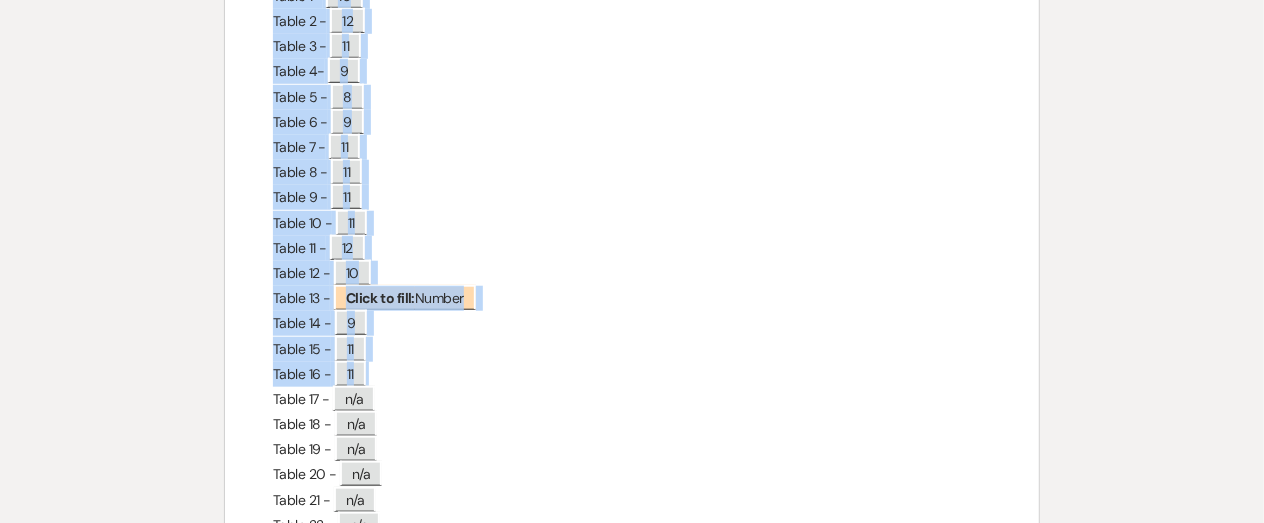copy on "Head Table -  ﻿
14
﻿   Table 1 -  ﻿
10
﻿   Table 2 -  ﻿
12
﻿   Table 3 -  ﻿
11
﻿   Table 4-  ﻿
9
﻿   Table 5 -   ﻿
8
﻿   Table 6 -  ﻿
9
﻿   Table 7 -  ﻿
11
﻿   Table 8 -  ﻿
11
﻿   Table 9 -  ﻿
11
﻿   Table 10 -  ﻿
11
﻿   Table 11 -  ﻿
12
﻿   Table 12 -  ﻿
10
﻿   Table 13 -  ﻿
Click to fill:
Number
﻿   Table 14 -  ﻿
9
﻿   Table 15 -  ﻿
11
﻿   Table 16 -  ﻿
11
﻿" 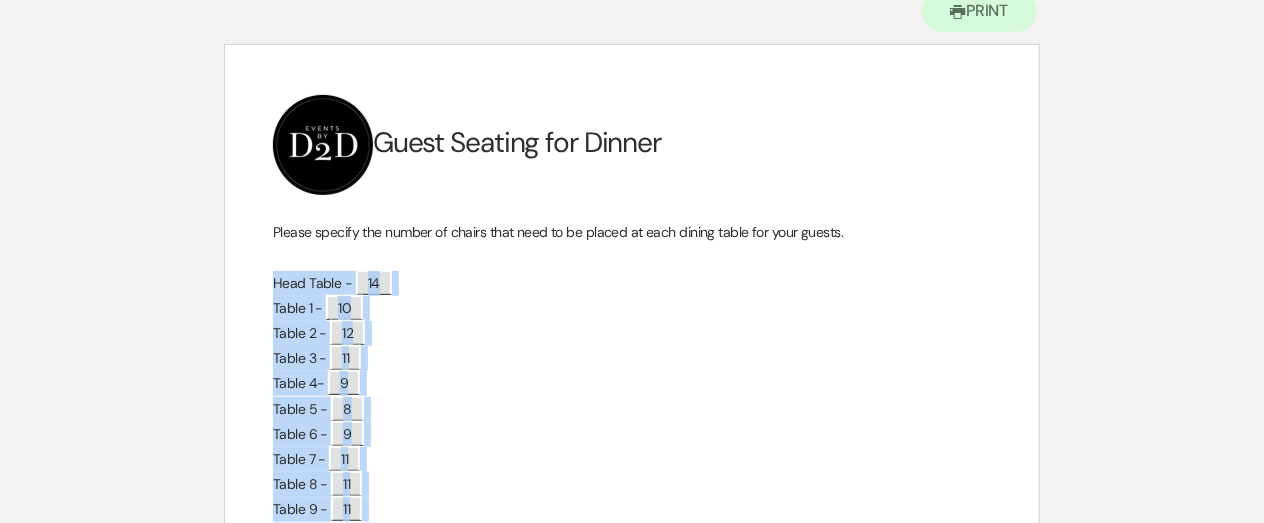 scroll, scrollTop: 0, scrollLeft: 0, axis: both 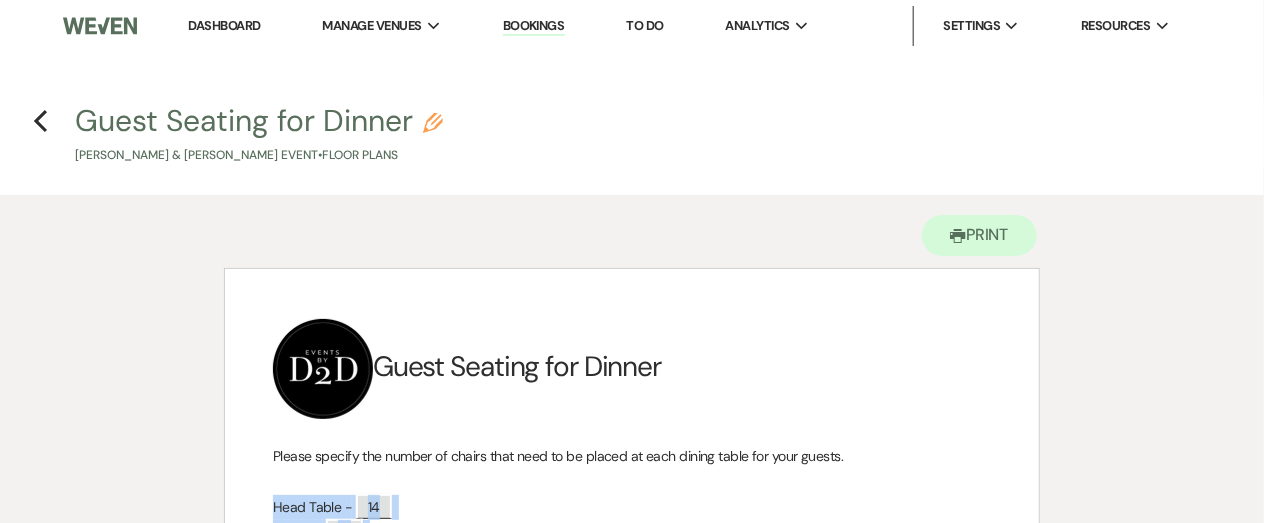 click on "Bookings" at bounding box center [534, 26] 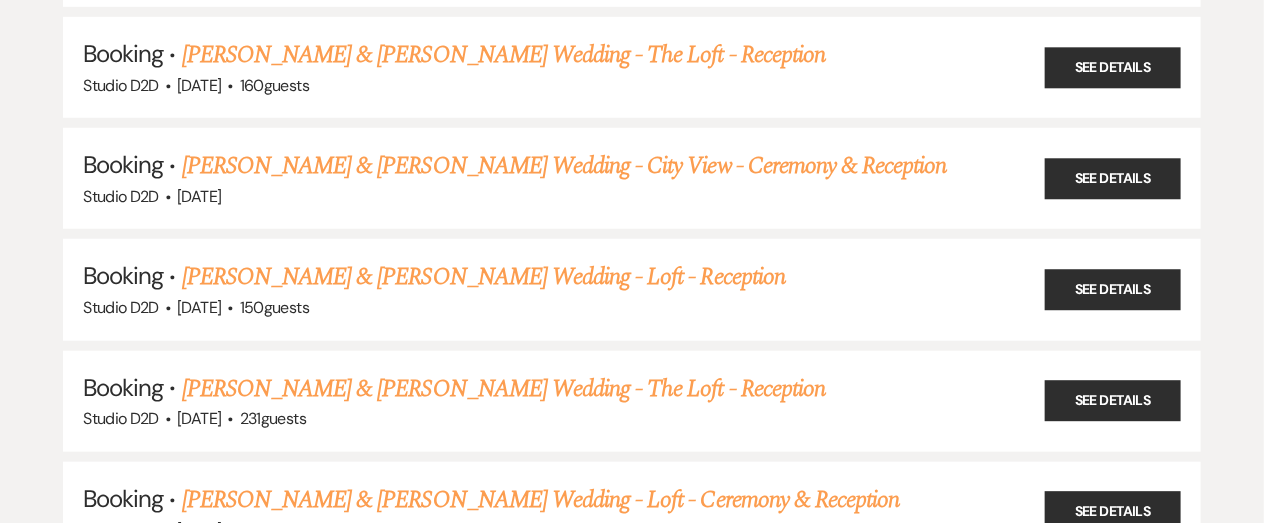 scroll, scrollTop: 453, scrollLeft: 0, axis: vertical 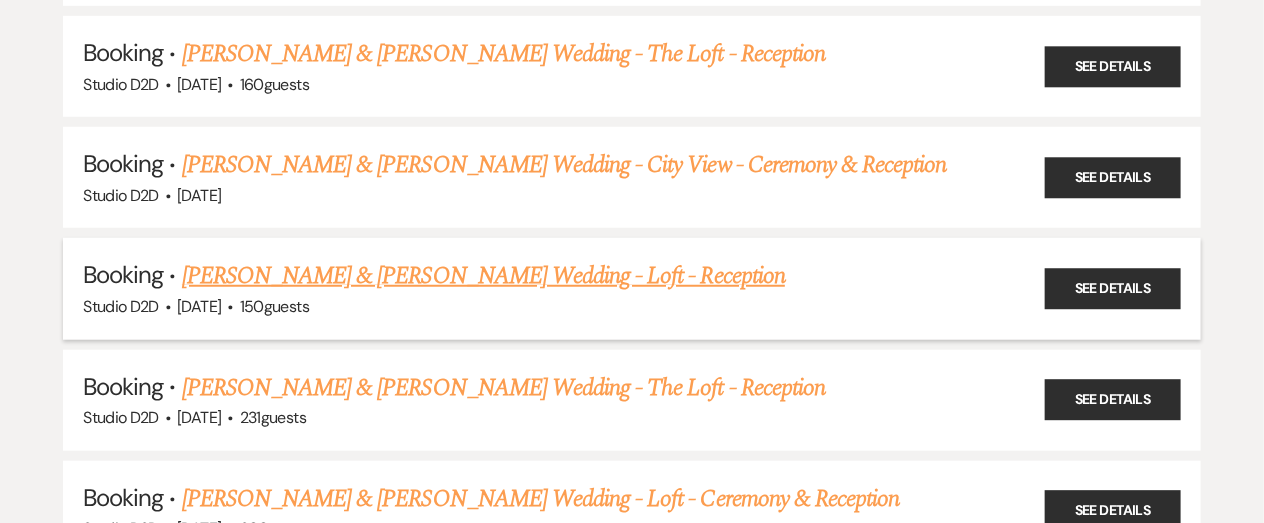 click on "[PERSON_NAME] & [PERSON_NAME] Wedding - Loft - Reception" at bounding box center (483, 276) 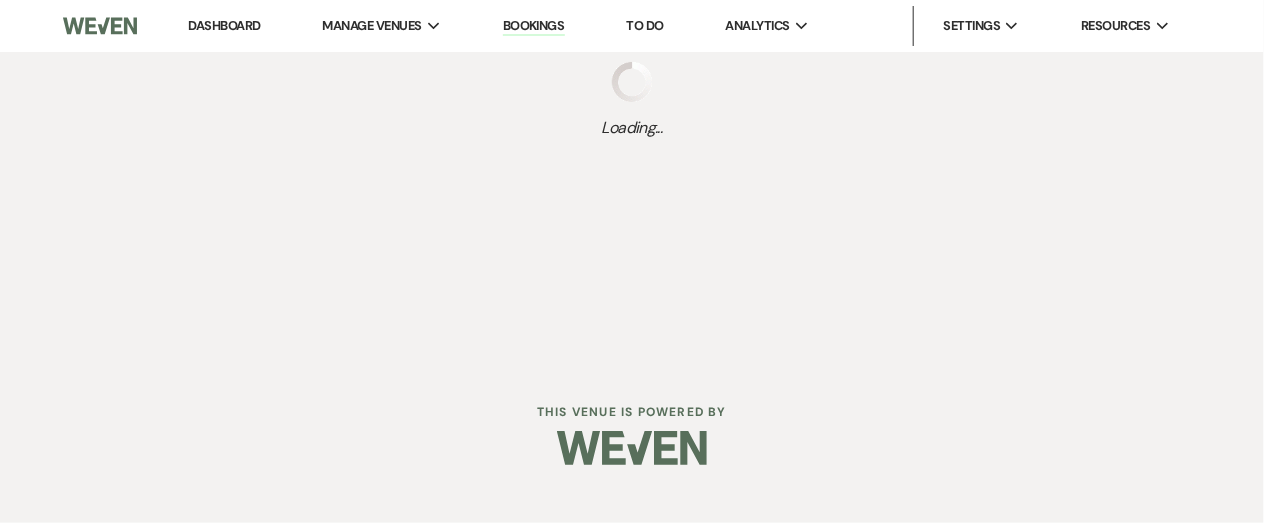 scroll, scrollTop: 0, scrollLeft: 0, axis: both 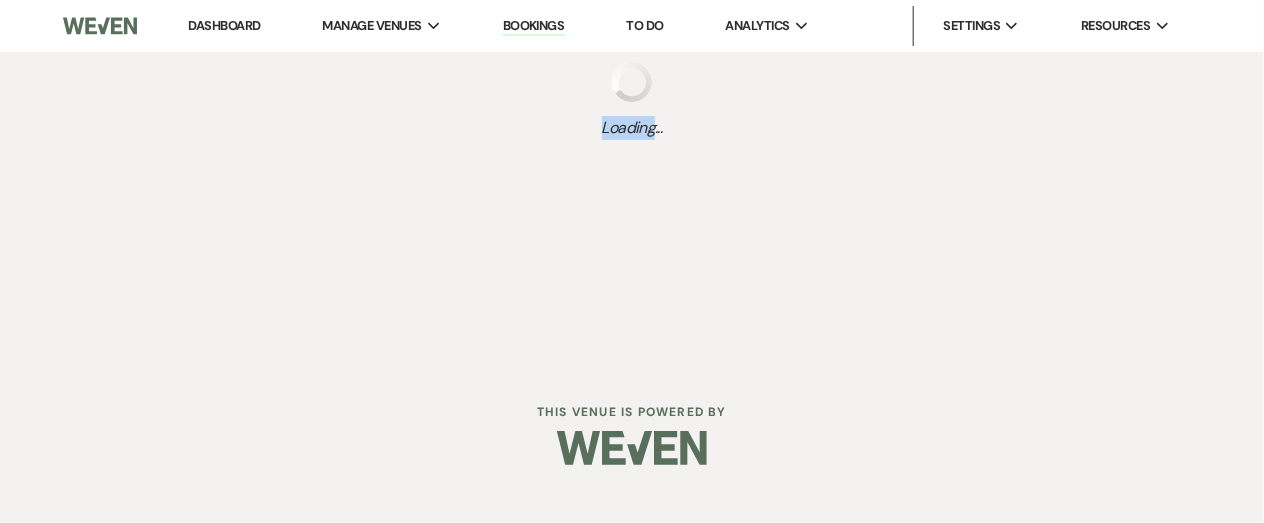 click on "Dashboard Manage Venues   Expand Studio D2D Bookings To Do Analytics   Expand Studio D2D Settings   Expand Host Profile Payment Settings Change Password Log Out Resources   Expand Lead Form/Badge Resource Library     Contact Weven Loading..." at bounding box center [632, 183] 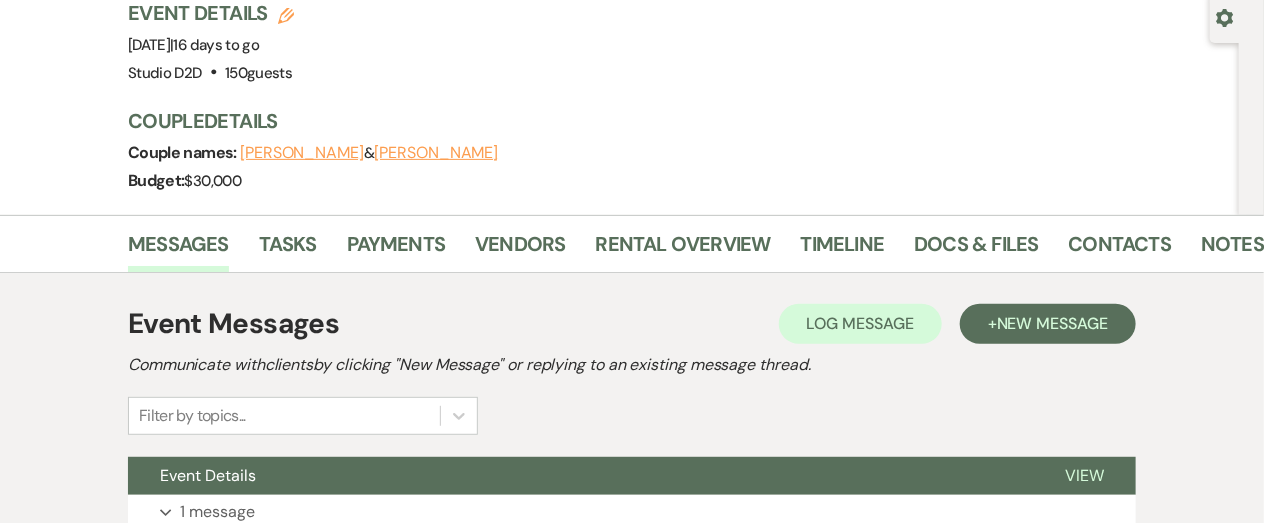 scroll, scrollTop: 188, scrollLeft: 0, axis: vertical 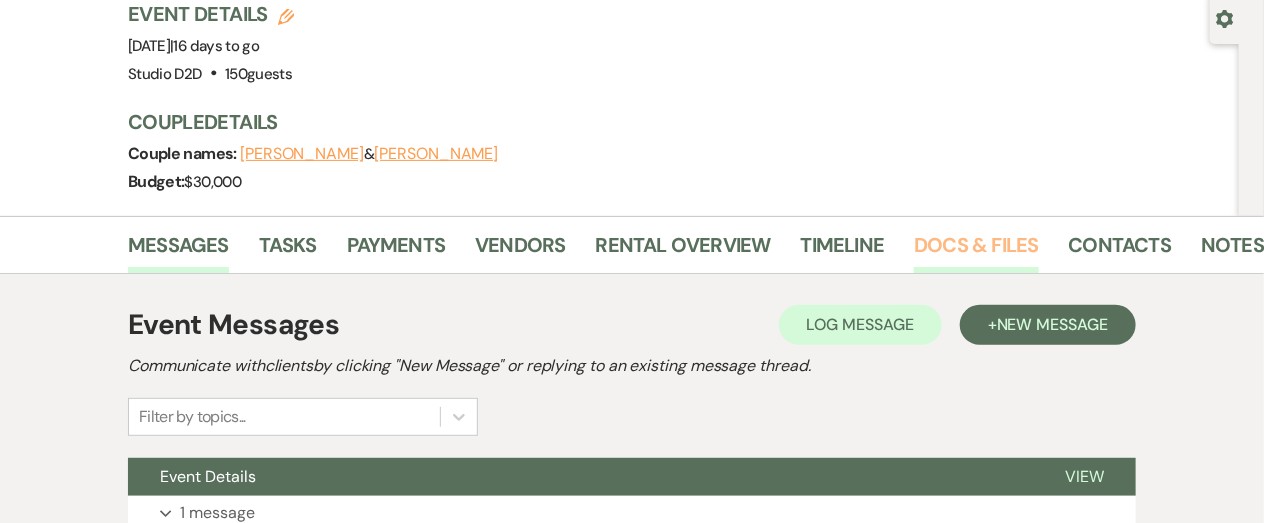click on "Docs & Files" at bounding box center [976, 251] 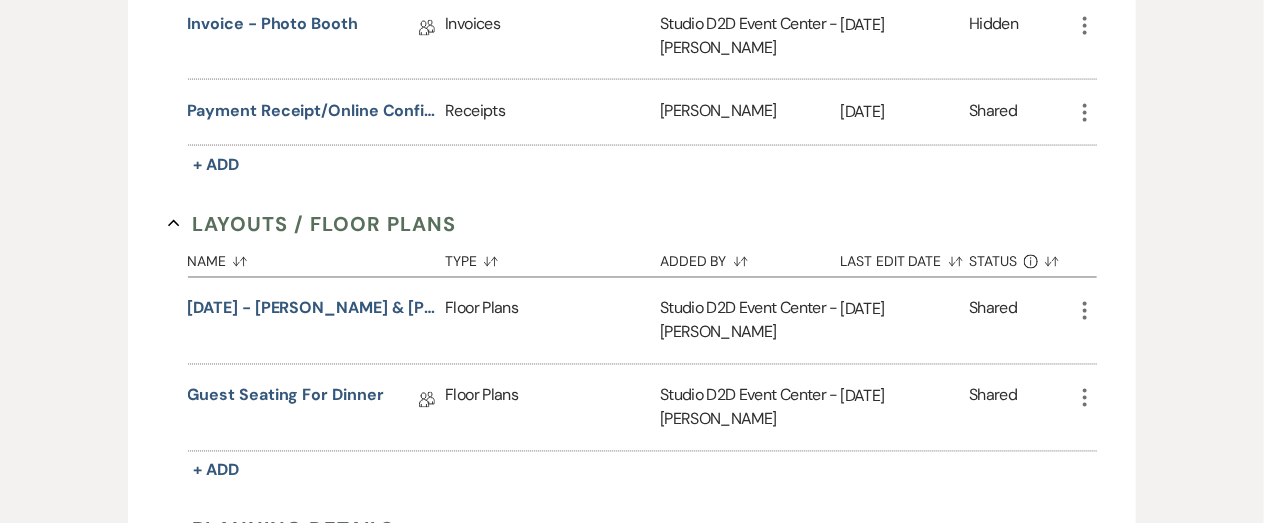 scroll, scrollTop: 1172, scrollLeft: 0, axis: vertical 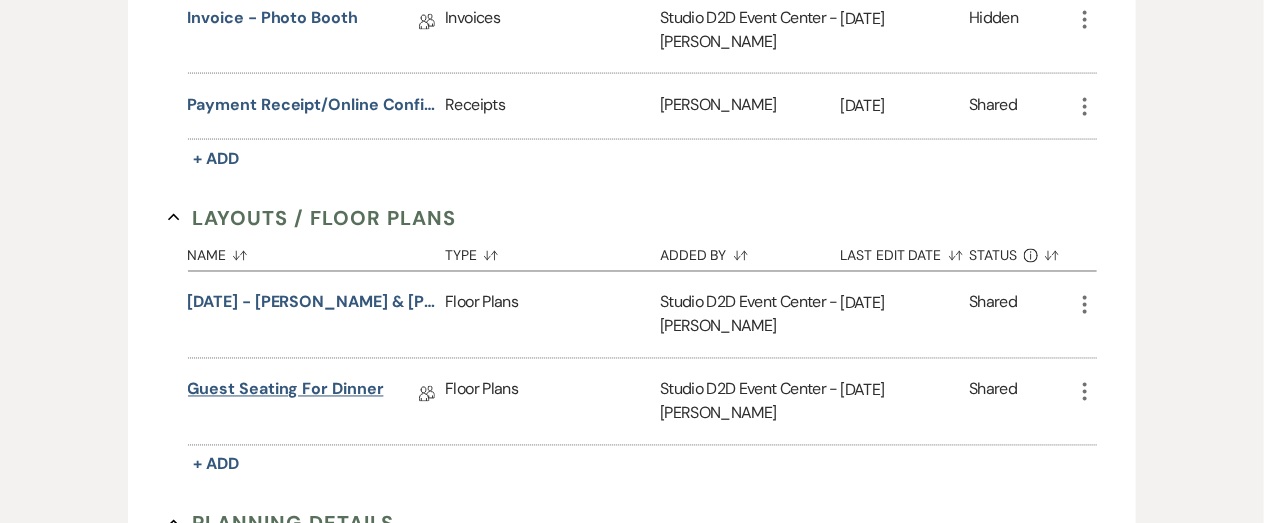 click on "Guest Seating for Dinner" at bounding box center [286, 393] 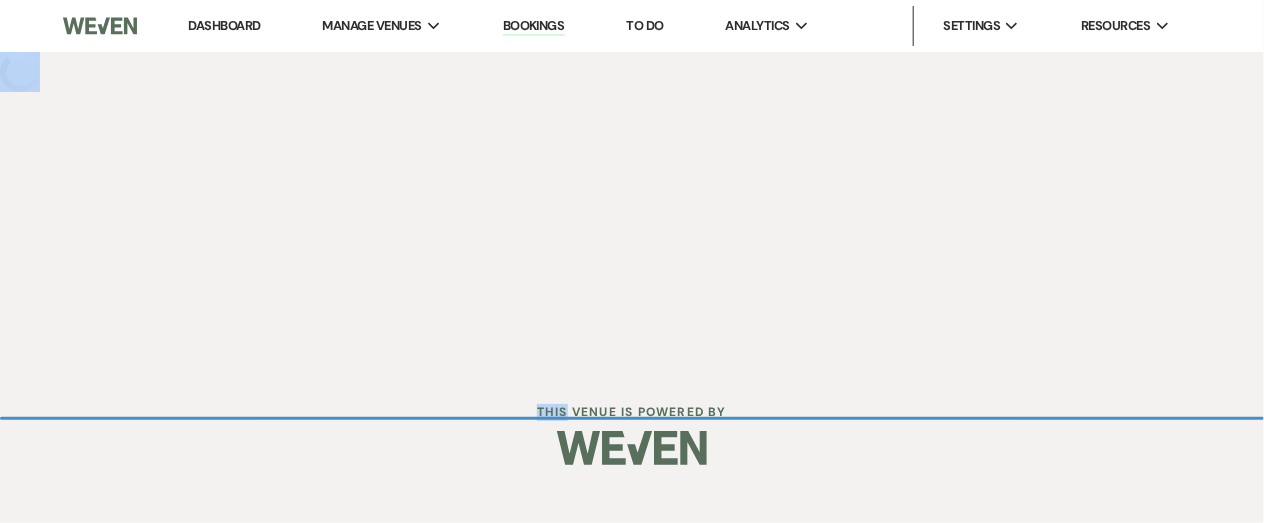 scroll, scrollTop: 0, scrollLeft: 0, axis: both 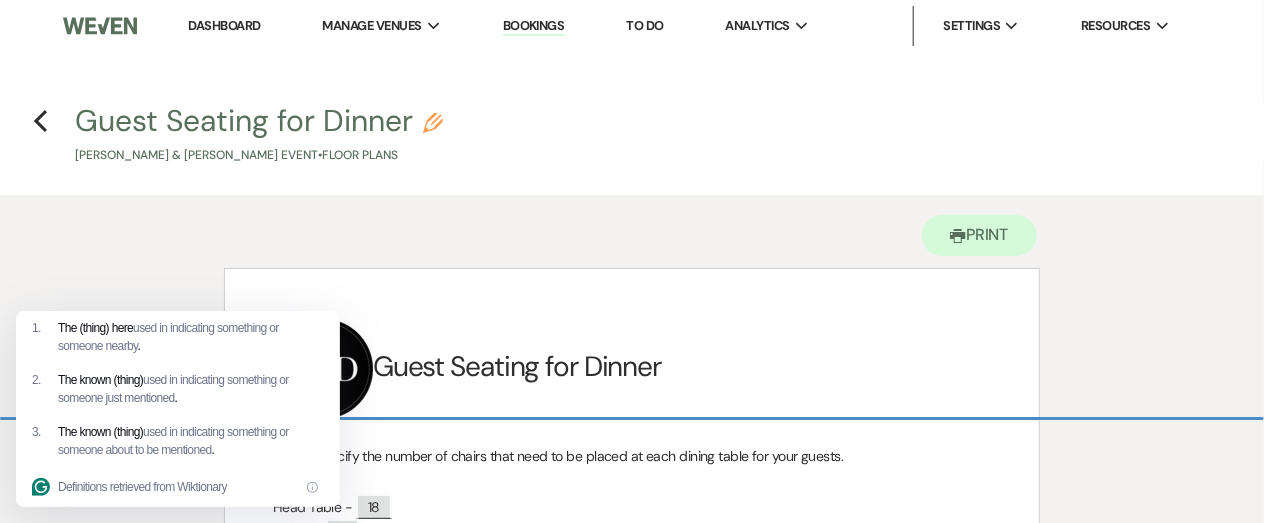 click on "1 . The (thing) here  used in indicating something or someone nearby  ." 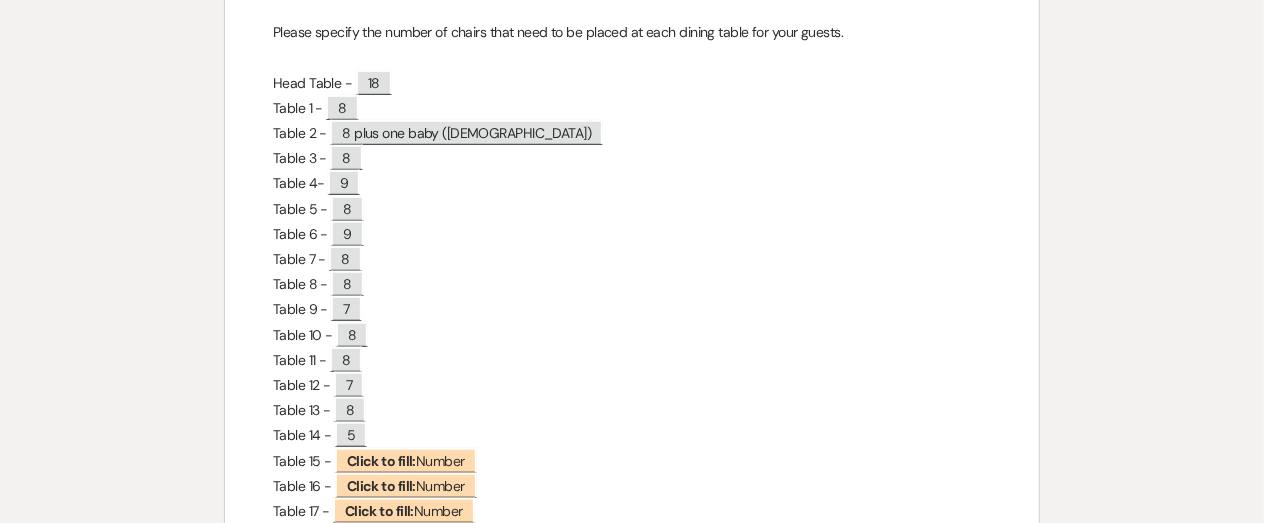 scroll, scrollTop: 431, scrollLeft: 0, axis: vertical 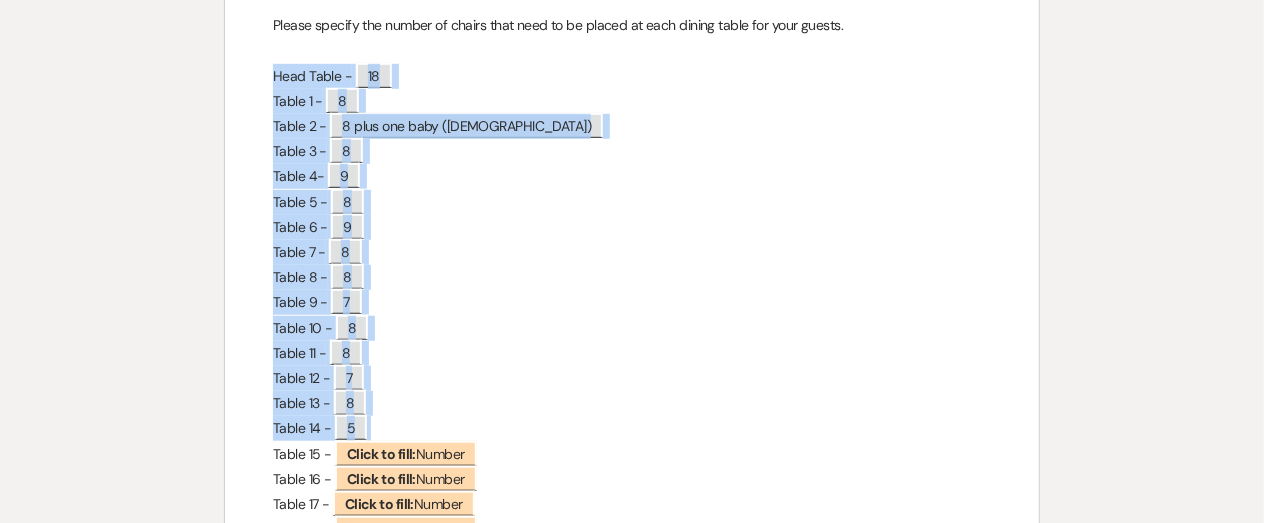 drag, startPoint x: 274, startPoint y: 76, endPoint x: 463, endPoint y: 420, distance: 392.50095 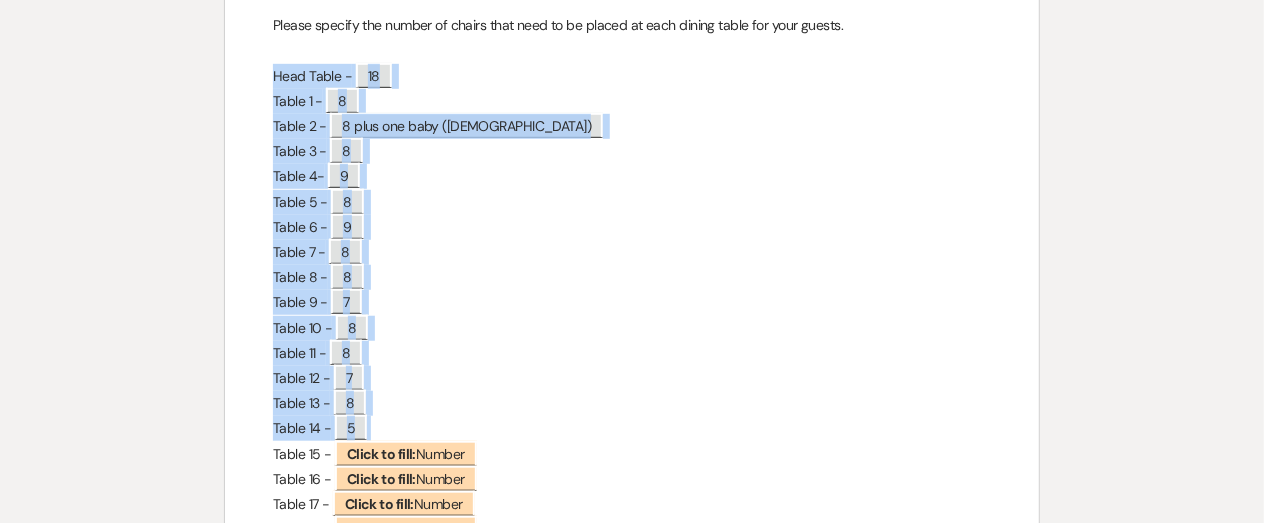 click on "﻿ ﻿   Guest Seating for Dinner Please specify the number of chairs that need to be placed at each dining table for your guests. Head Table -  ﻿
18
﻿   Table 1 -  ﻿
8
﻿   Table 2 -  ﻿
8 plus one baby ([DEMOGRAPHIC_DATA])
﻿   Table 3 -  ﻿
8
﻿   Table 4-  ﻿
9
﻿   Table 5 -   ﻿
8
﻿   Table 6 -  ﻿
9
﻿   Table 7 -  ﻿
8
﻿   Table 8 -  ﻿
8
﻿   Table 9 -  ﻿
7
﻿   Table 10 -  ﻿
8
﻿   Table 11 -  ﻿
8
﻿   Table 12 -  ﻿
7
﻿   Table 13 -  ﻿
8
﻿   Table 14 -  ﻿
5
﻿   Table 15 -  ﻿
Number
﻿   ﻿" at bounding box center (632, 326) 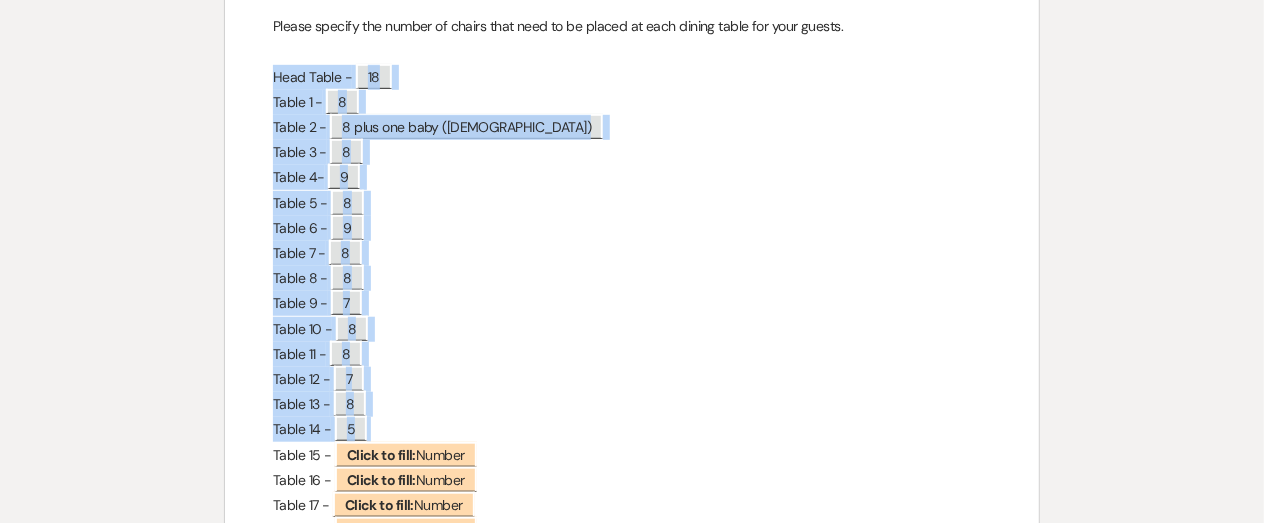 copy on "Head Table -  ﻿
18
﻿   Table 1 -  ﻿
8
﻿   Table 2 -  ﻿
8 plus one baby ([DEMOGRAPHIC_DATA])
﻿   Table 3 -  ﻿
8
﻿   Table 4-  ﻿
9
﻿   Table 5 -   ﻿
8
﻿   Table 6 -  ﻿
9
﻿   Table 7 -  ﻿
8
﻿   Table 8 -  ﻿
8
﻿   Table 9 -  ﻿
7
﻿   Table 10 -  ﻿
8
﻿   Table 11 -  ﻿
8
﻿   Table 12 -  ﻿
7
﻿   Table 13 -  ﻿
8
﻿   Table 14 -  ﻿
5
﻿" 